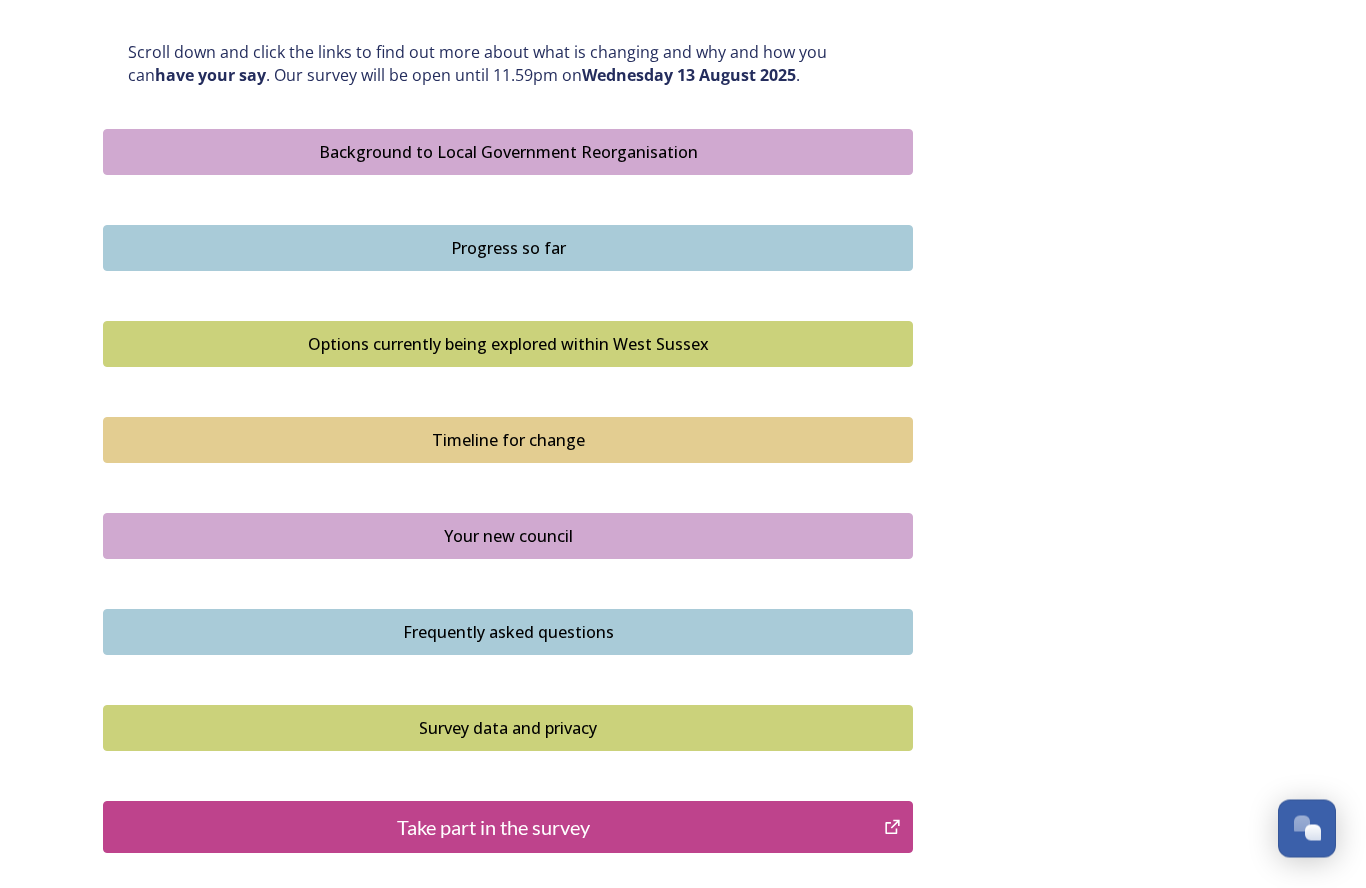 scroll, scrollTop: 1079, scrollLeft: 0, axis: vertical 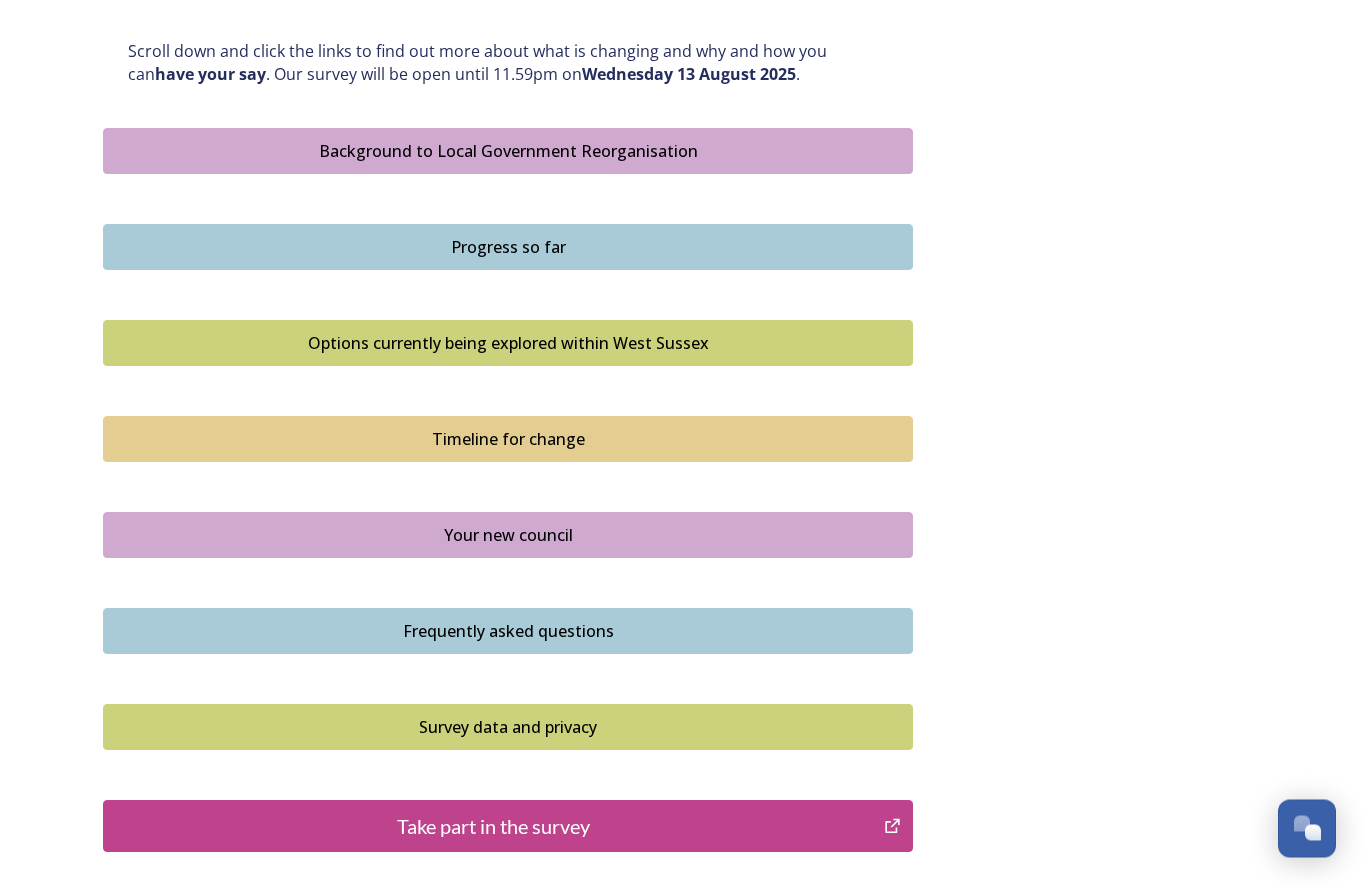 click on "Progress so far" at bounding box center (508, 248) 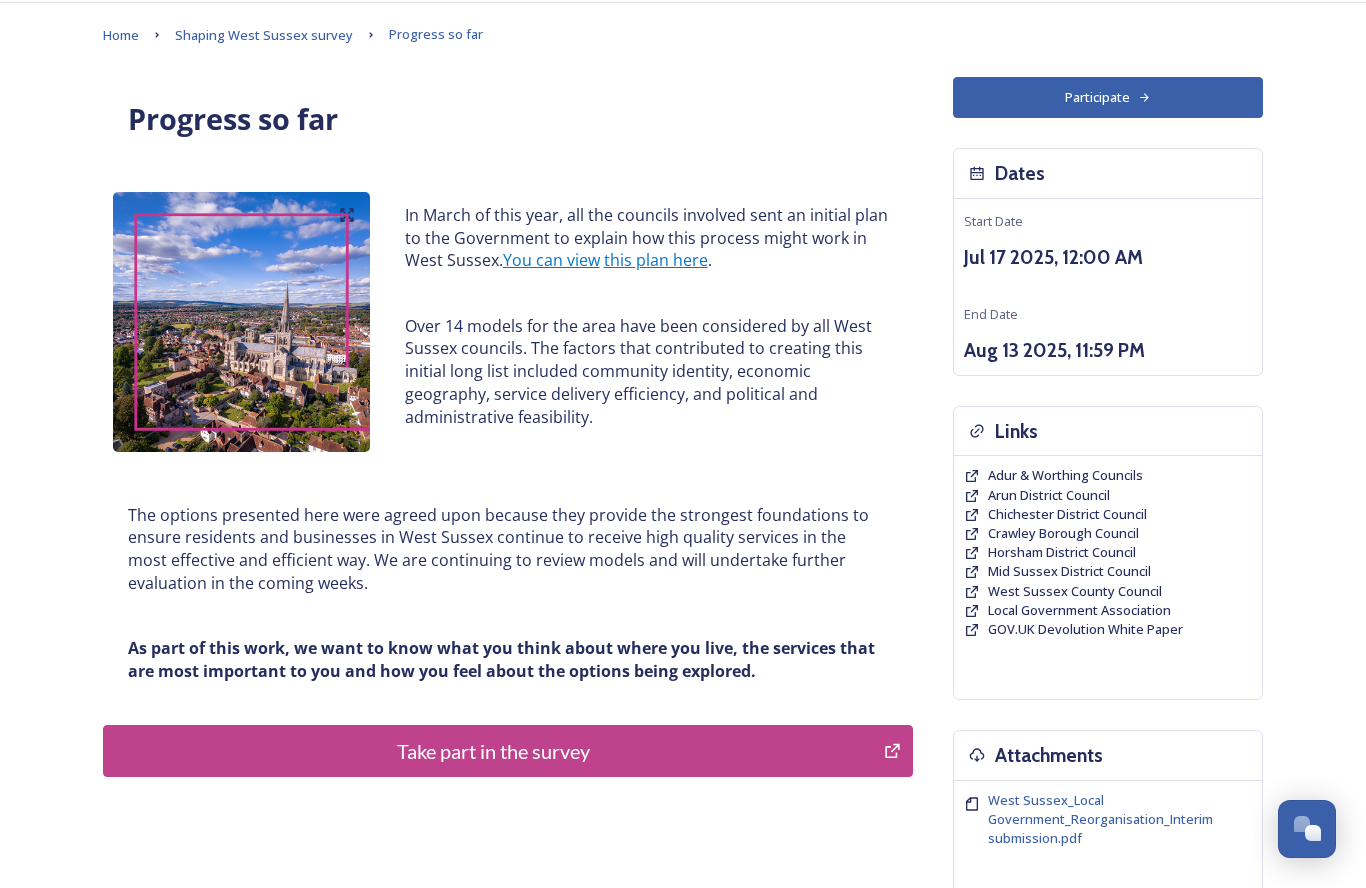 scroll, scrollTop: 75, scrollLeft: 0, axis: vertical 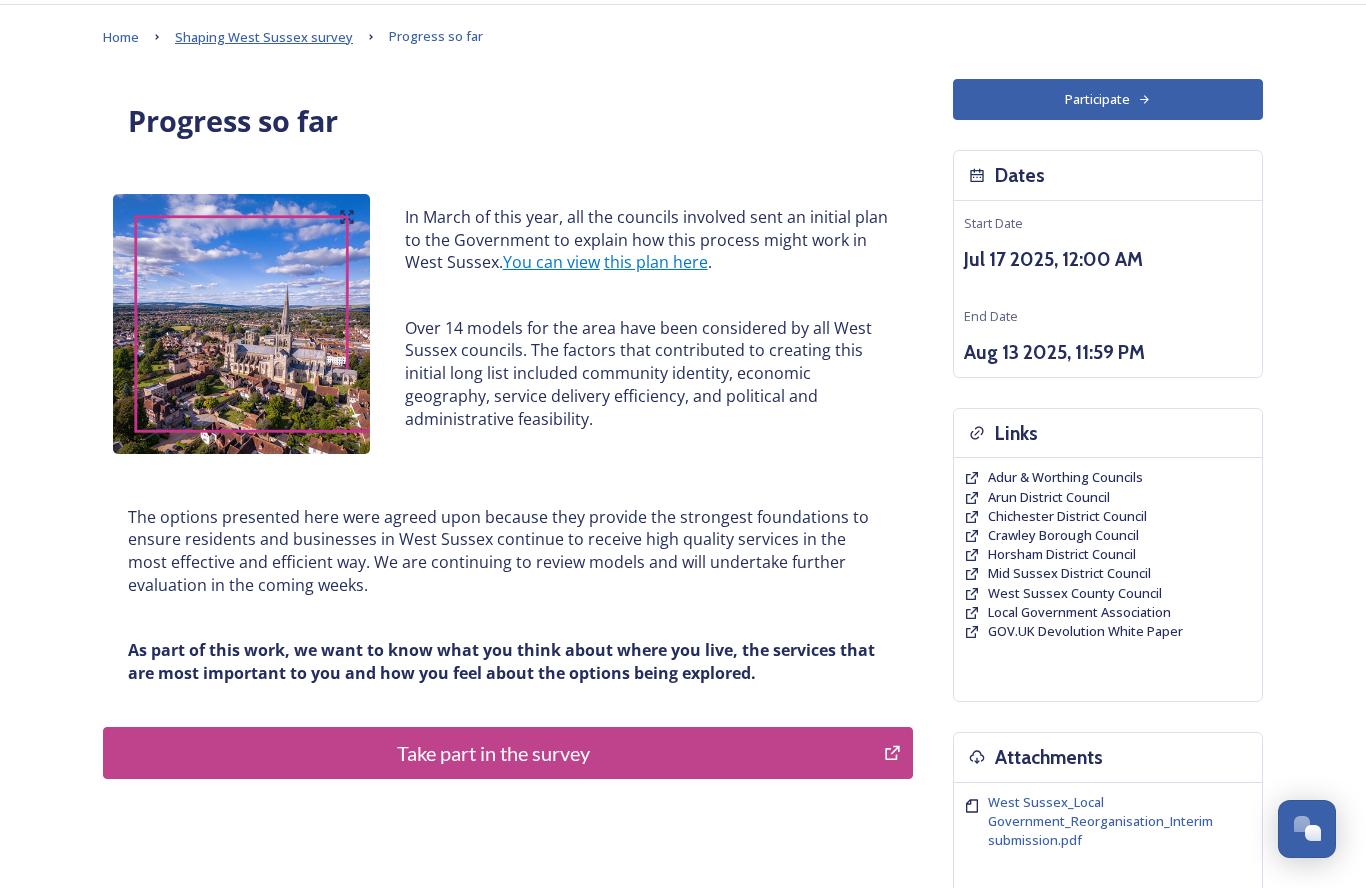 click on "Shaping West Sussex survey" at bounding box center (264, 37) 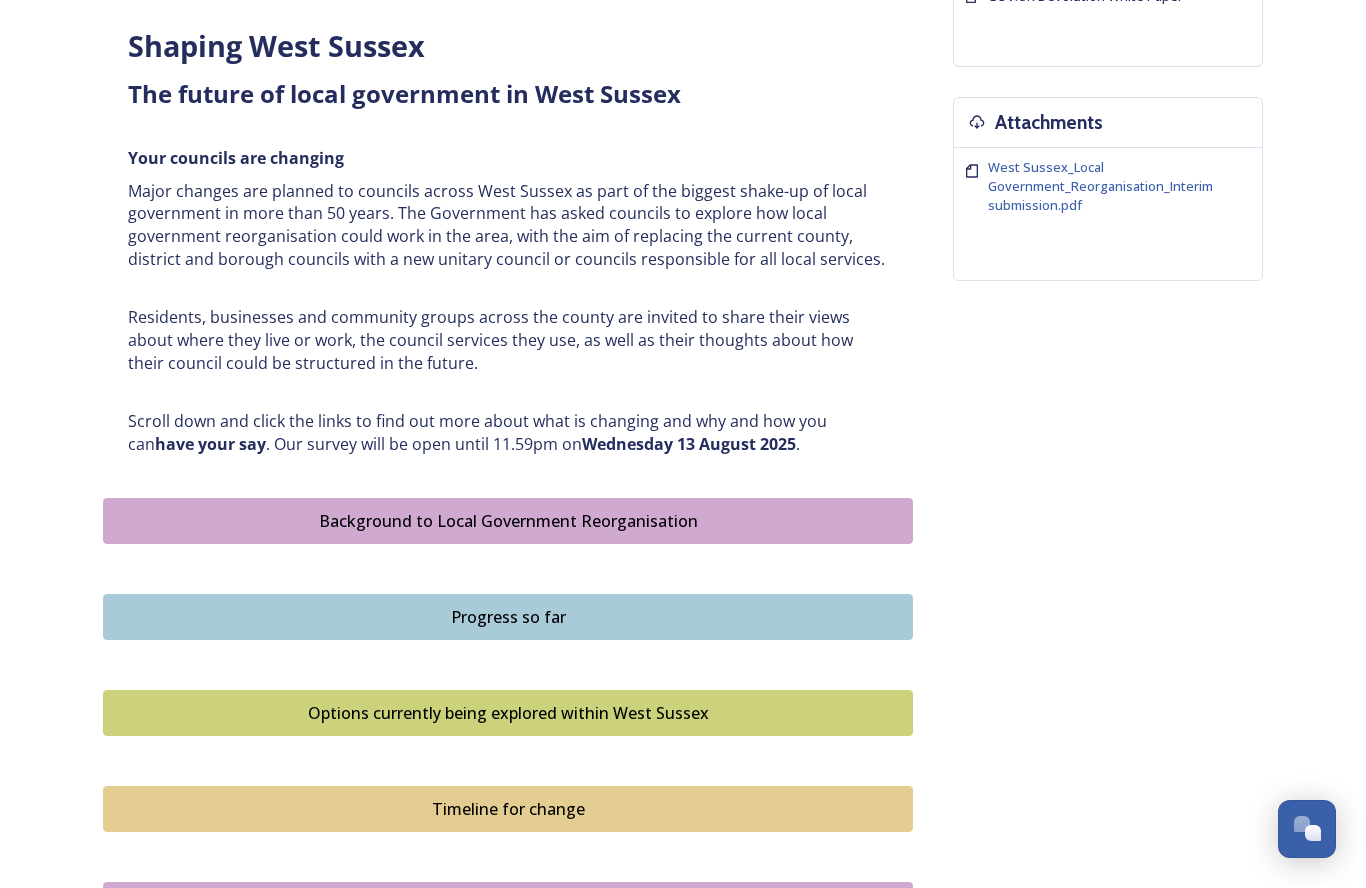 scroll, scrollTop: 712, scrollLeft: 0, axis: vertical 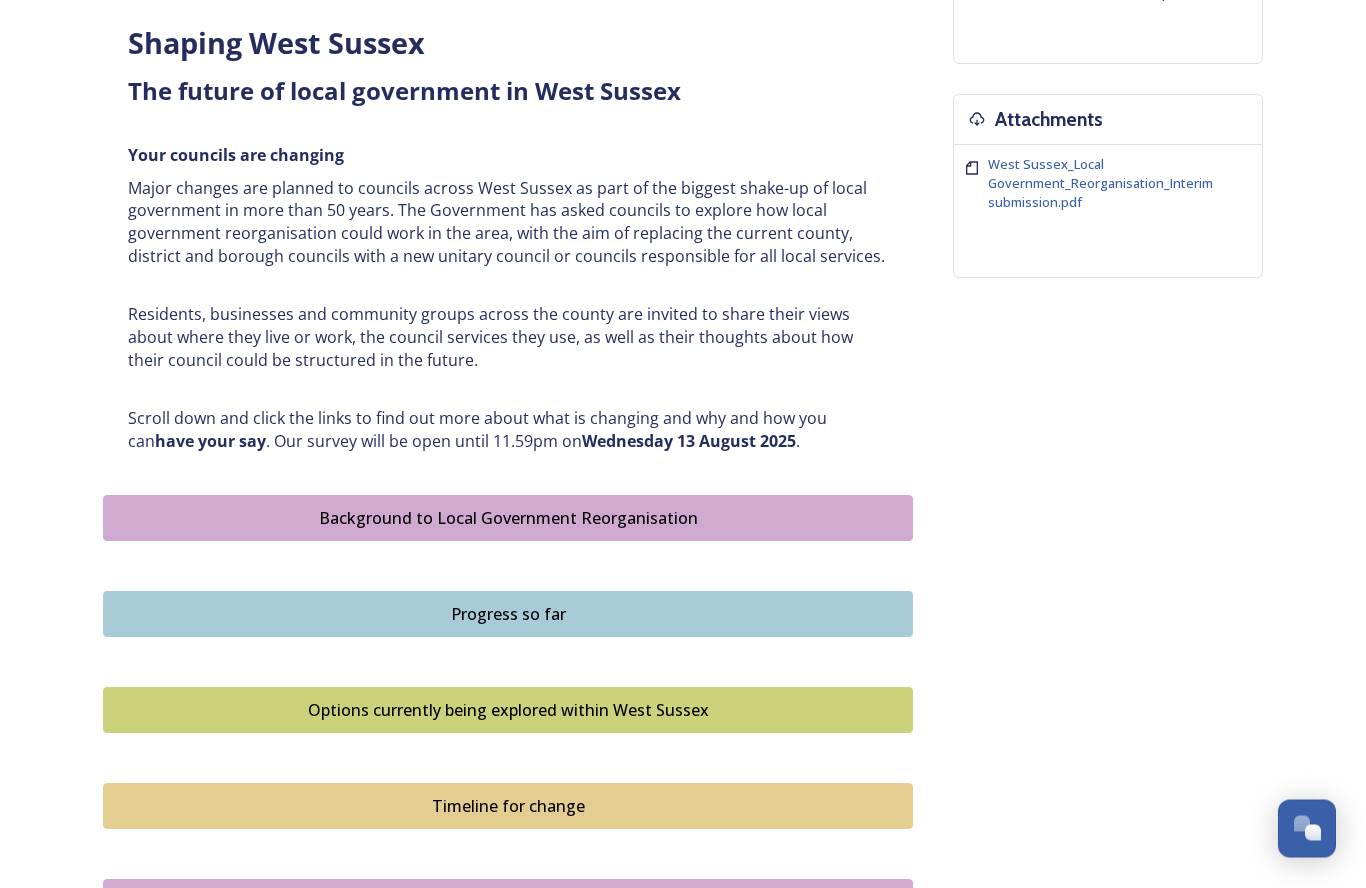 click on "Background to Local Government Reorganisation" at bounding box center (508, 519) 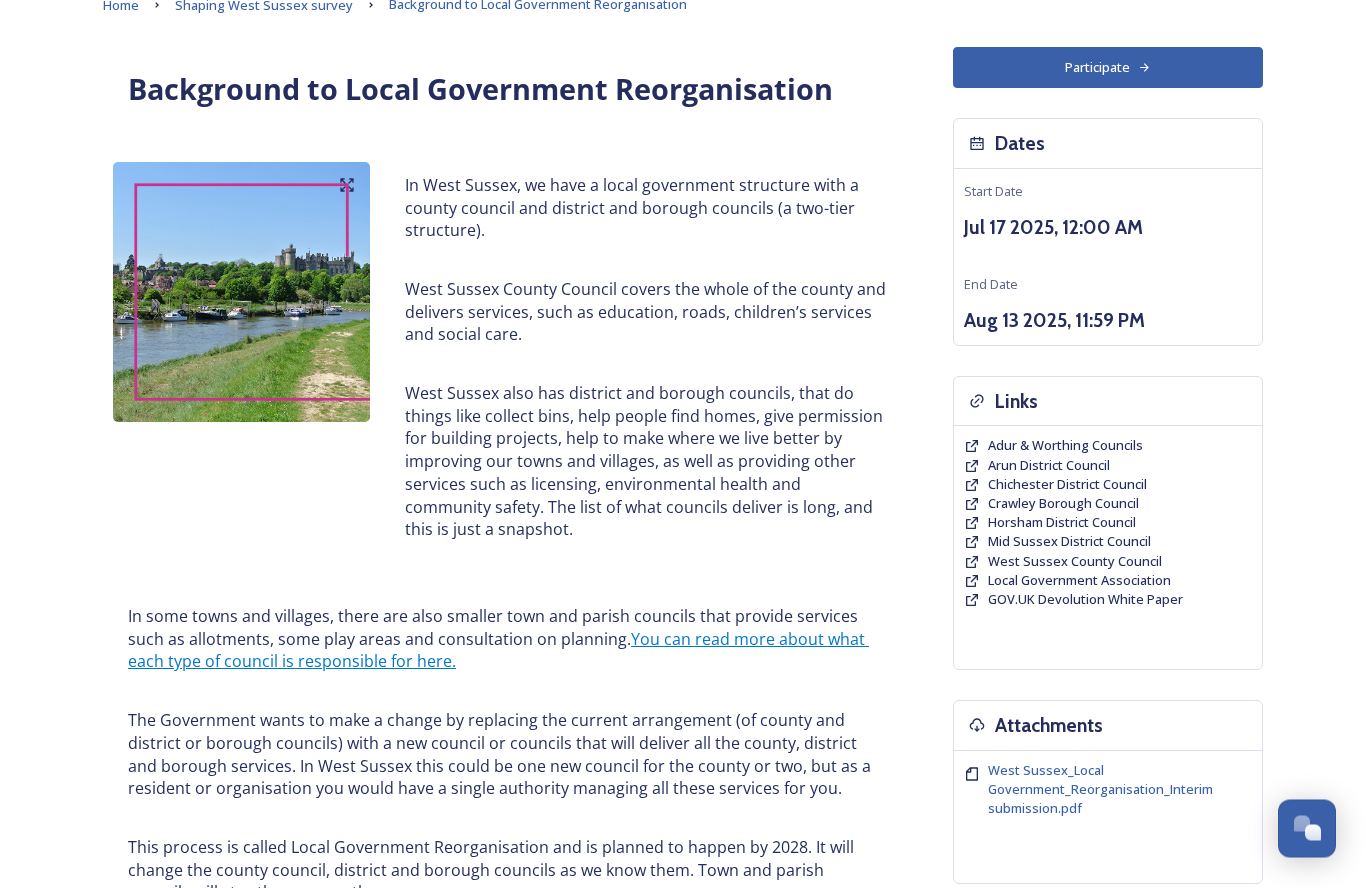 scroll, scrollTop: 0, scrollLeft: 0, axis: both 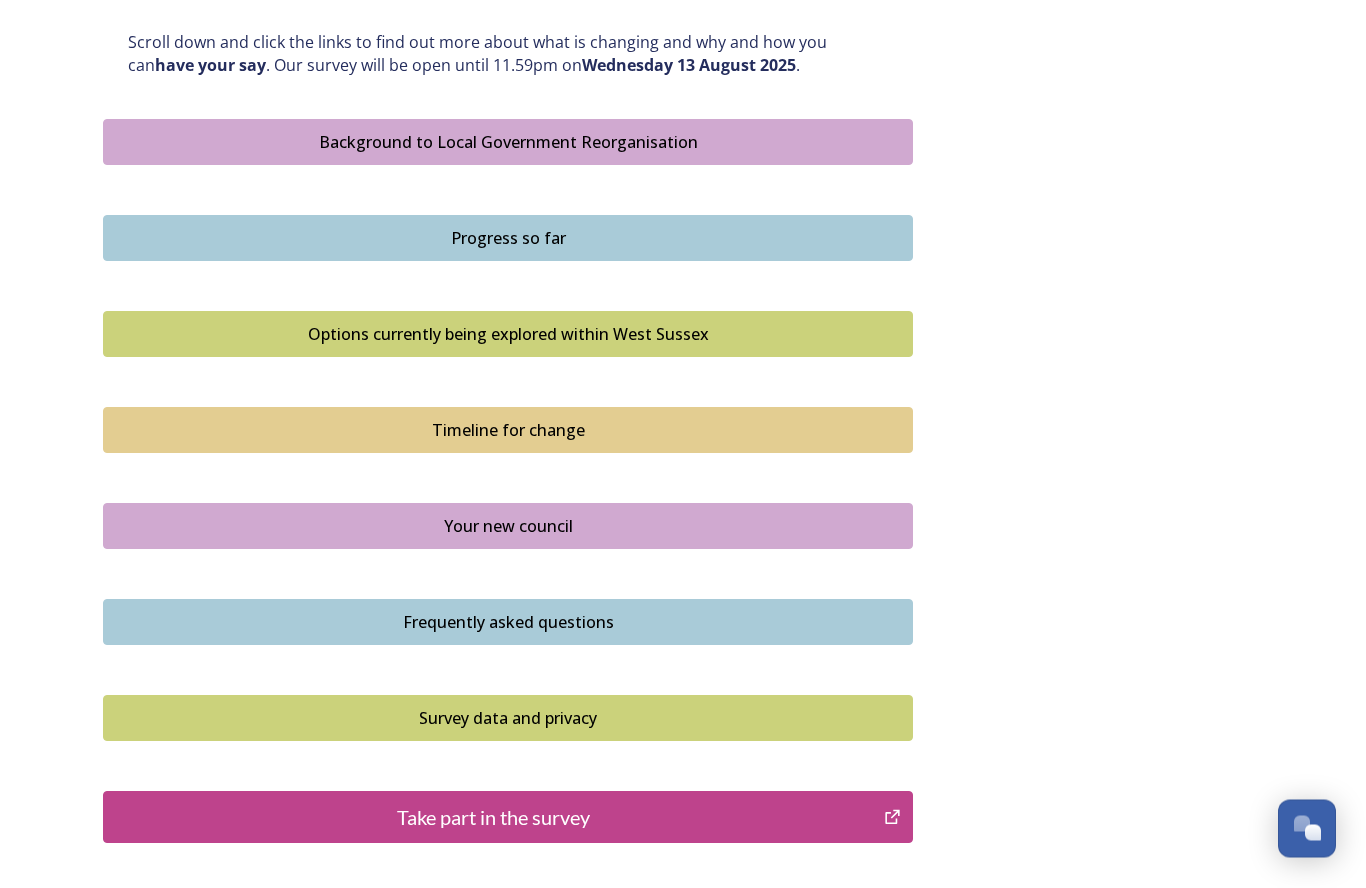 click on "Your new council" at bounding box center (508, 527) 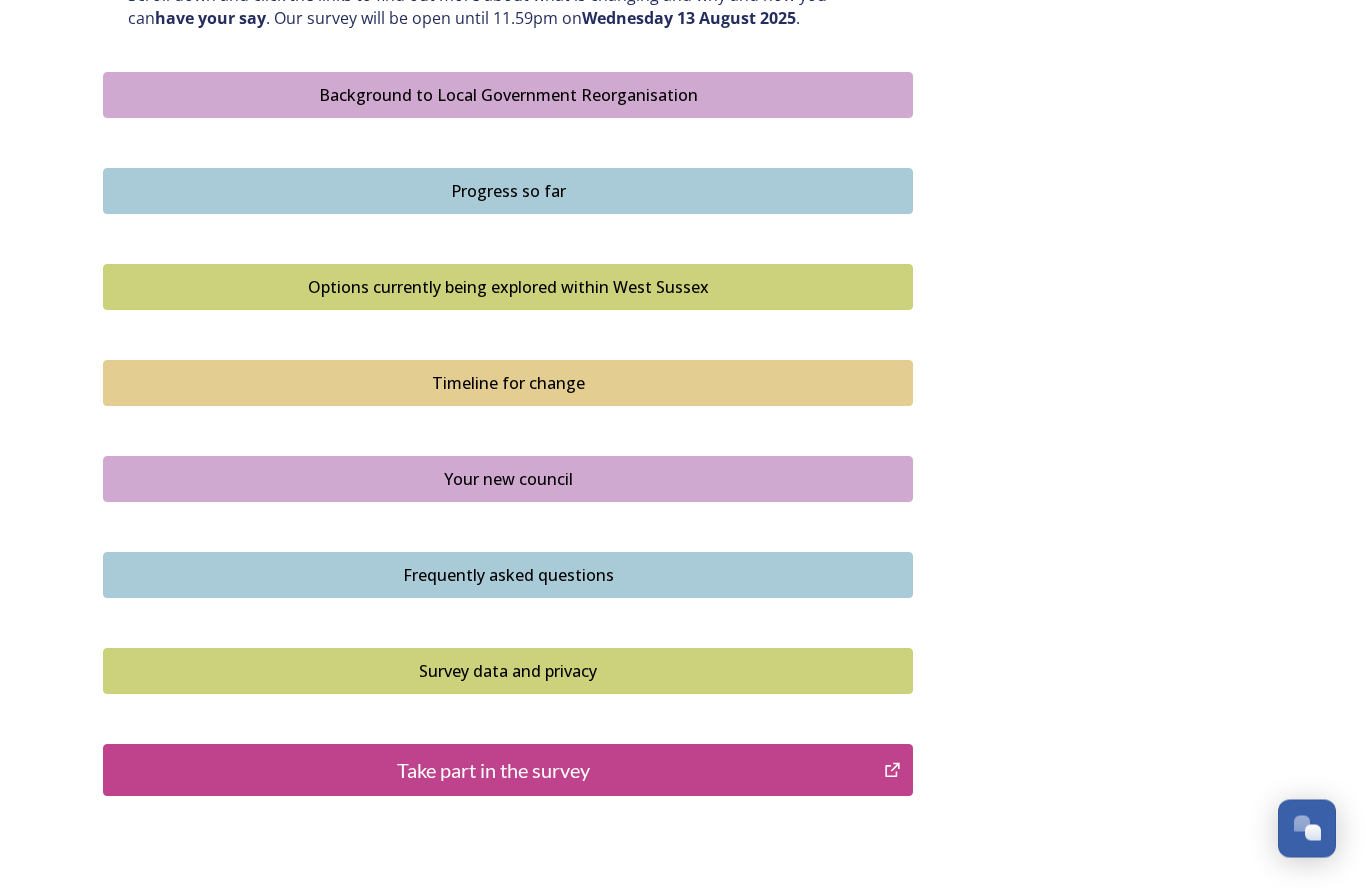 scroll, scrollTop: 1136, scrollLeft: 0, axis: vertical 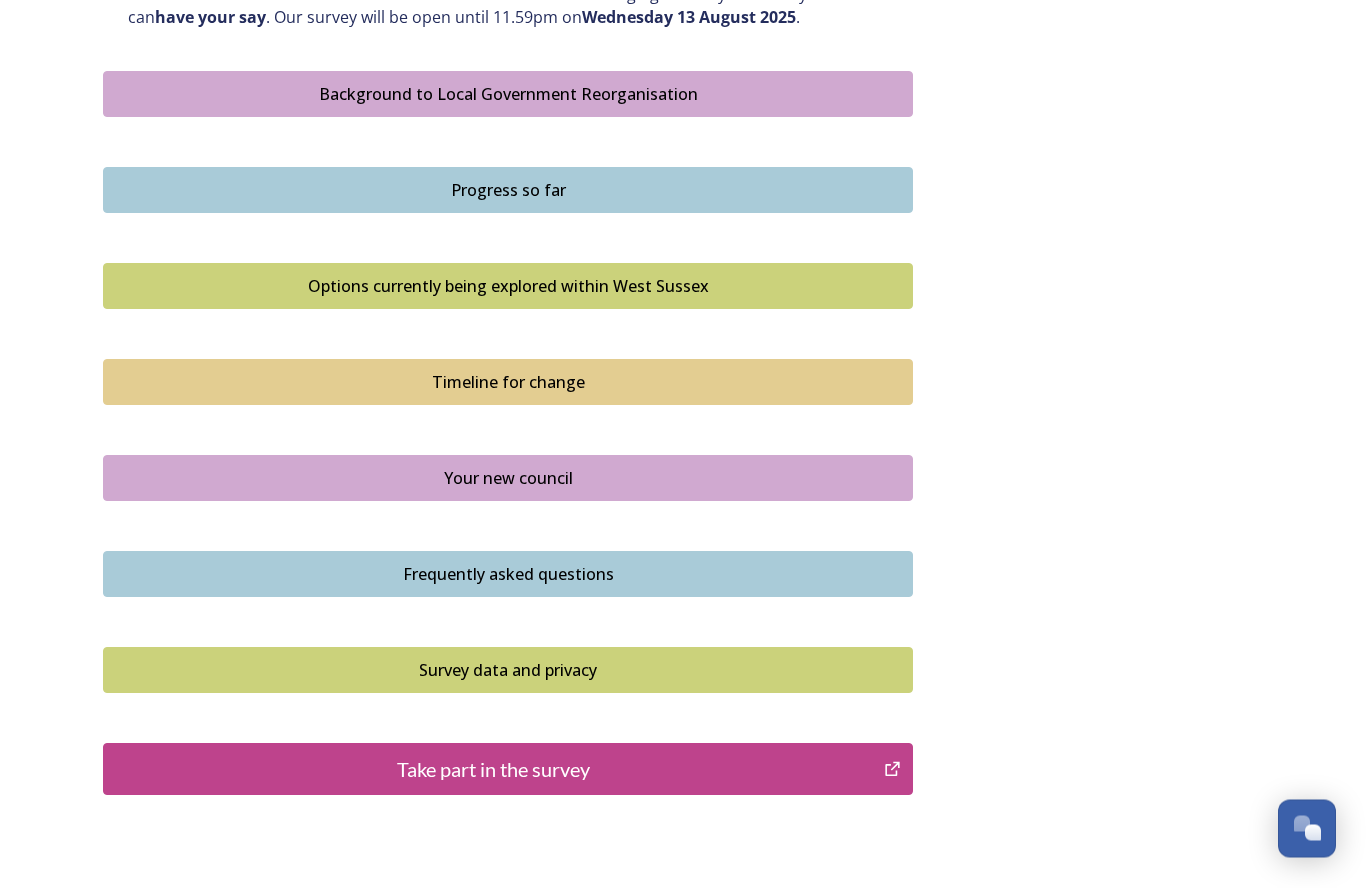 click on "Frequently asked questions" at bounding box center (508, 575) 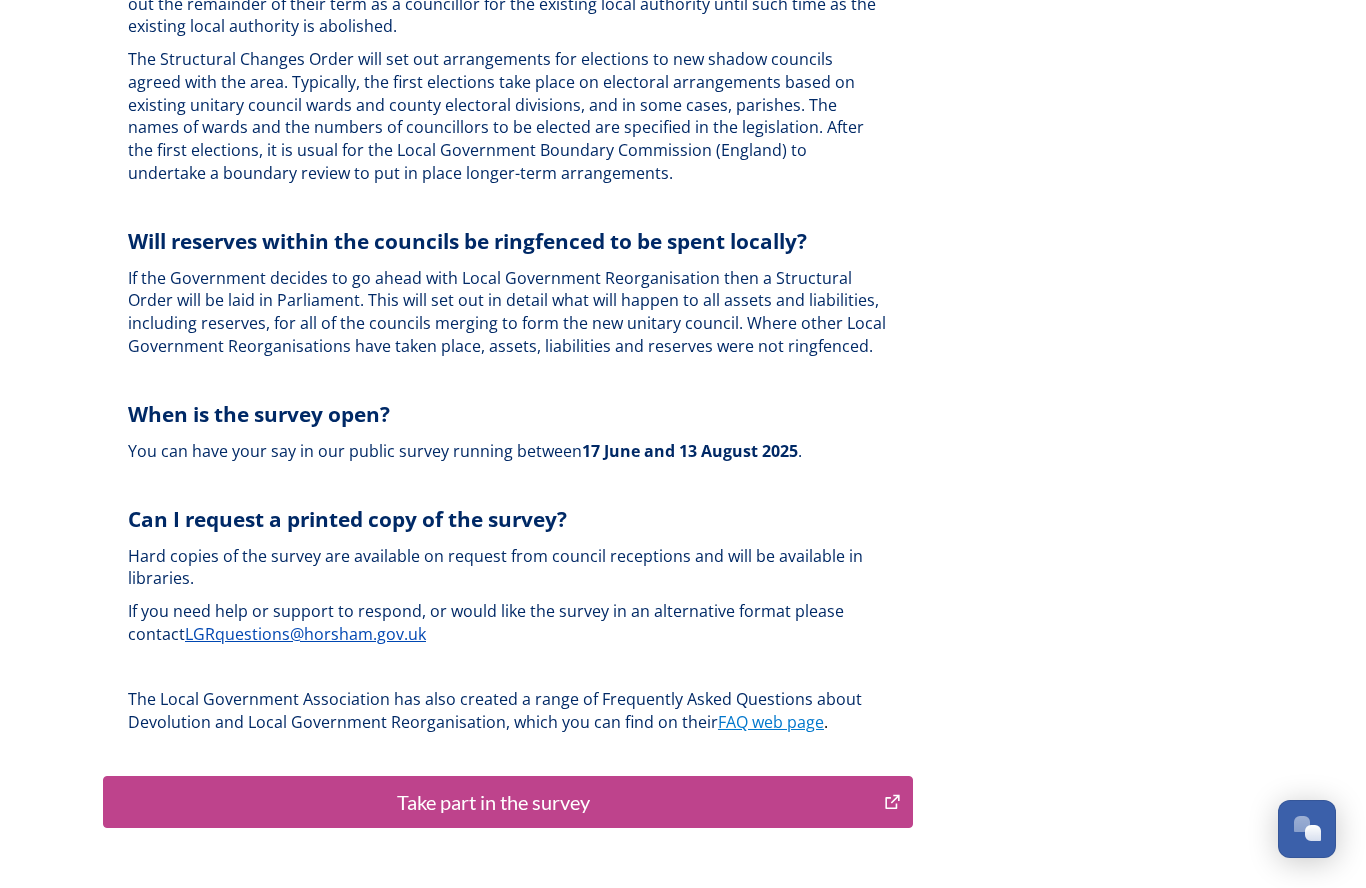 scroll, scrollTop: 5727, scrollLeft: 0, axis: vertical 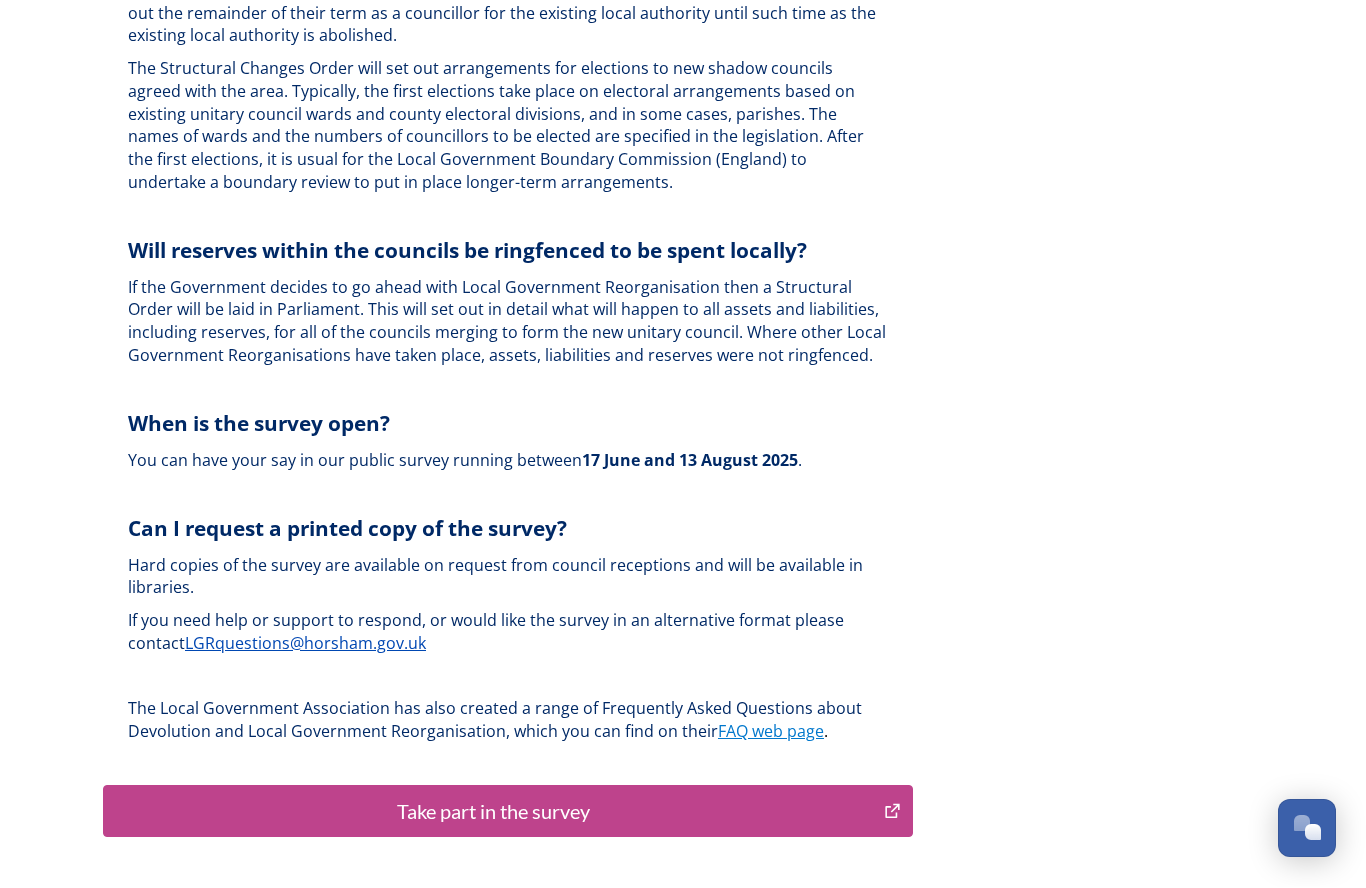click on "Take part in the survey" at bounding box center (493, 812) 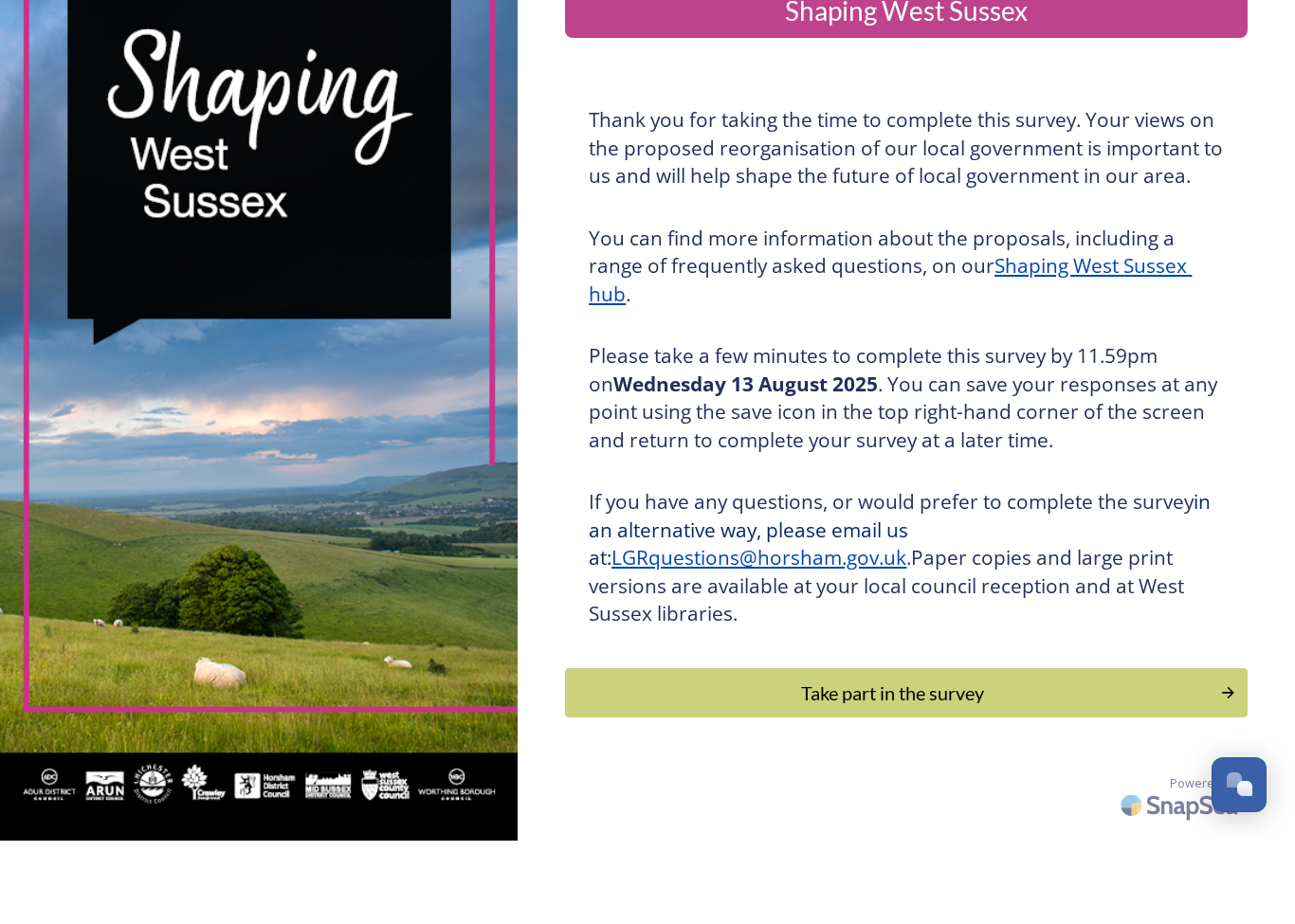 scroll, scrollTop: 47, scrollLeft: 0, axis: vertical 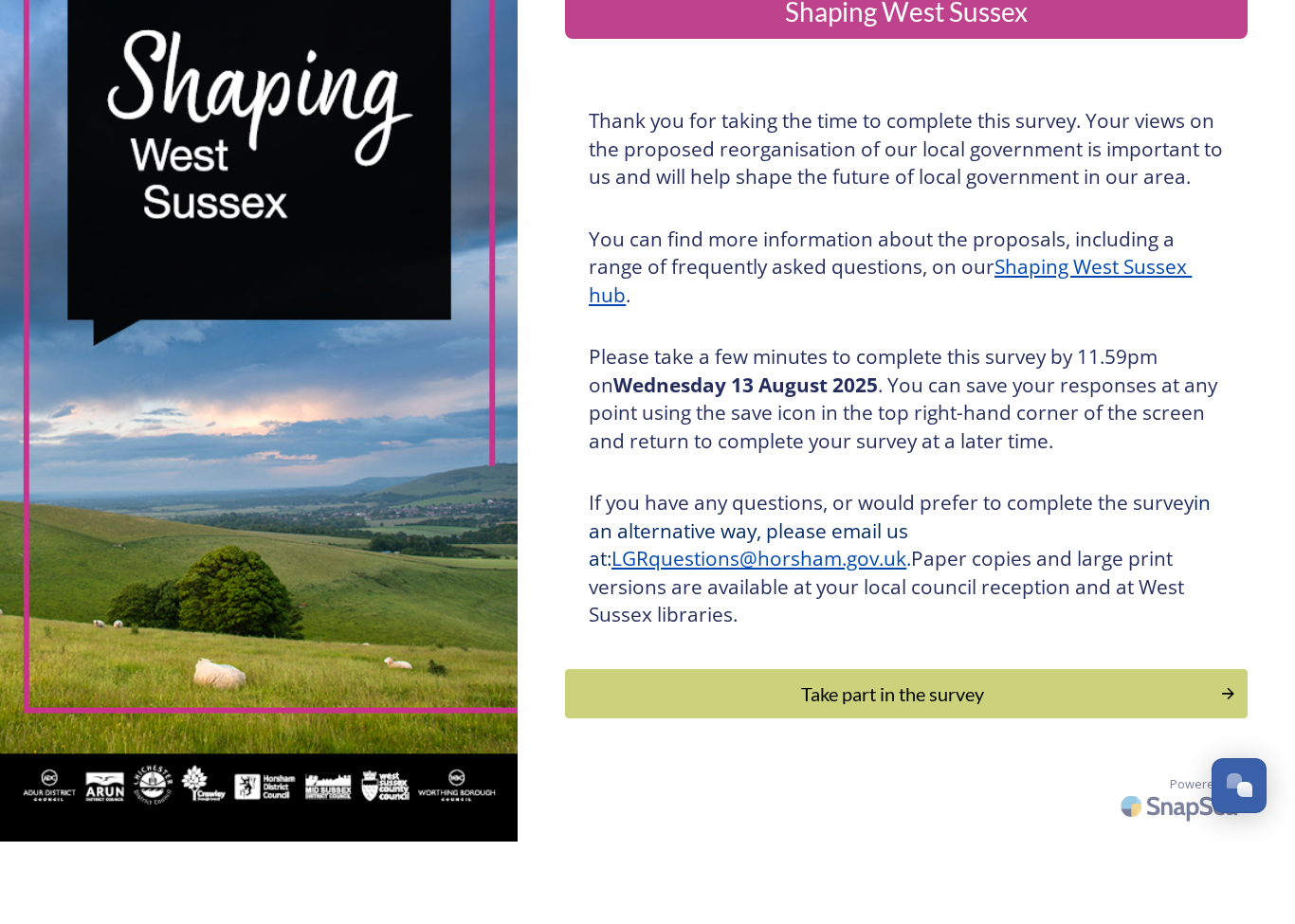 click on "Take part in the survey" at bounding box center [892, 776] 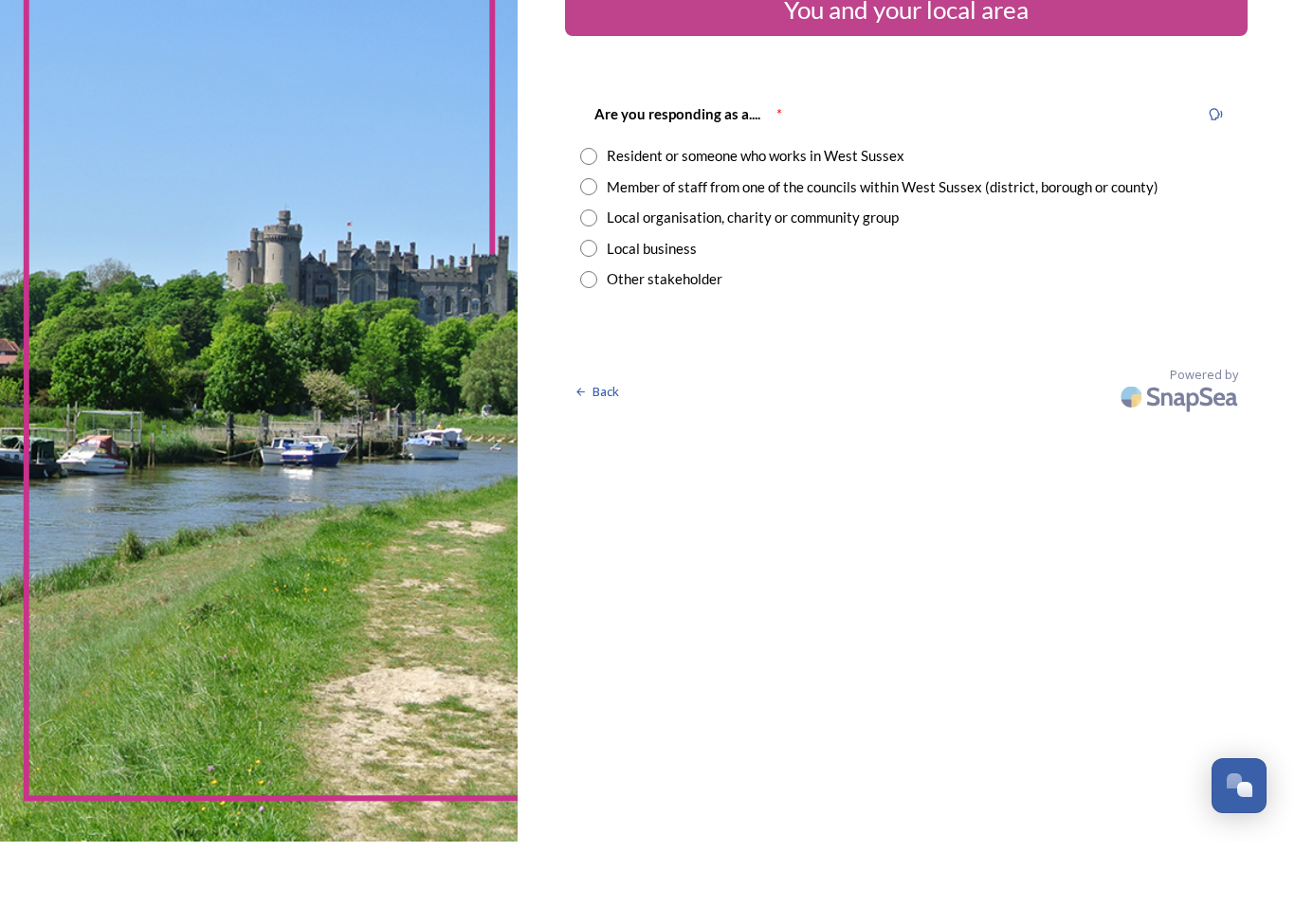 scroll, scrollTop: 0, scrollLeft: 0, axis: both 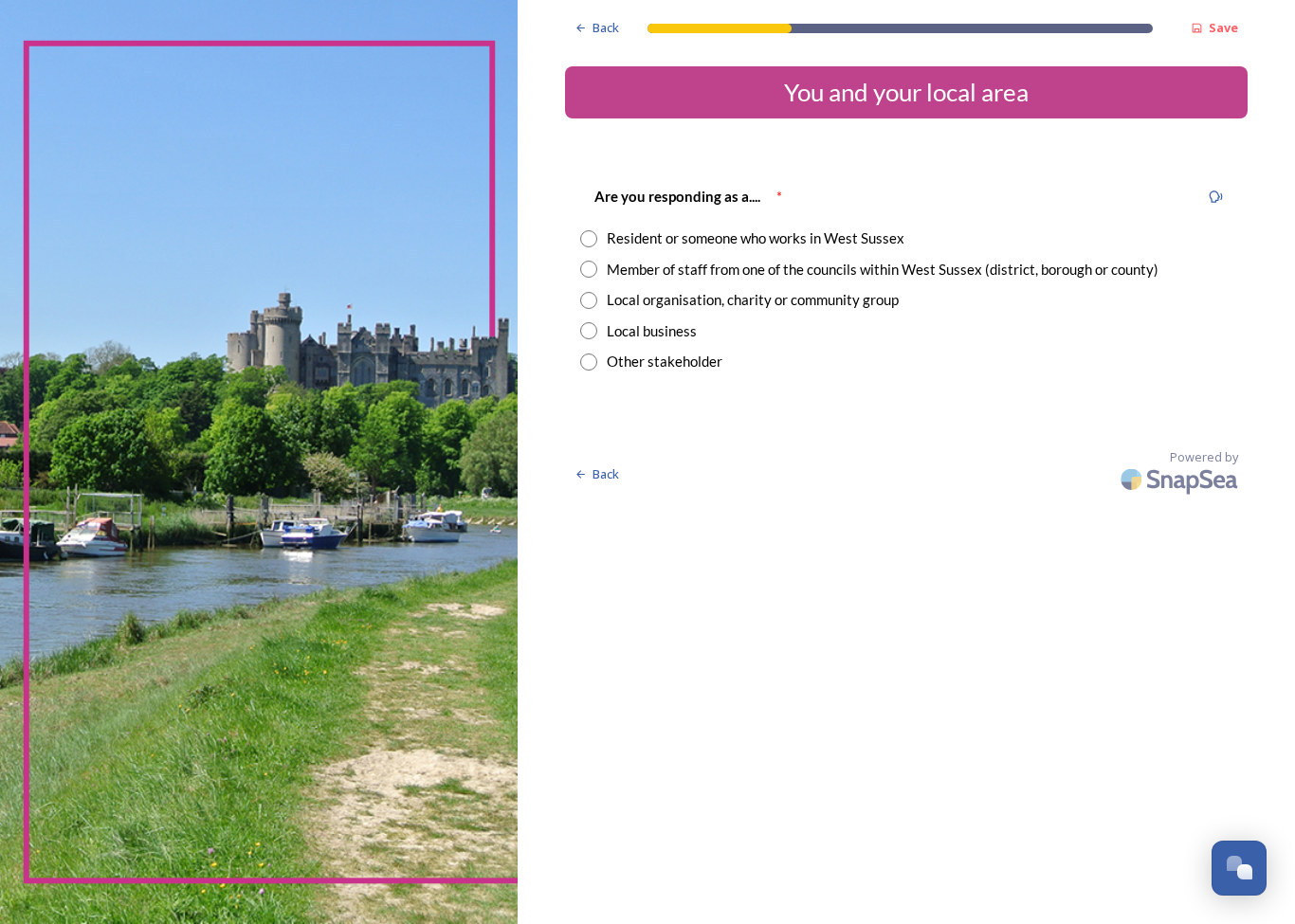 click at bounding box center [589, 239] 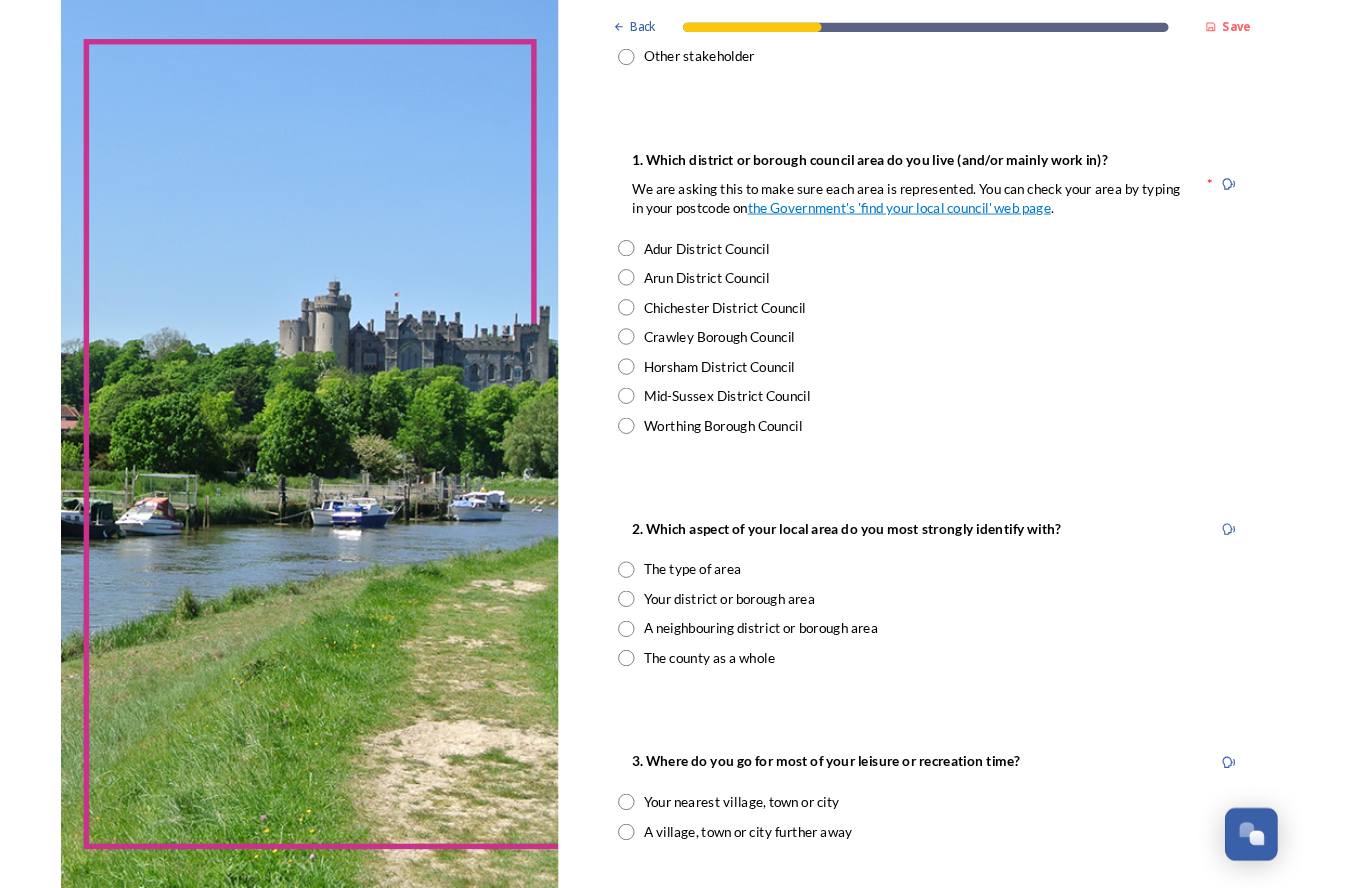 scroll, scrollTop: 321, scrollLeft: 0, axis: vertical 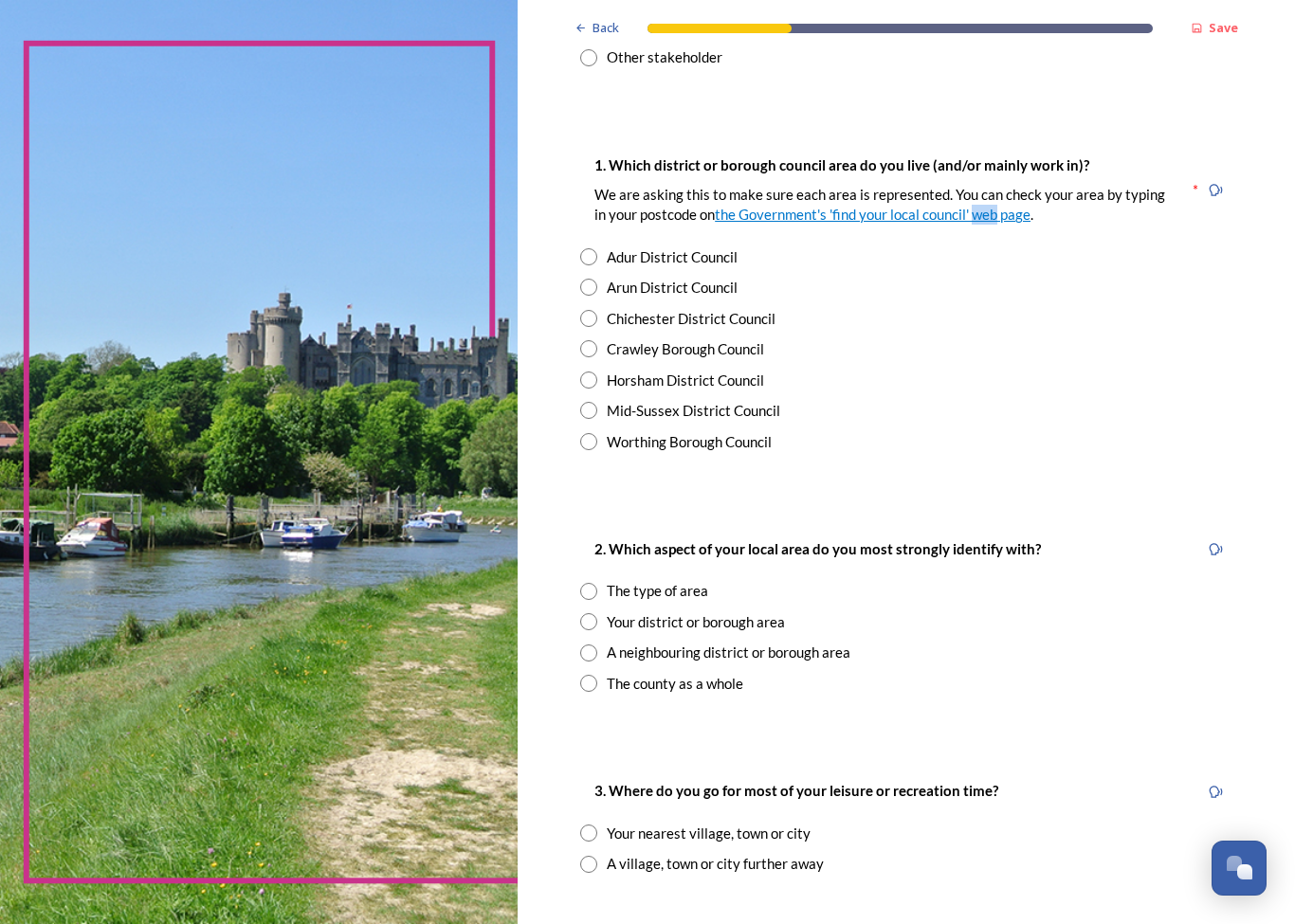 click on "the Government's 'find your local council' web page" at bounding box center (872, 214) 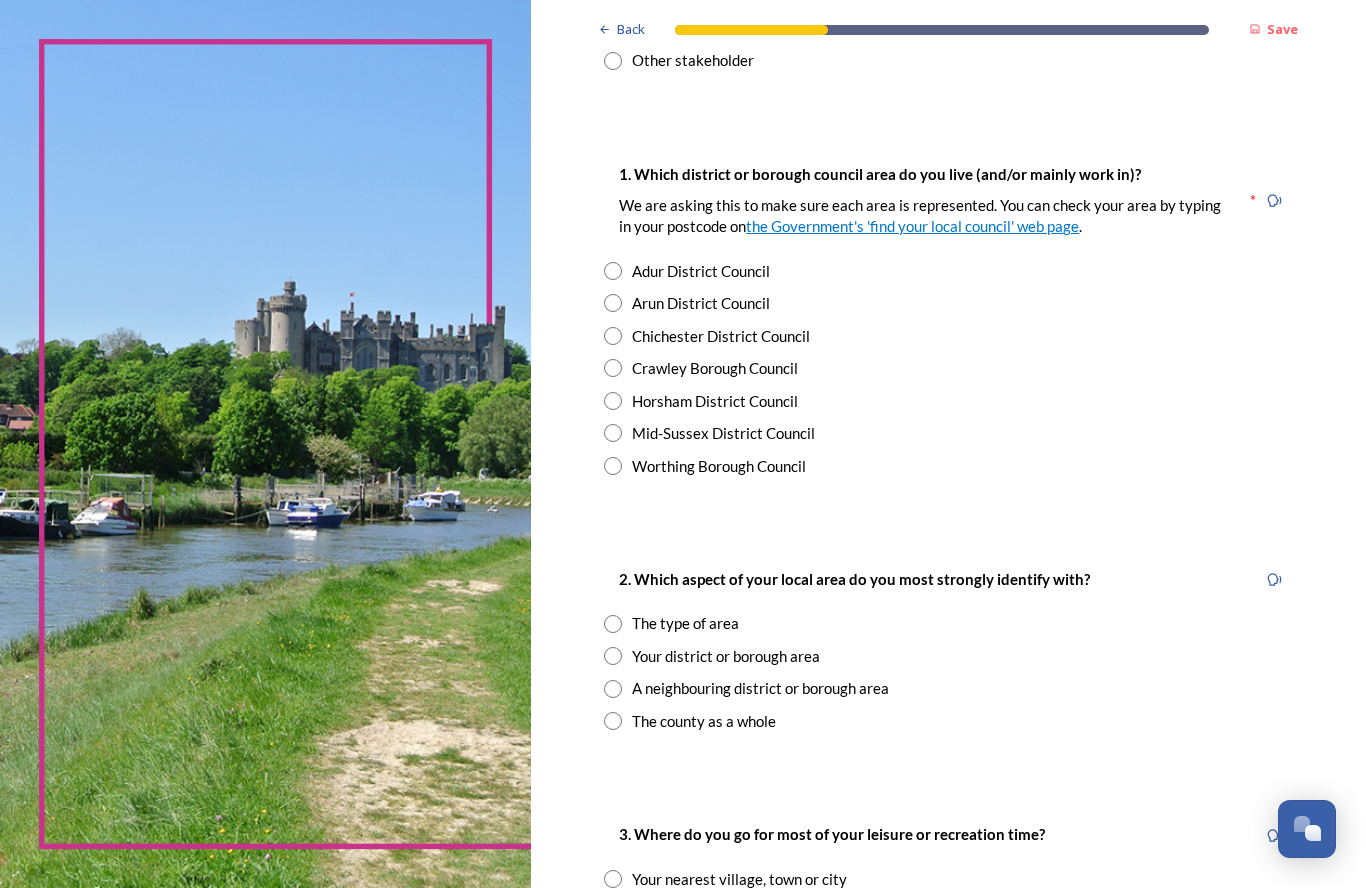 click on "Mid-Sussex District Council" at bounding box center (723, 433) 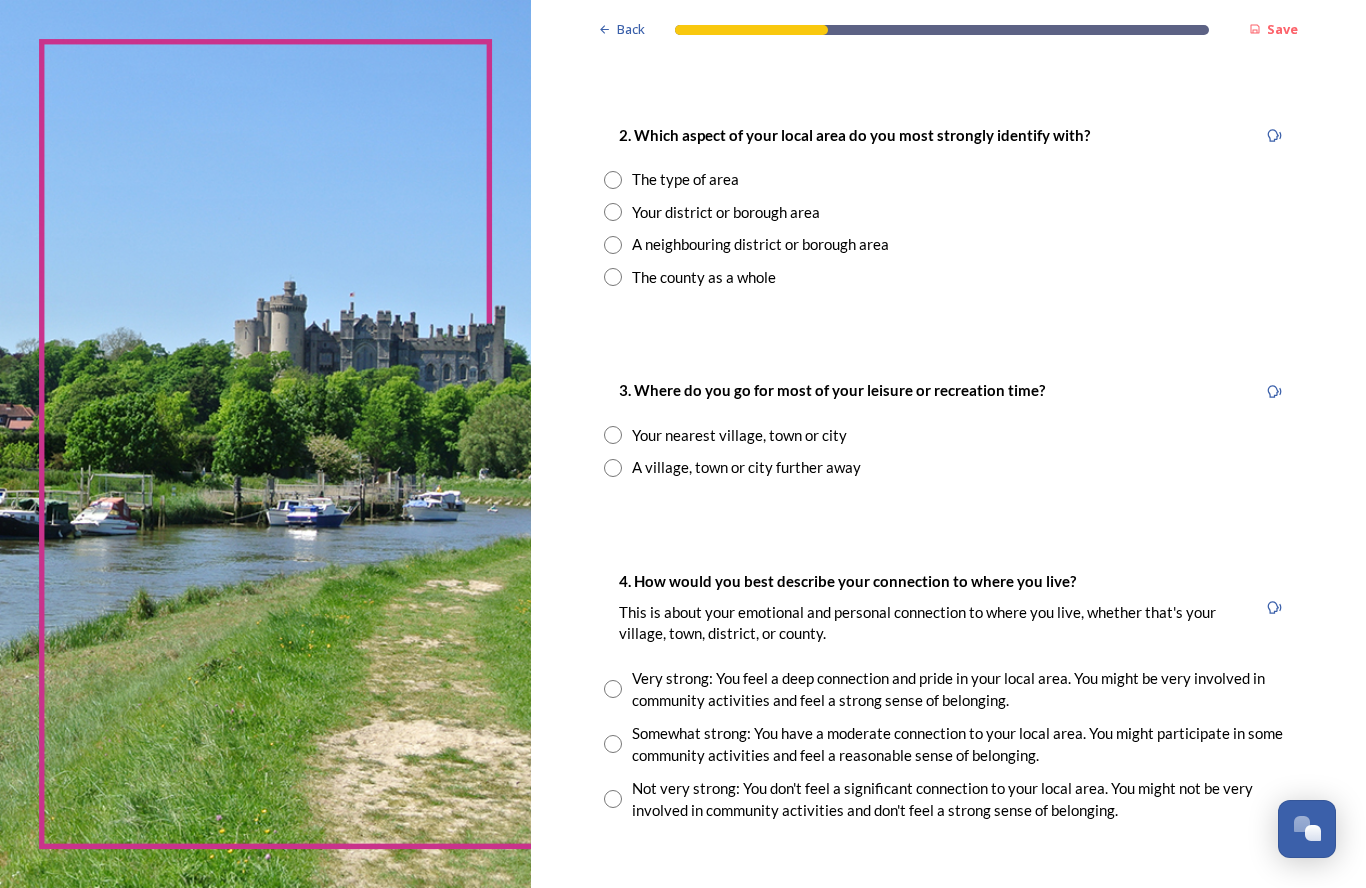 scroll, scrollTop: 772, scrollLeft: 0, axis: vertical 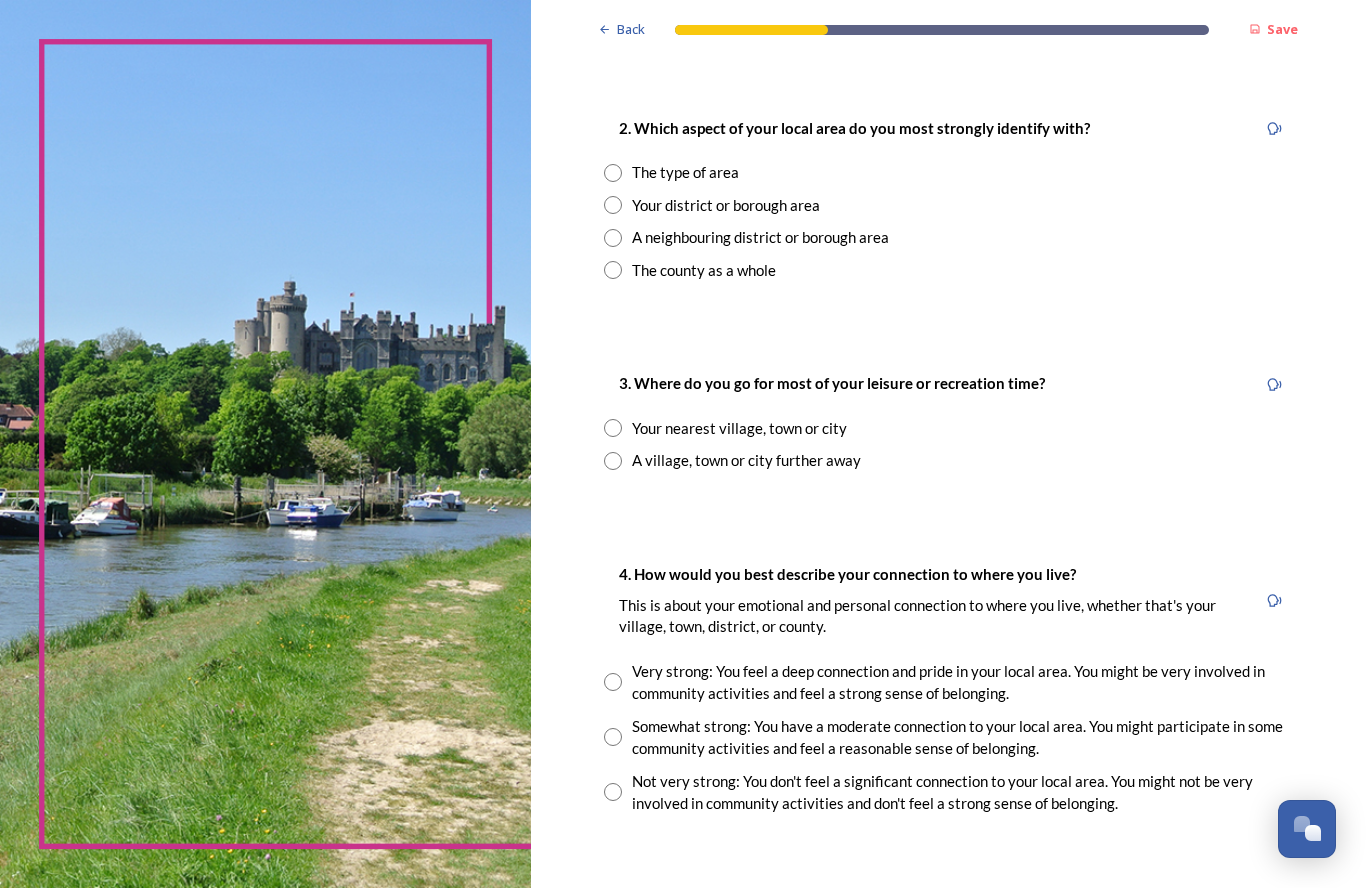 click at bounding box center [613, 173] 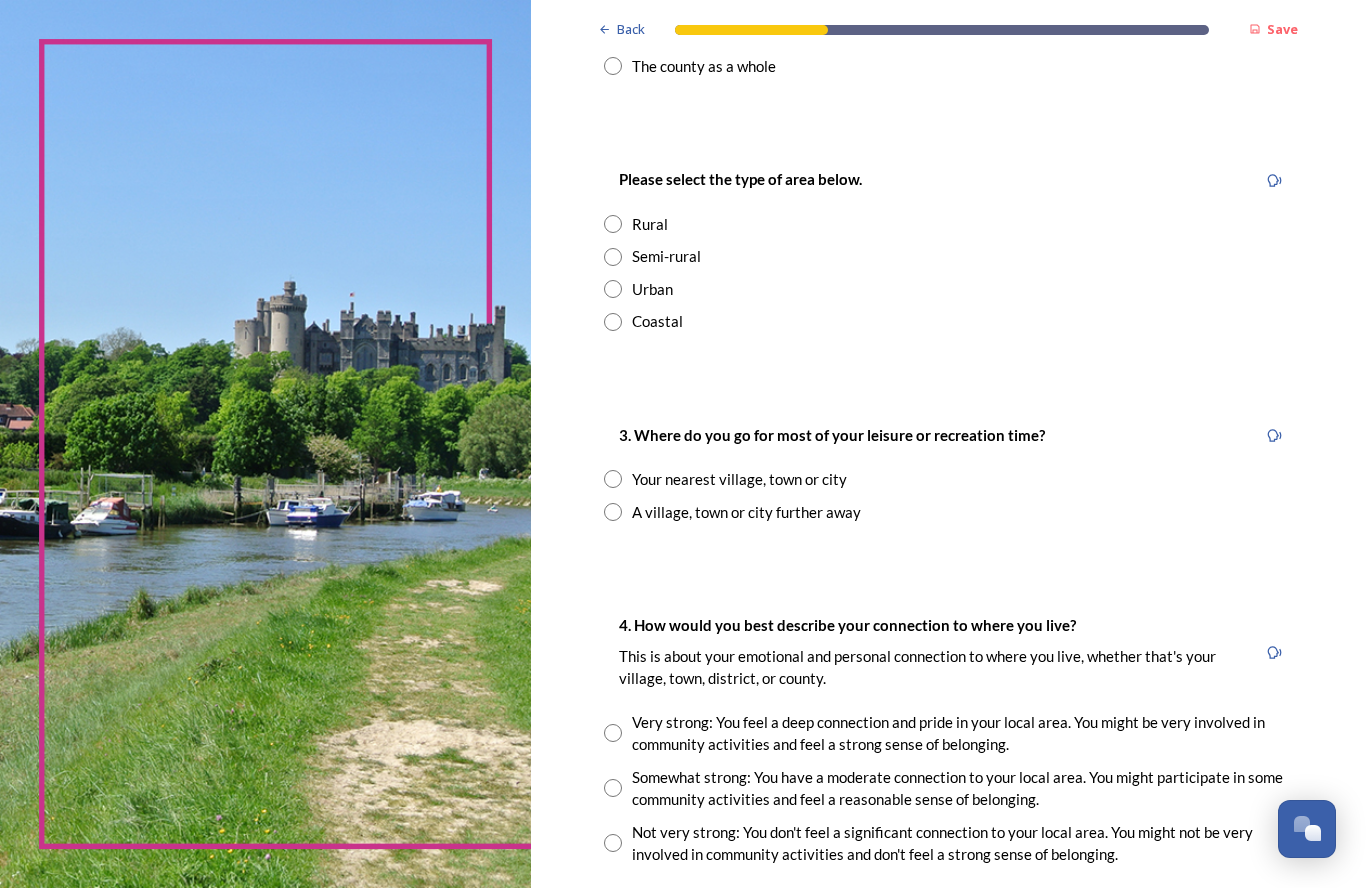 scroll, scrollTop: 993, scrollLeft: 0, axis: vertical 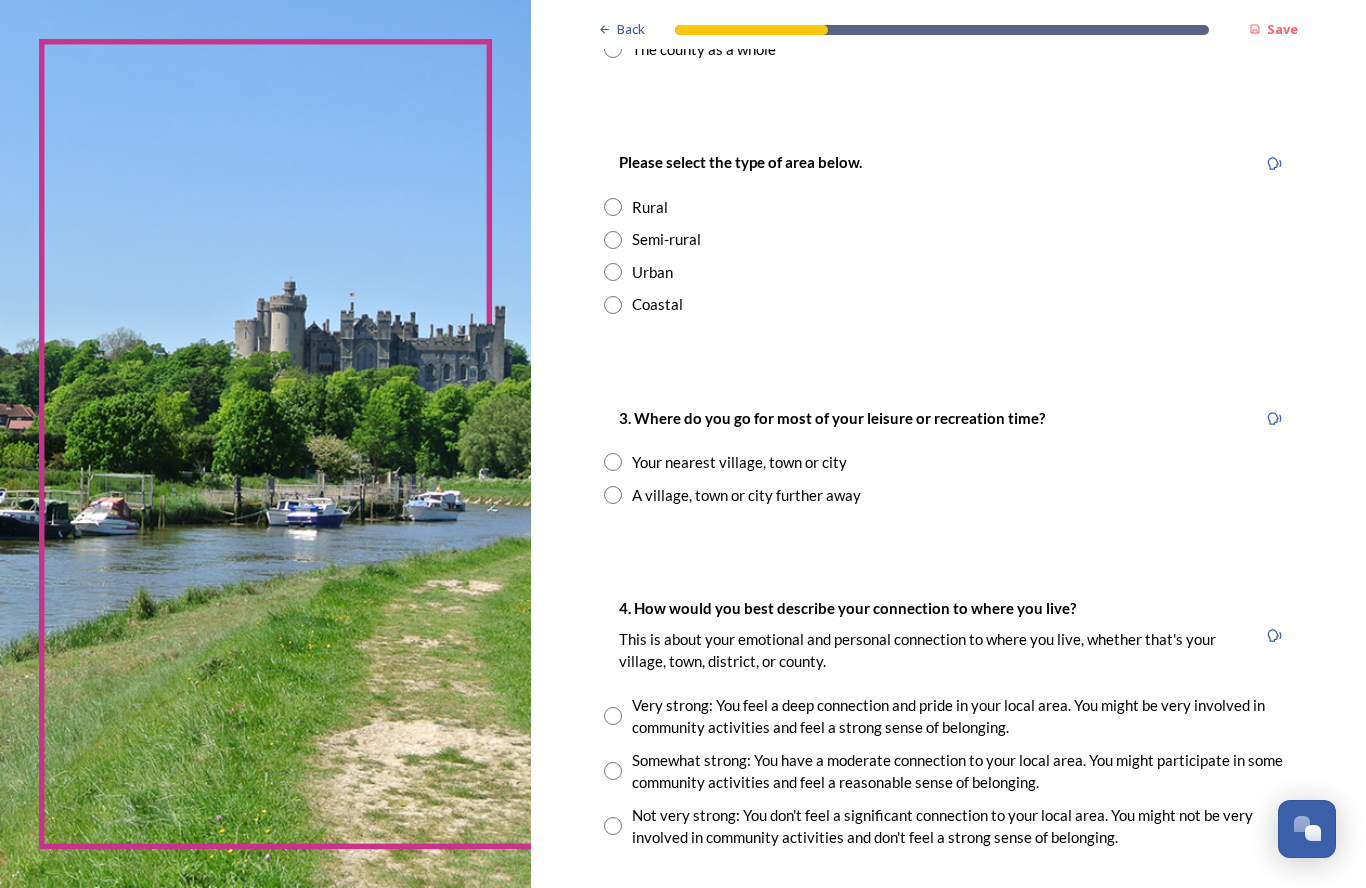 click at bounding box center (613, 240) 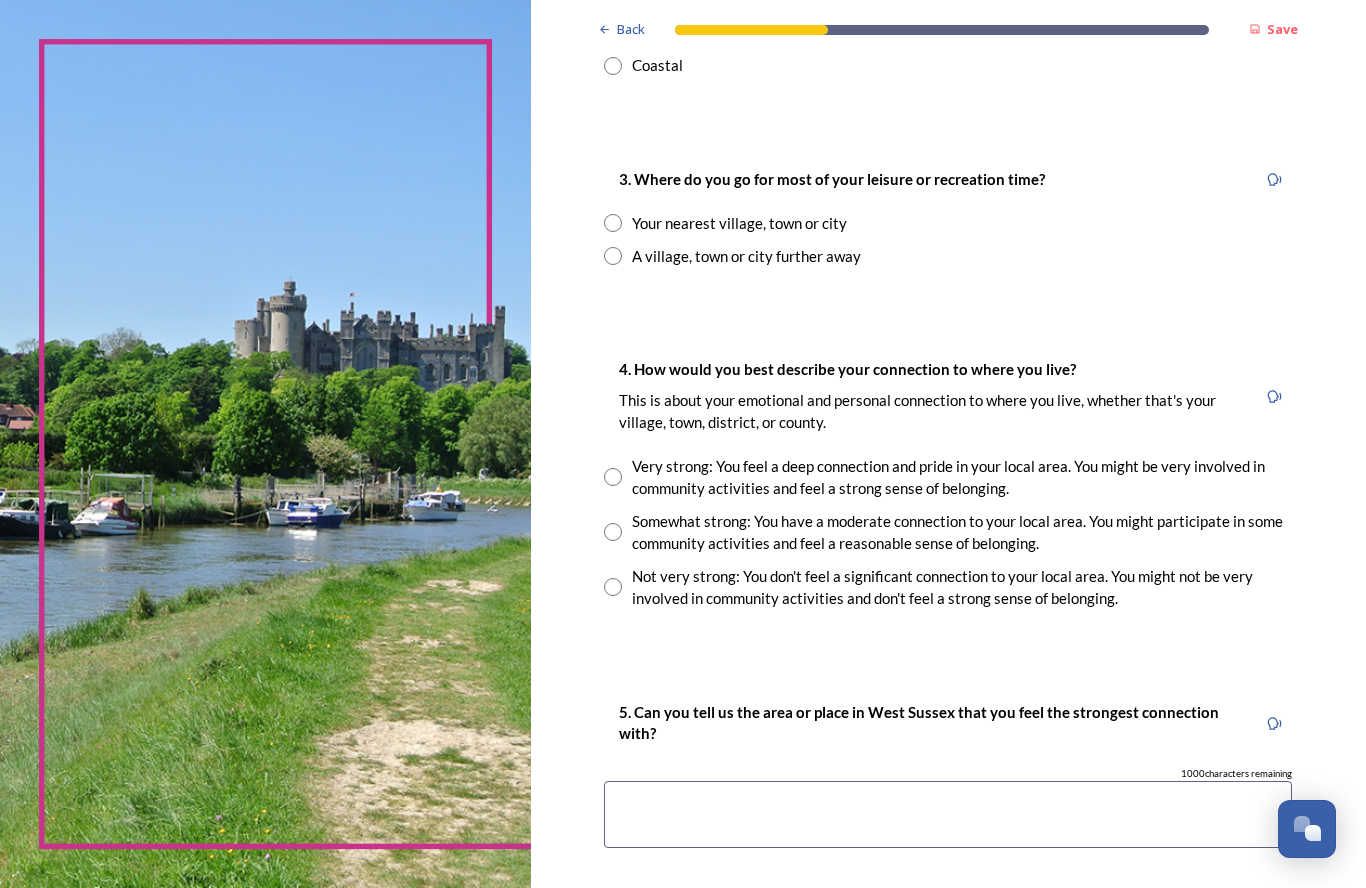 scroll, scrollTop: 1233, scrollLeft: 0, axis: vertical 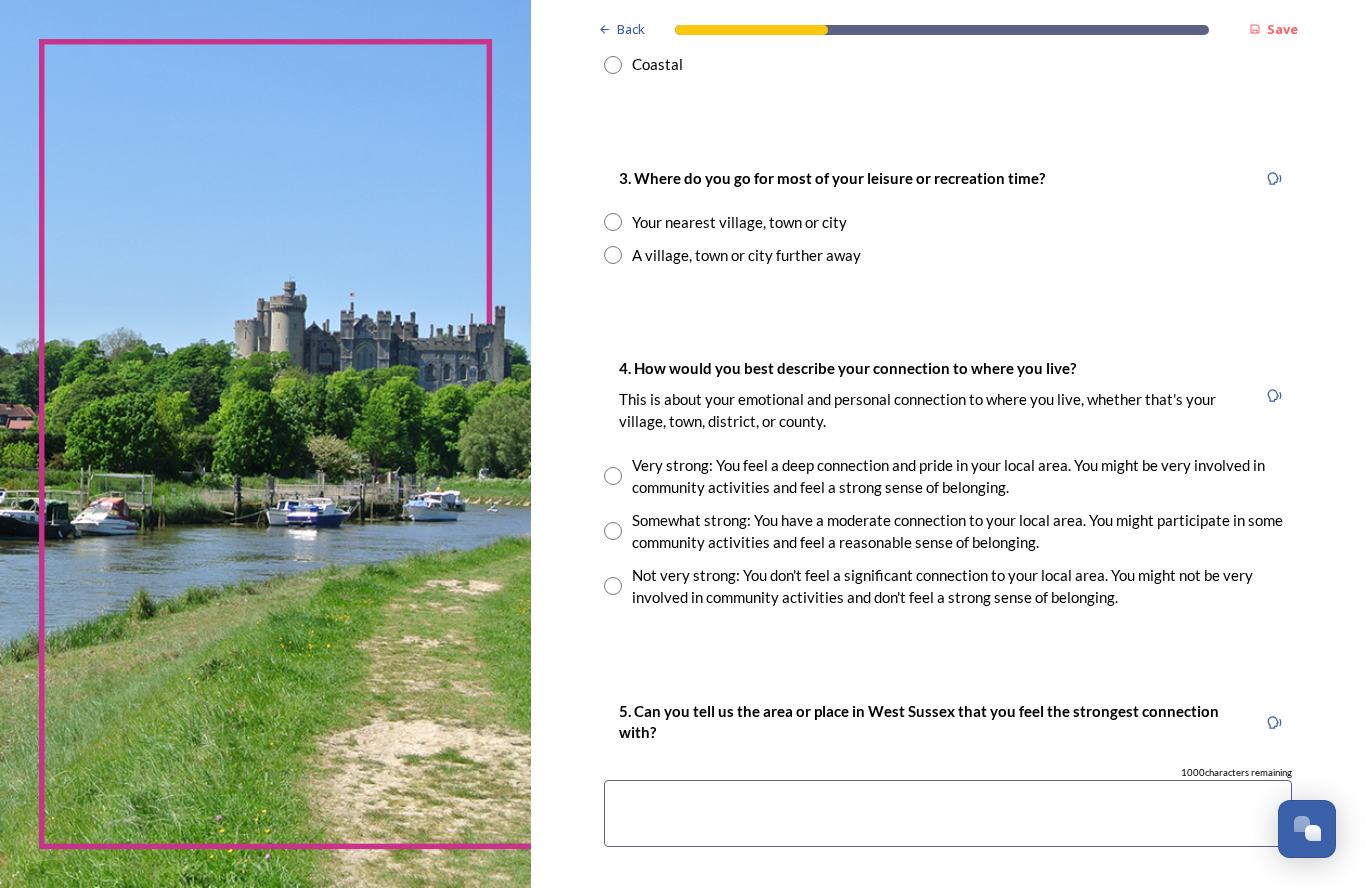 click on "A village, town or city further away" at bounding box center [948, 255] 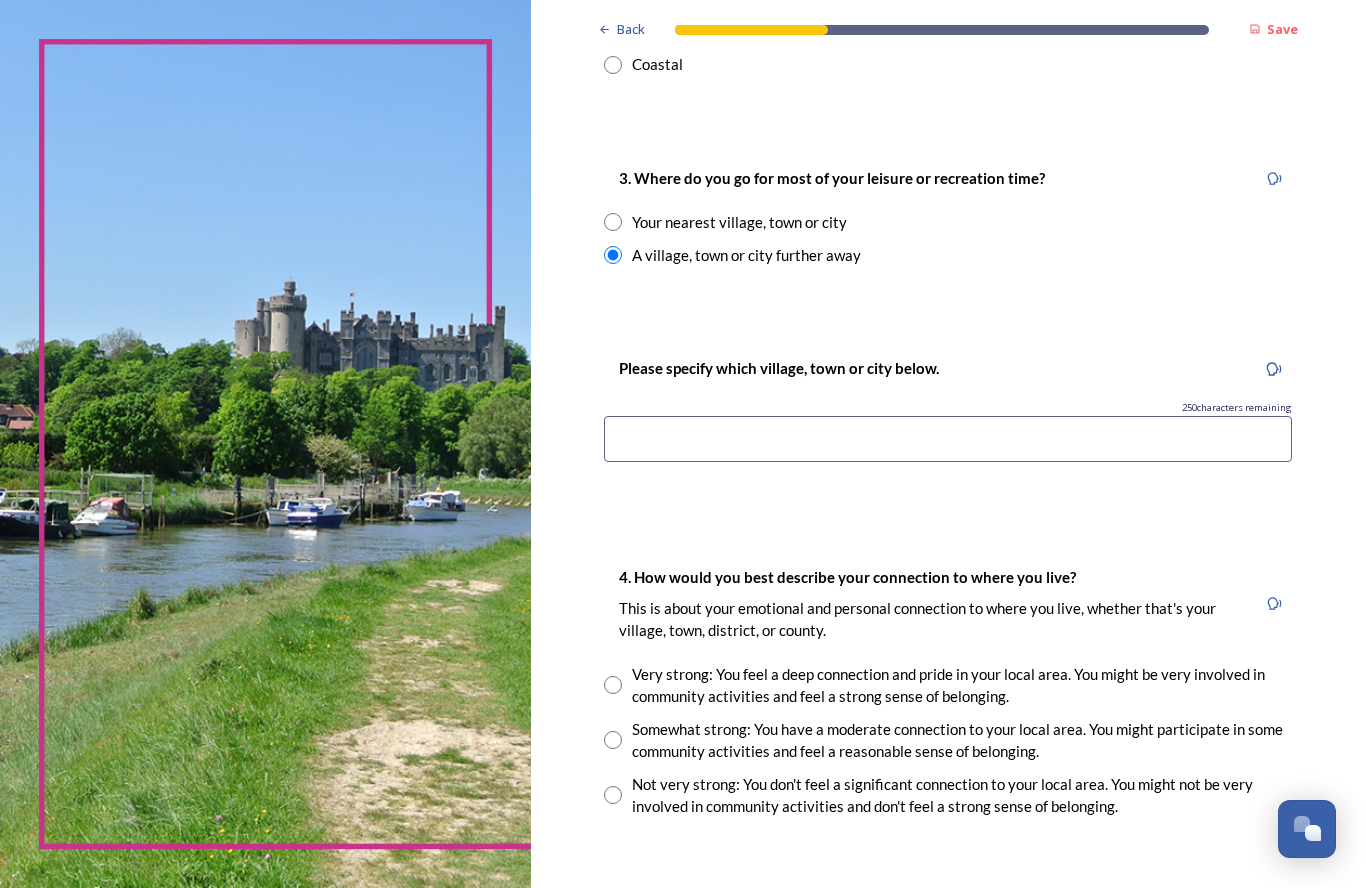 click at bounding box center (948, 439) 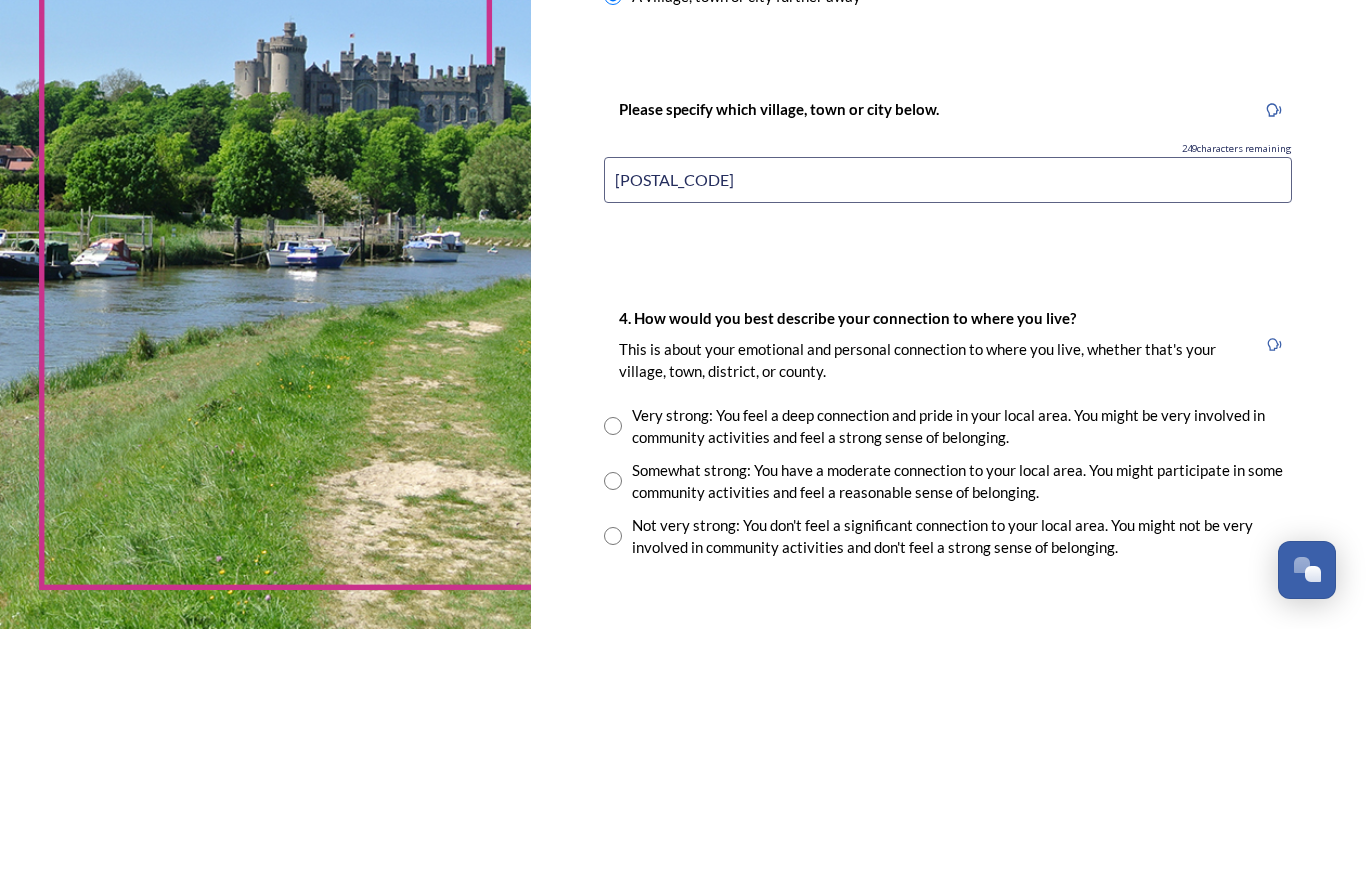 scroll, scrollTop: 43, scrollLeft: 0, axis: vertical 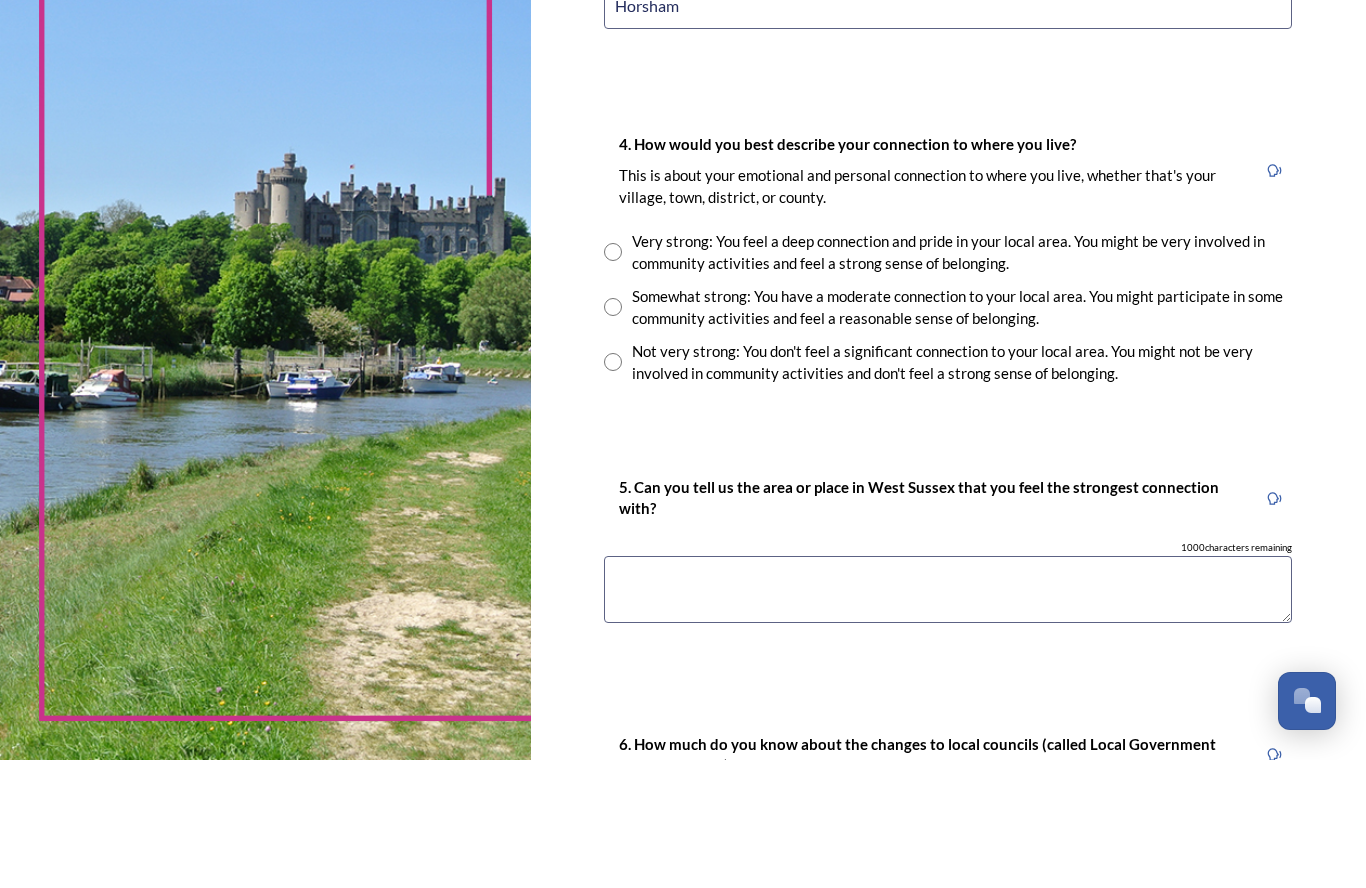 type on "Horsham" 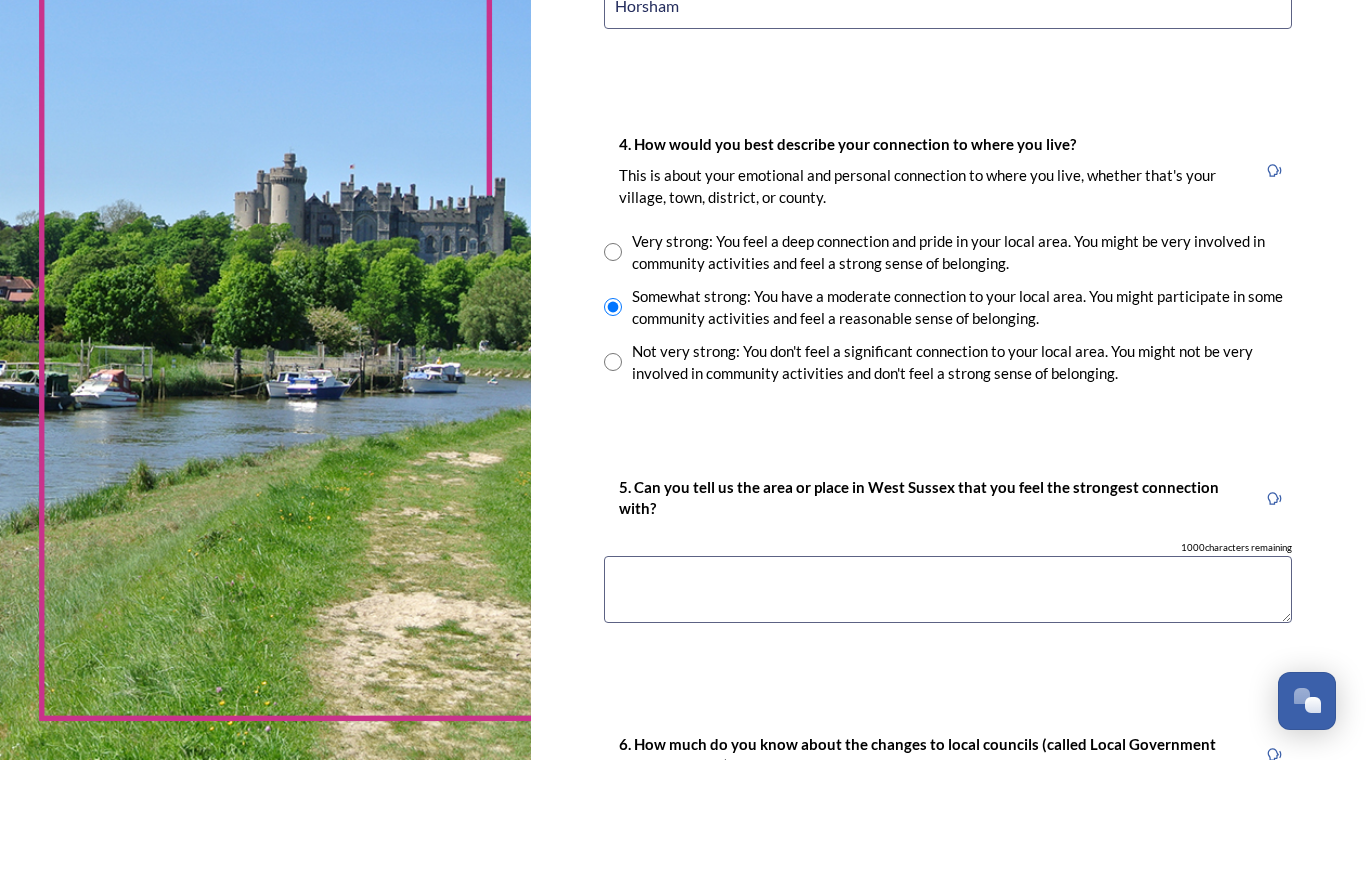 scroll, scrollTop: 87, scrollLeft: 0, axis: vertical 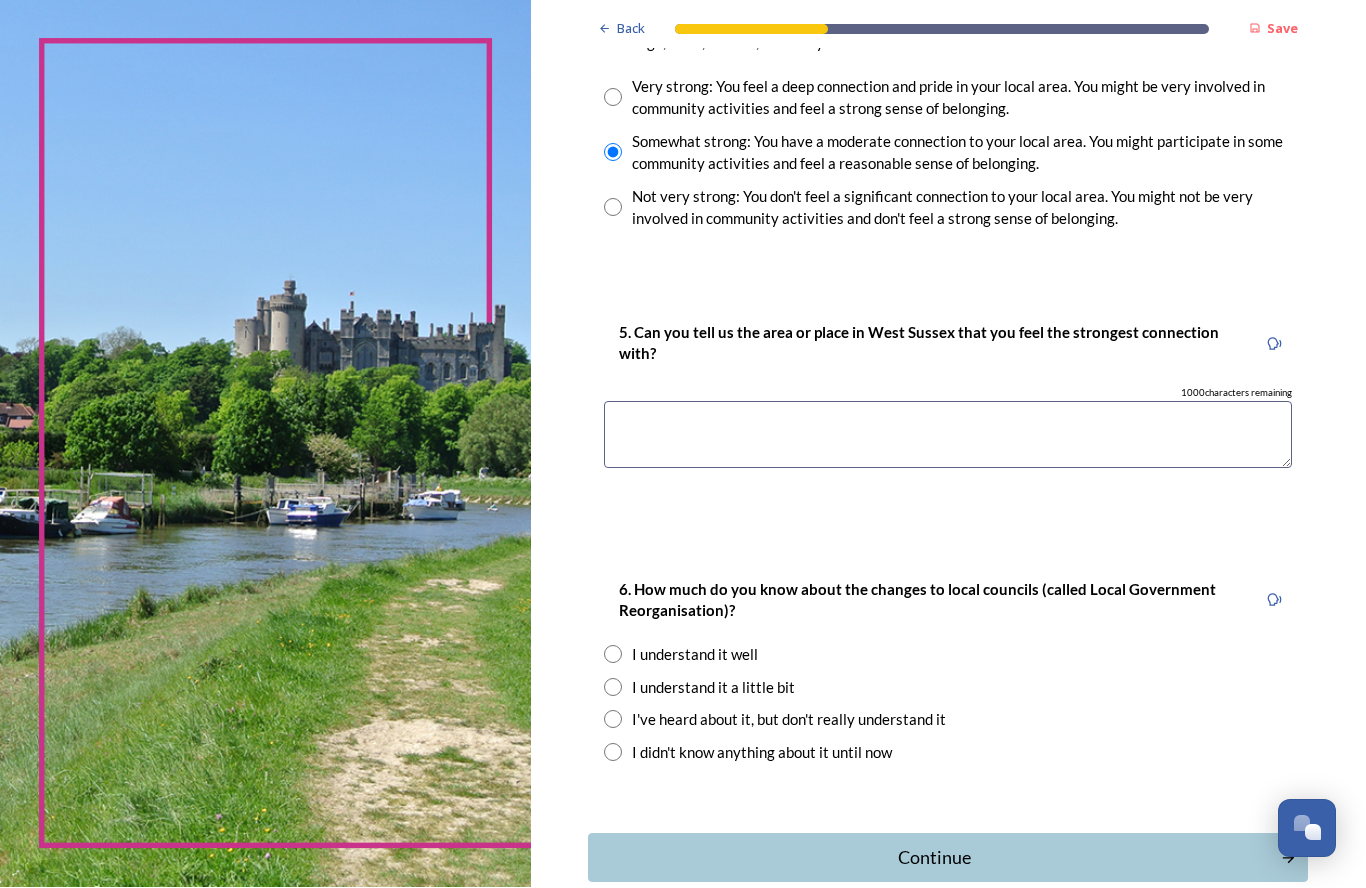 click at bounding box center (948, 435) 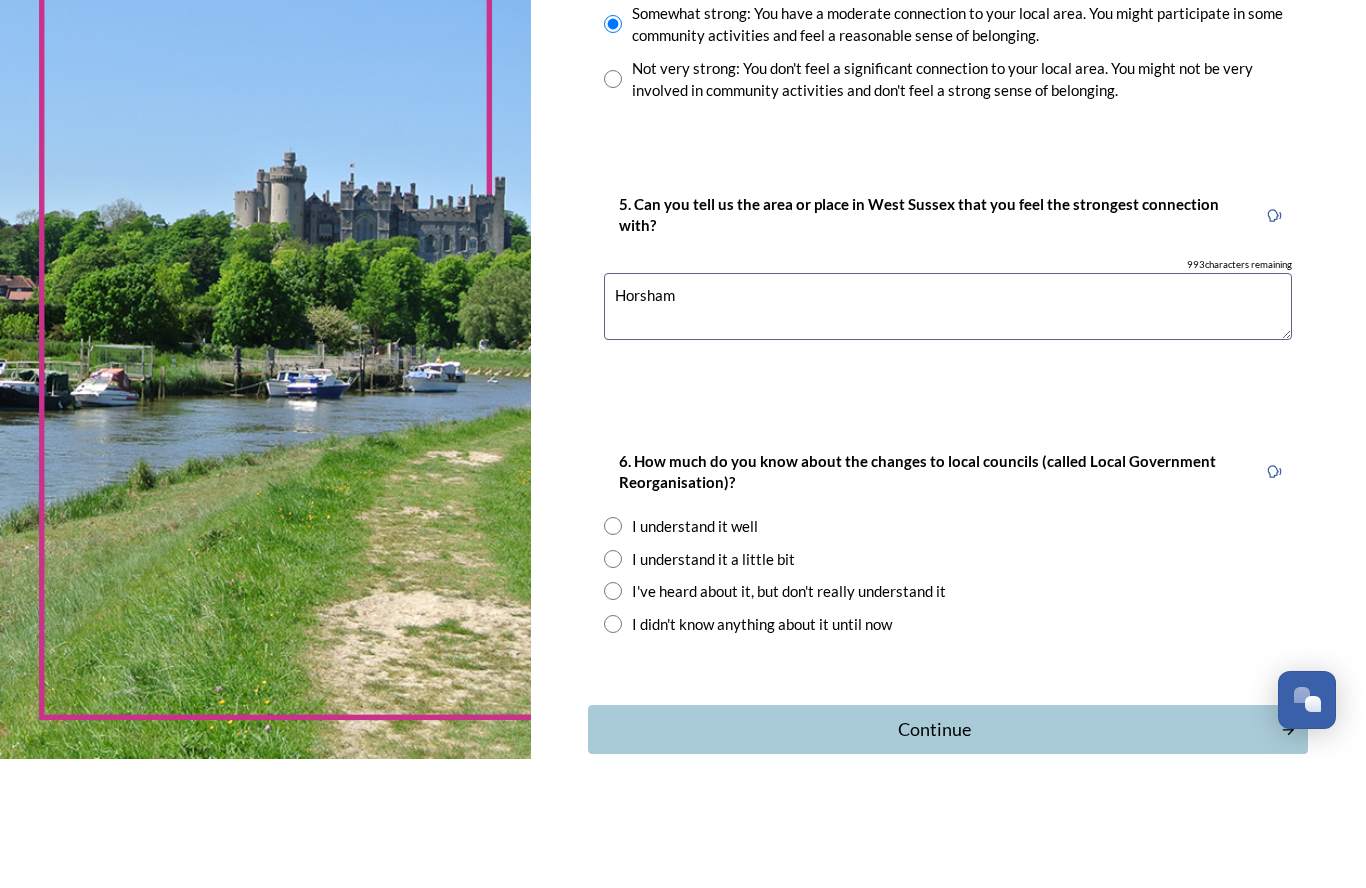 type on "Horsham" 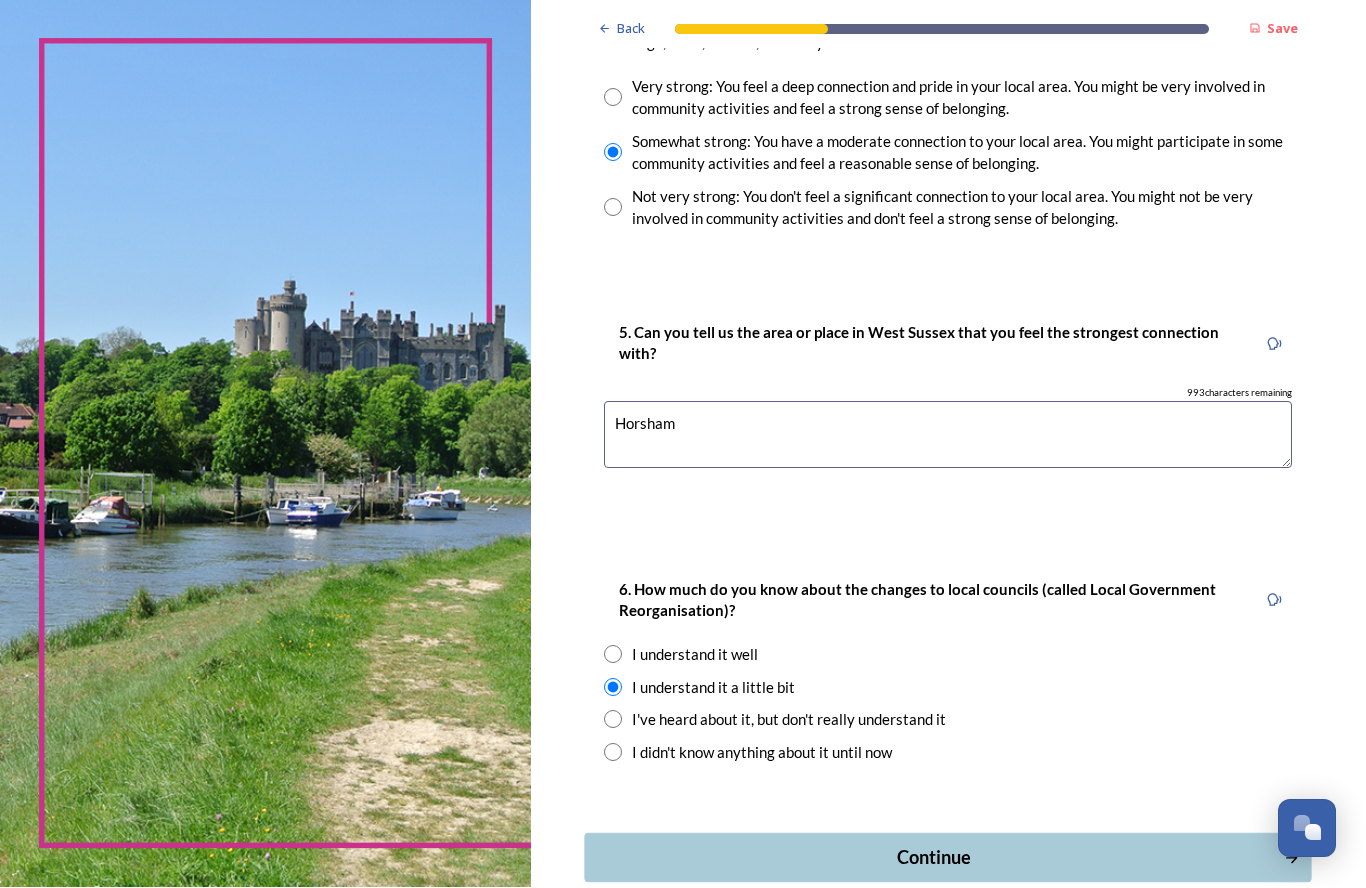 click on "Continue" at bounding box center [948, 858] 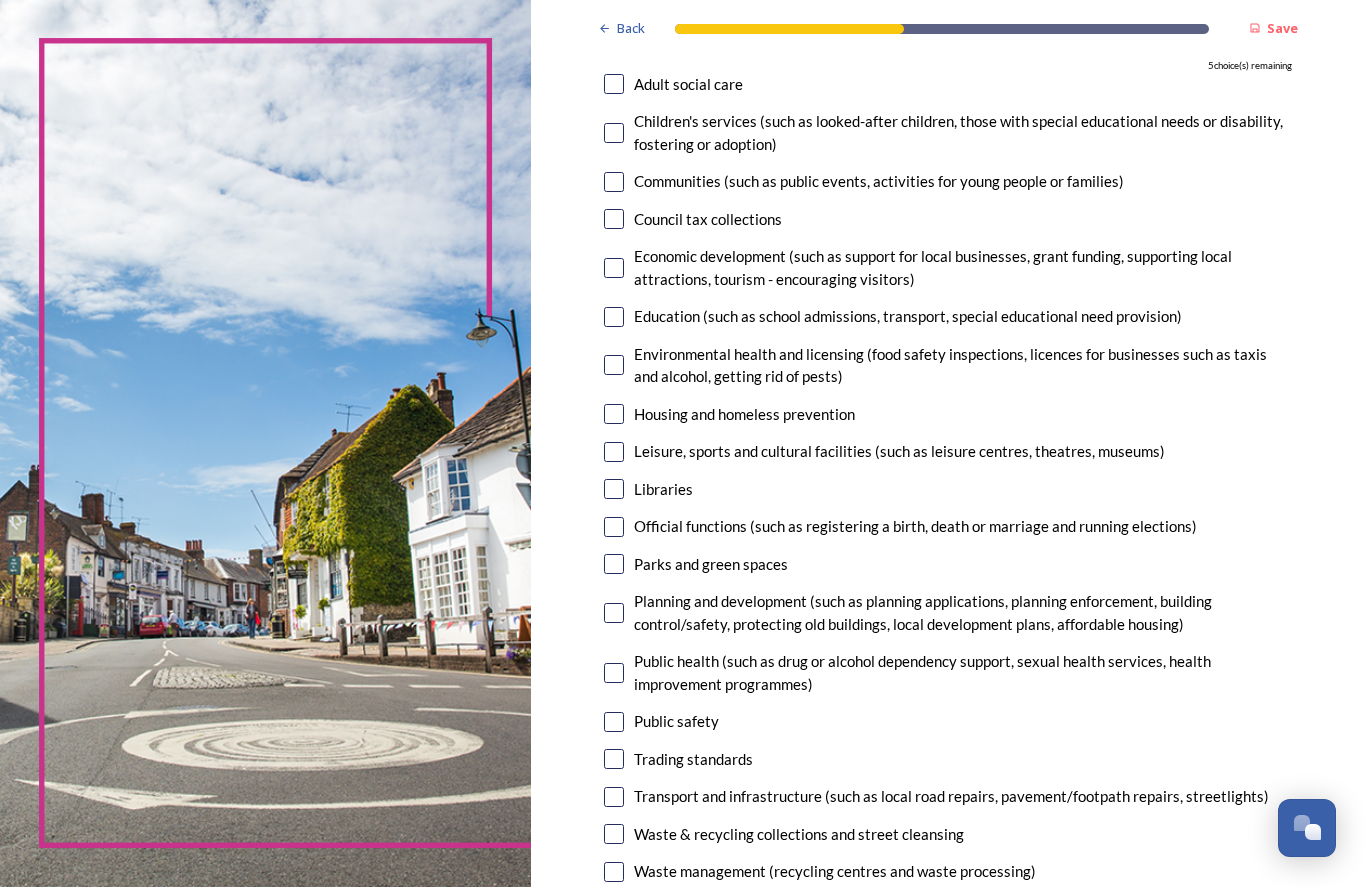 scroll, scrollTop: 212, scrollLeft: 0, axis: vertical 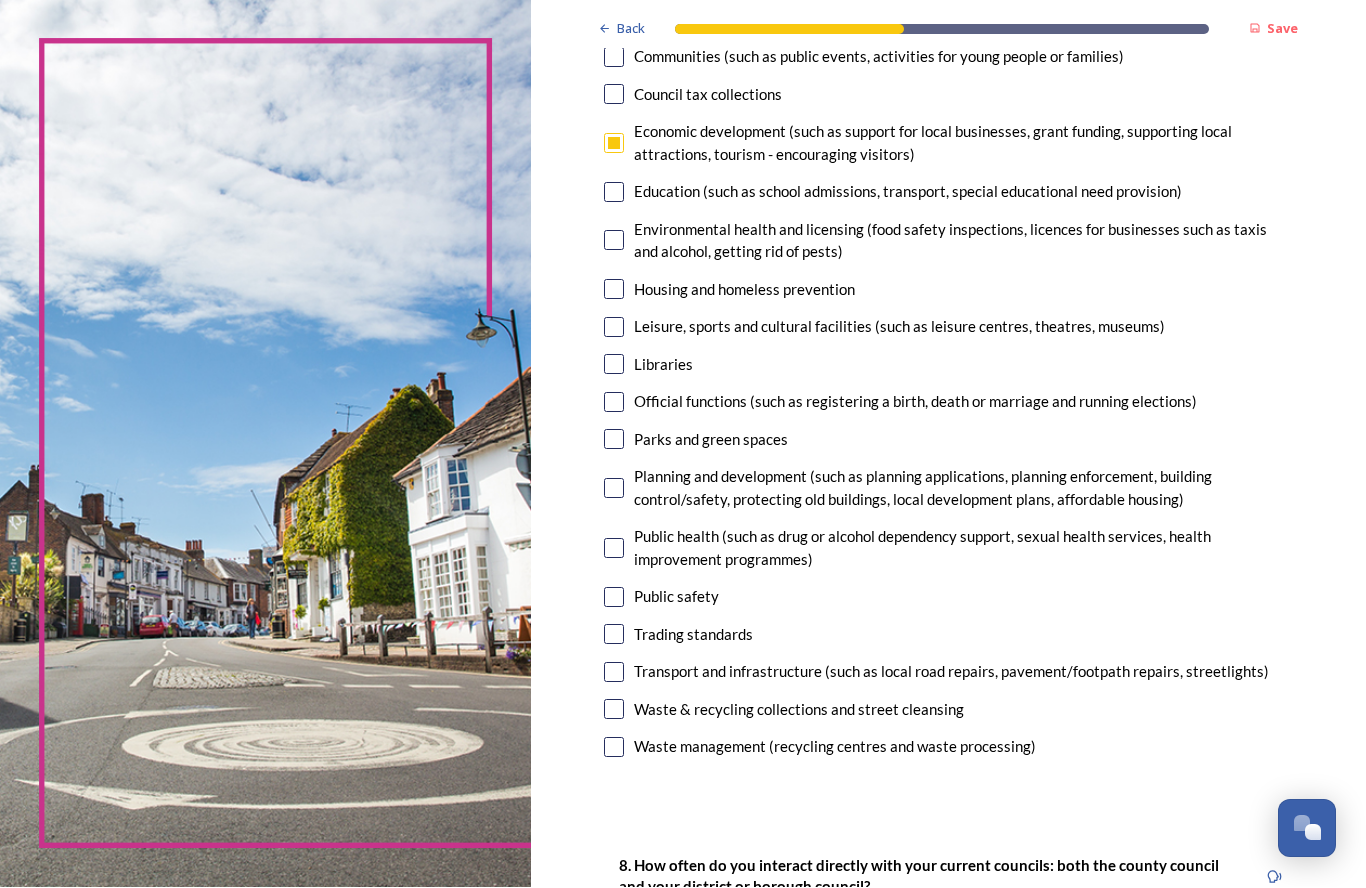 click at bounding box center [614, 241] 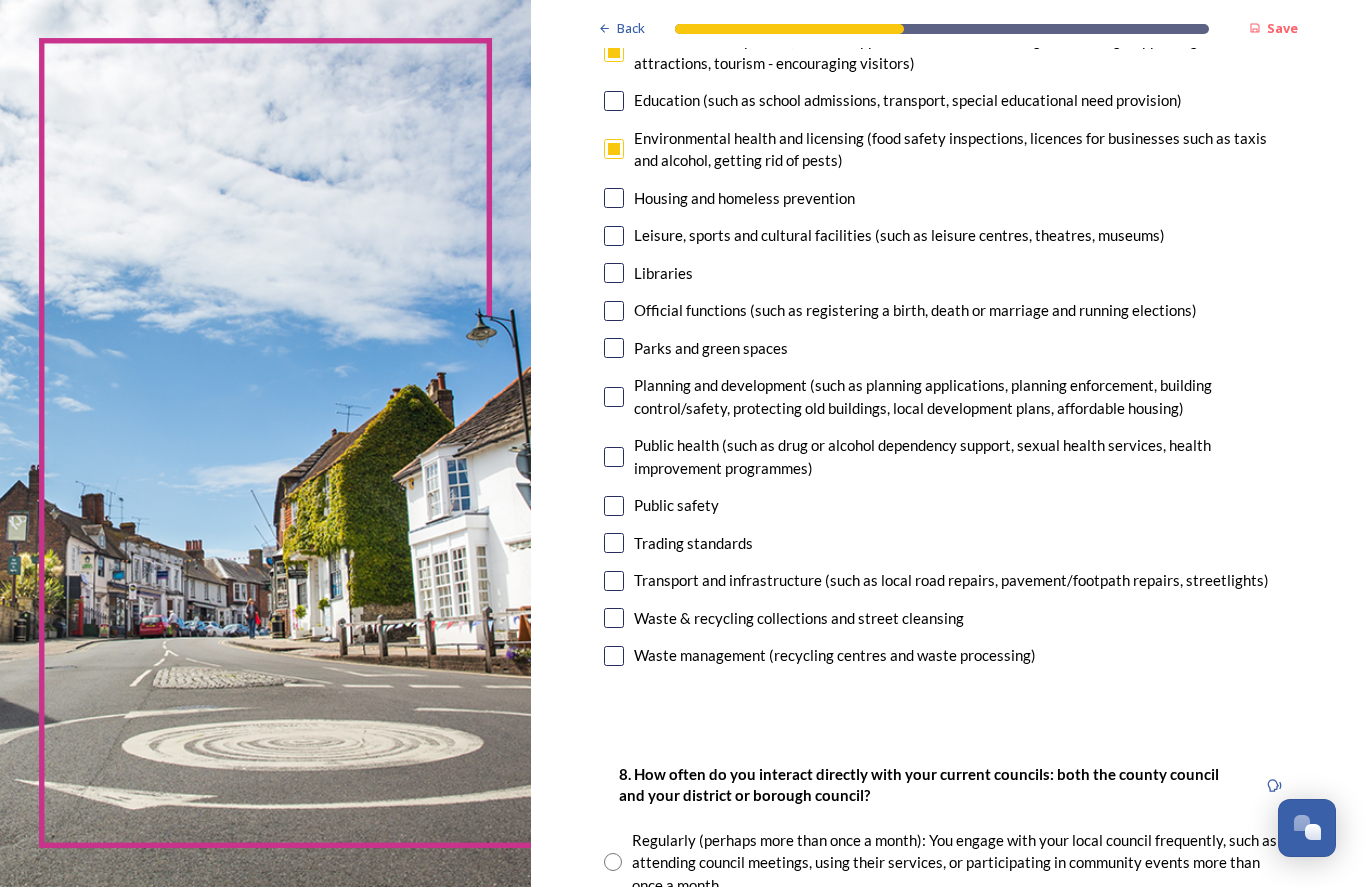 scroll, scrollTop: 428, scrollLeft: 0, axis: vertical 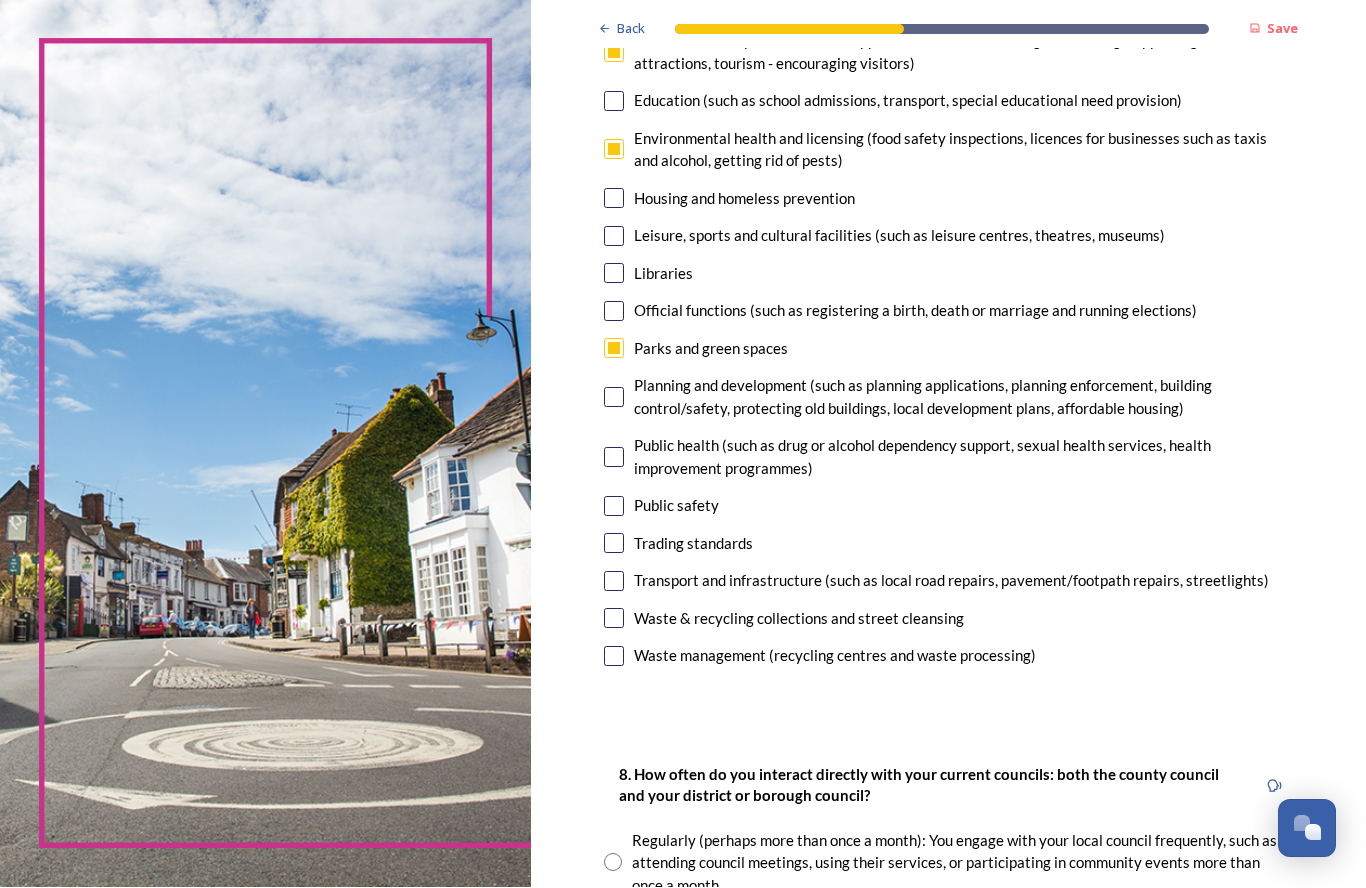 click at bounding box center (614, 398) 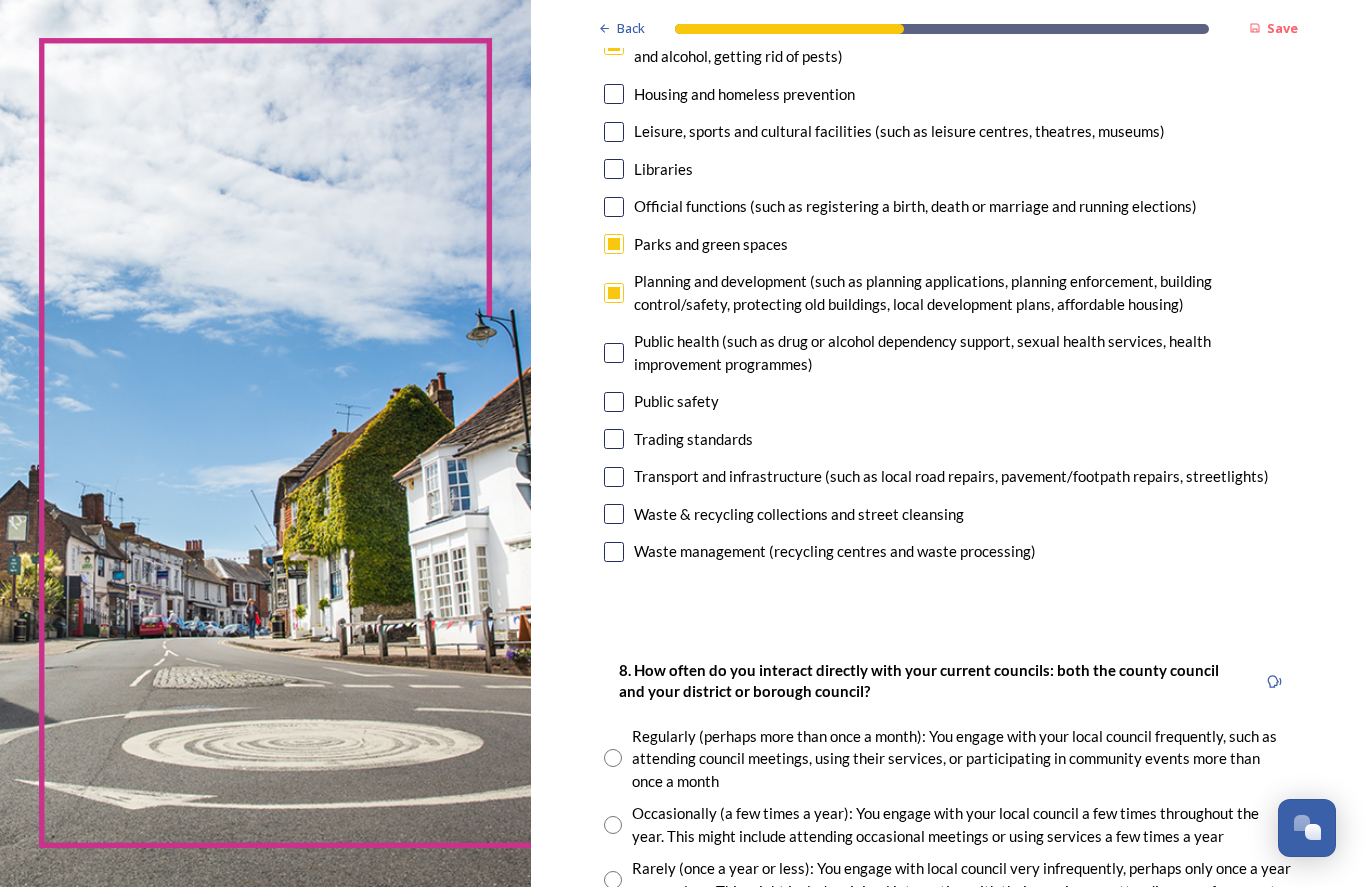 scroll, scrollTop: 532, scrollLeft: 0, axis: vertical 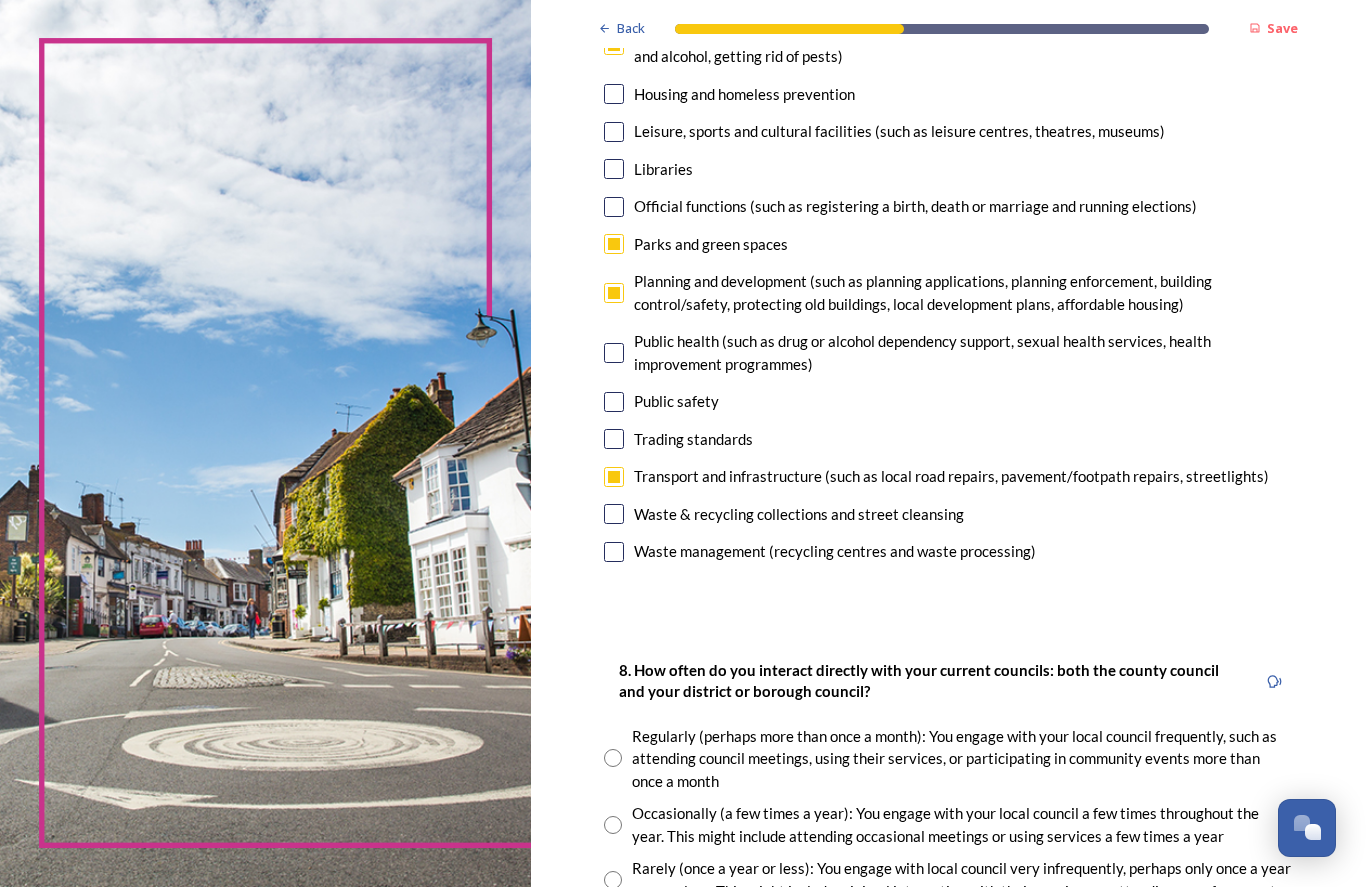 click on "7. Council services will continue, no matter what the local government structure looks like.  ﻿﻿Which of the following council services matter most to you?  You can select up to five options. 0  choice(s) remaining Adult social care   Children's services (such as looked-after children, those with special educational needs or disability, fostering or adoption) Communities (such as public events, activities for young people or families) Council tax collections Economic development (such as support for local businesses, grant funding, supporting local attractions, tourism - encouraging visitors)  Education (such as school admissions, transport, special educational need provision)  Environmental health and licensing (food safety inspections, licences for businesses such as taxis and alcohol, getting rid of pests) Housing and homeless prevention Leisure, sports and cultural facilities (such as leisure centres, theatres, museums) Libraries Parks and green spaces Public safety Trading standards" at bounding box center (948, 116) 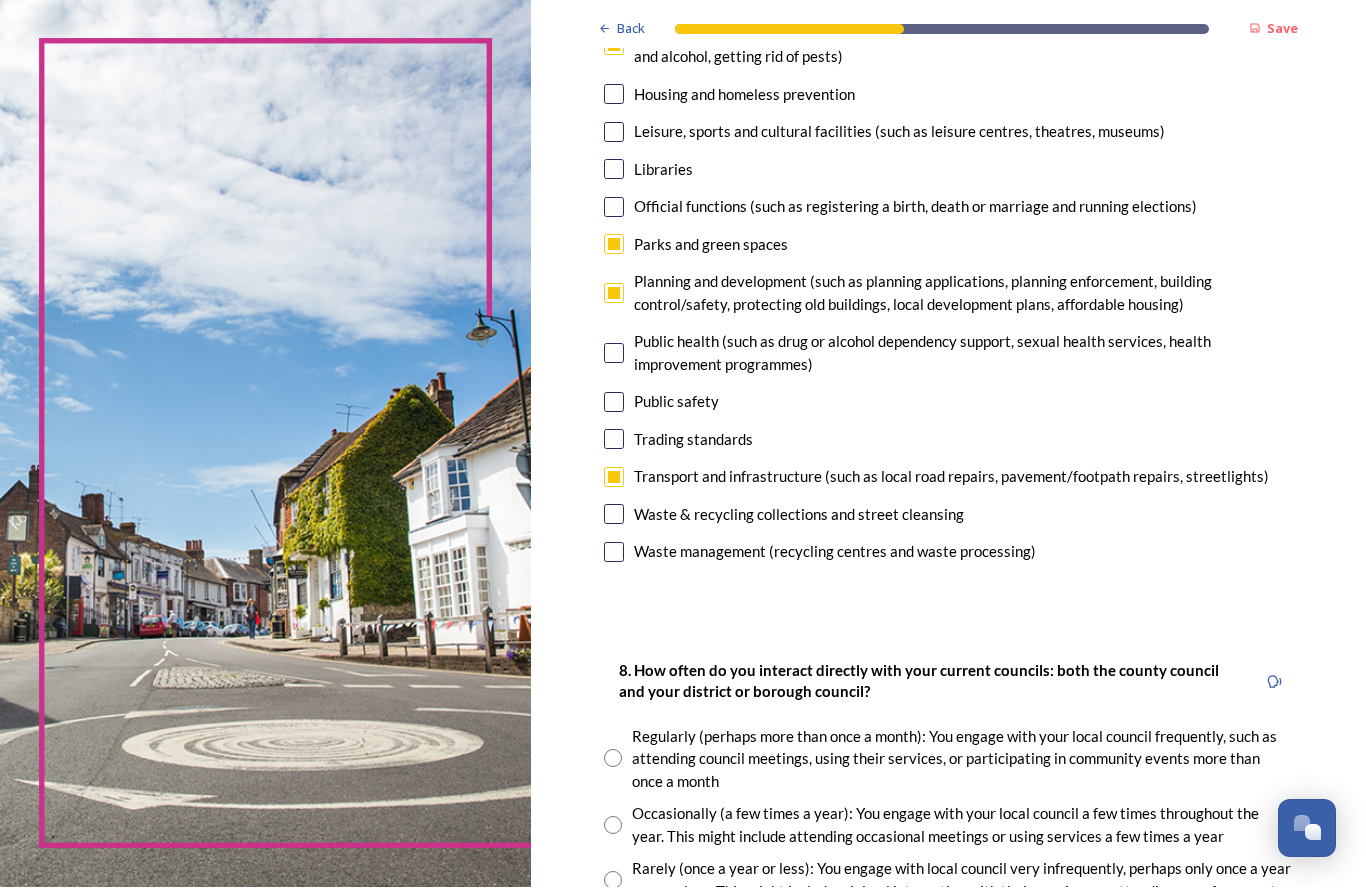 click at bounding box center (614, 515) 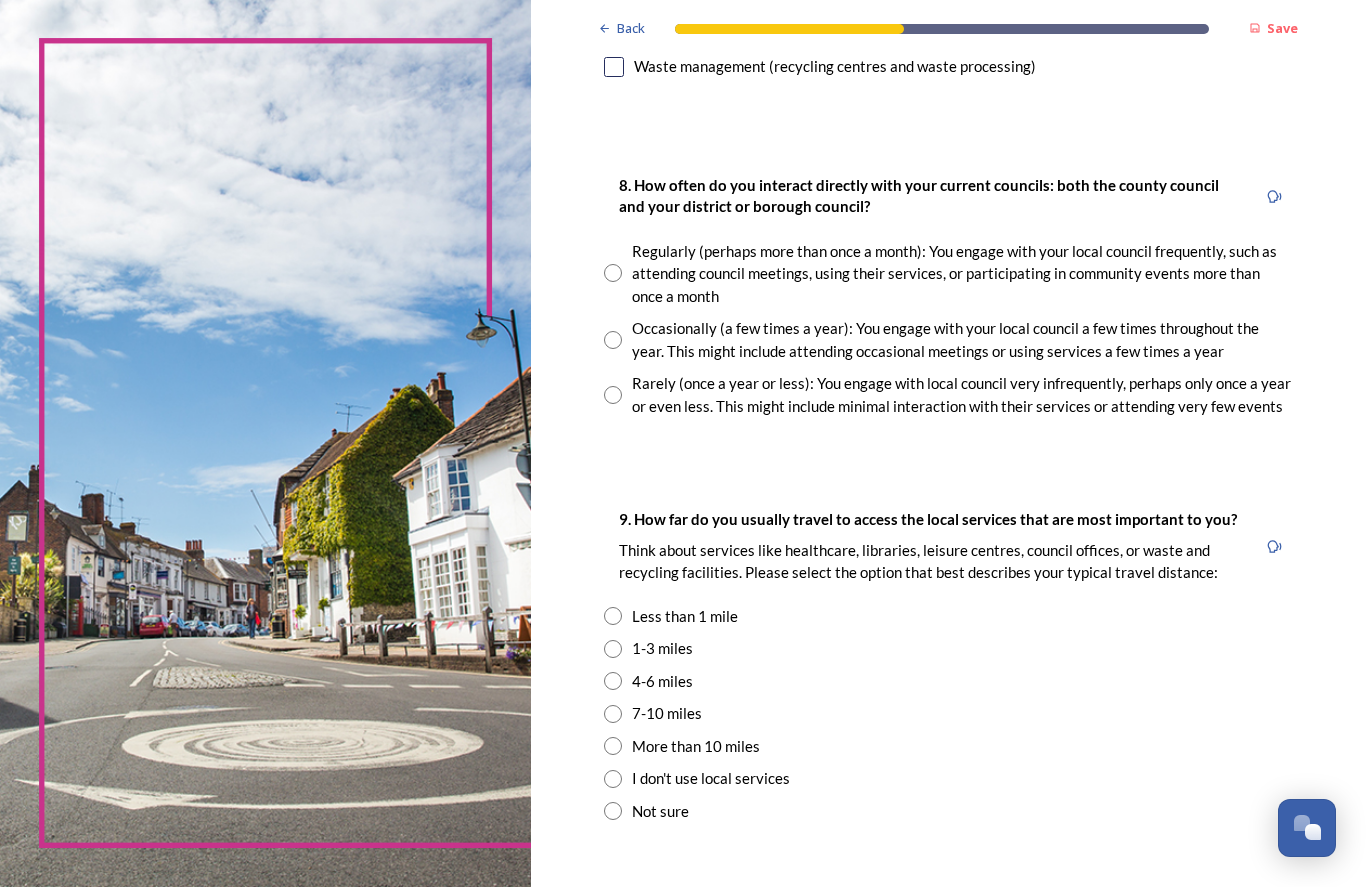scroll, scrollTop: 1017, scrollLeft: 0, axis: vertical 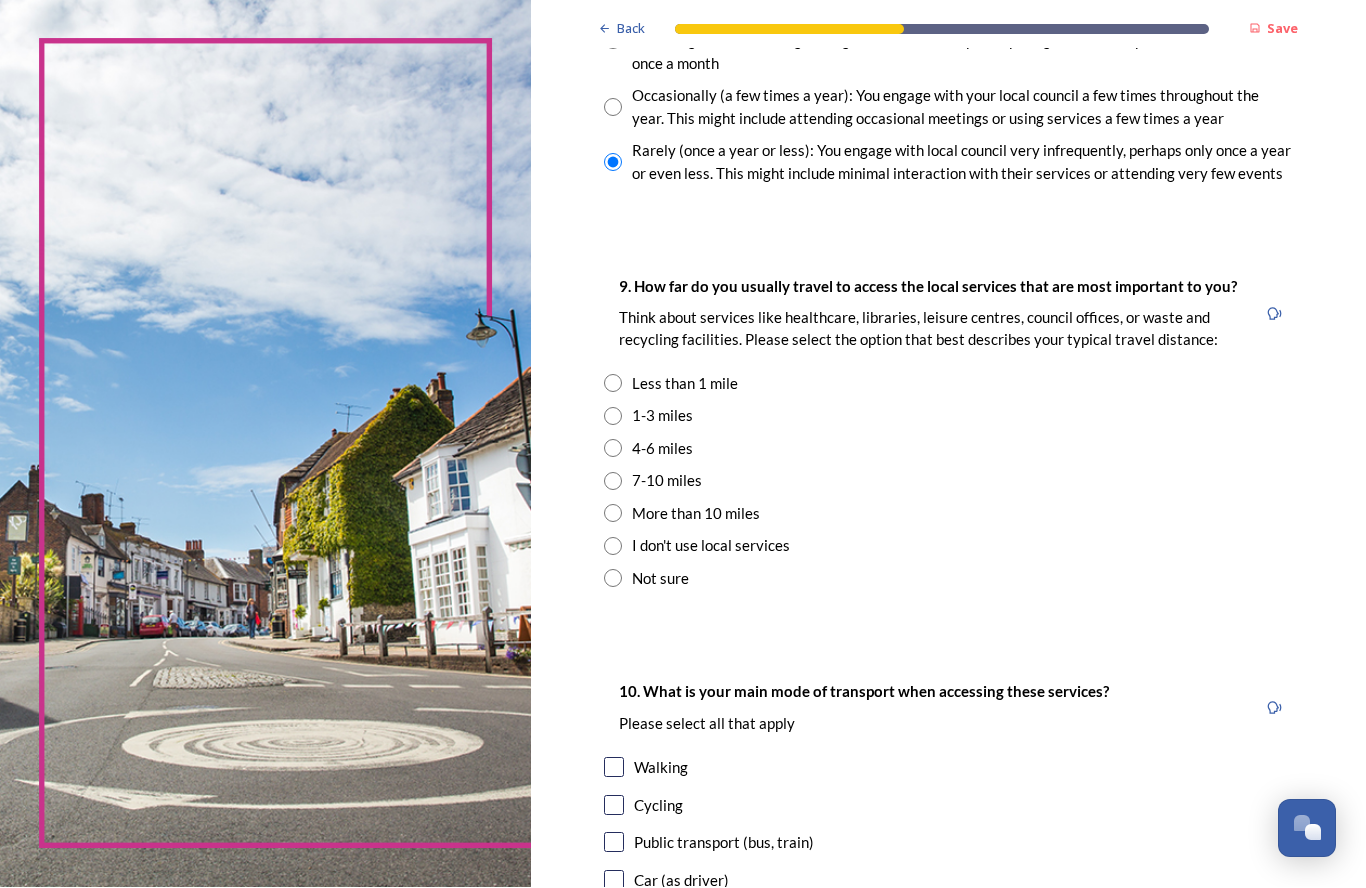 click on "7-10 miles" at bounding box center (667, 481) 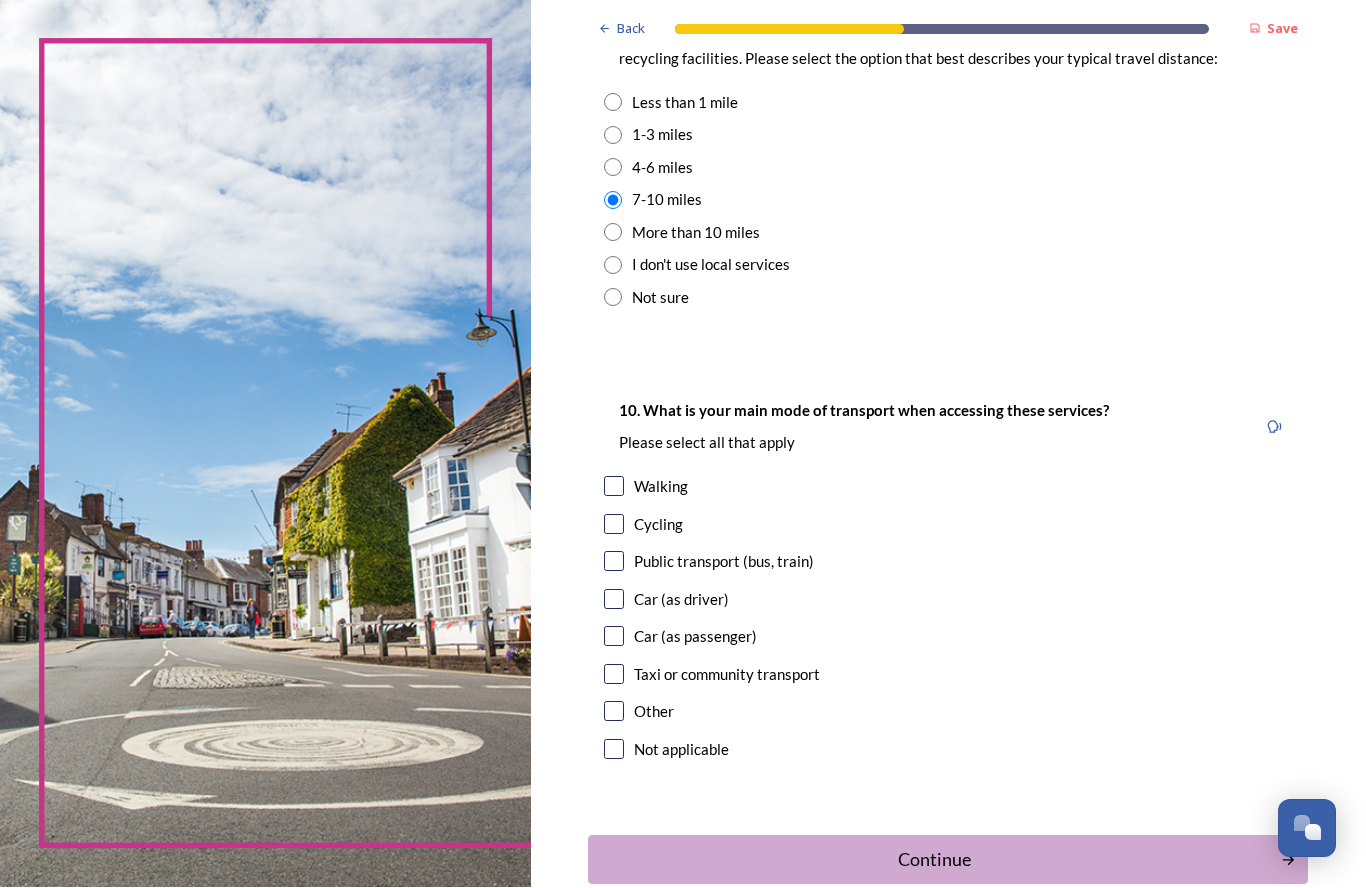 scroll, scrollTop: 1530, scrollLeft: 0, axis: vertical 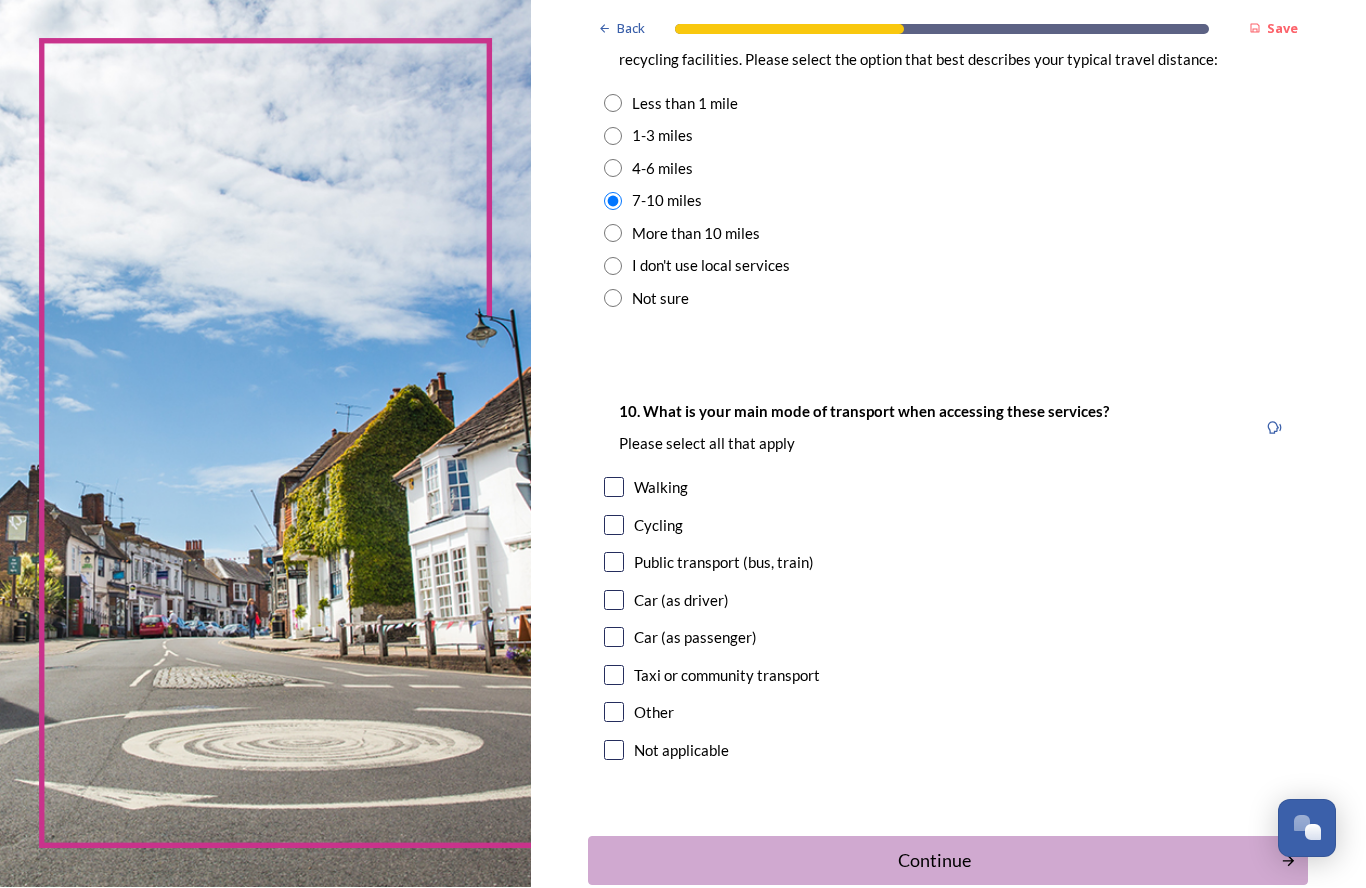 click on "Car (as driver)" at bounding box center (681, 601) 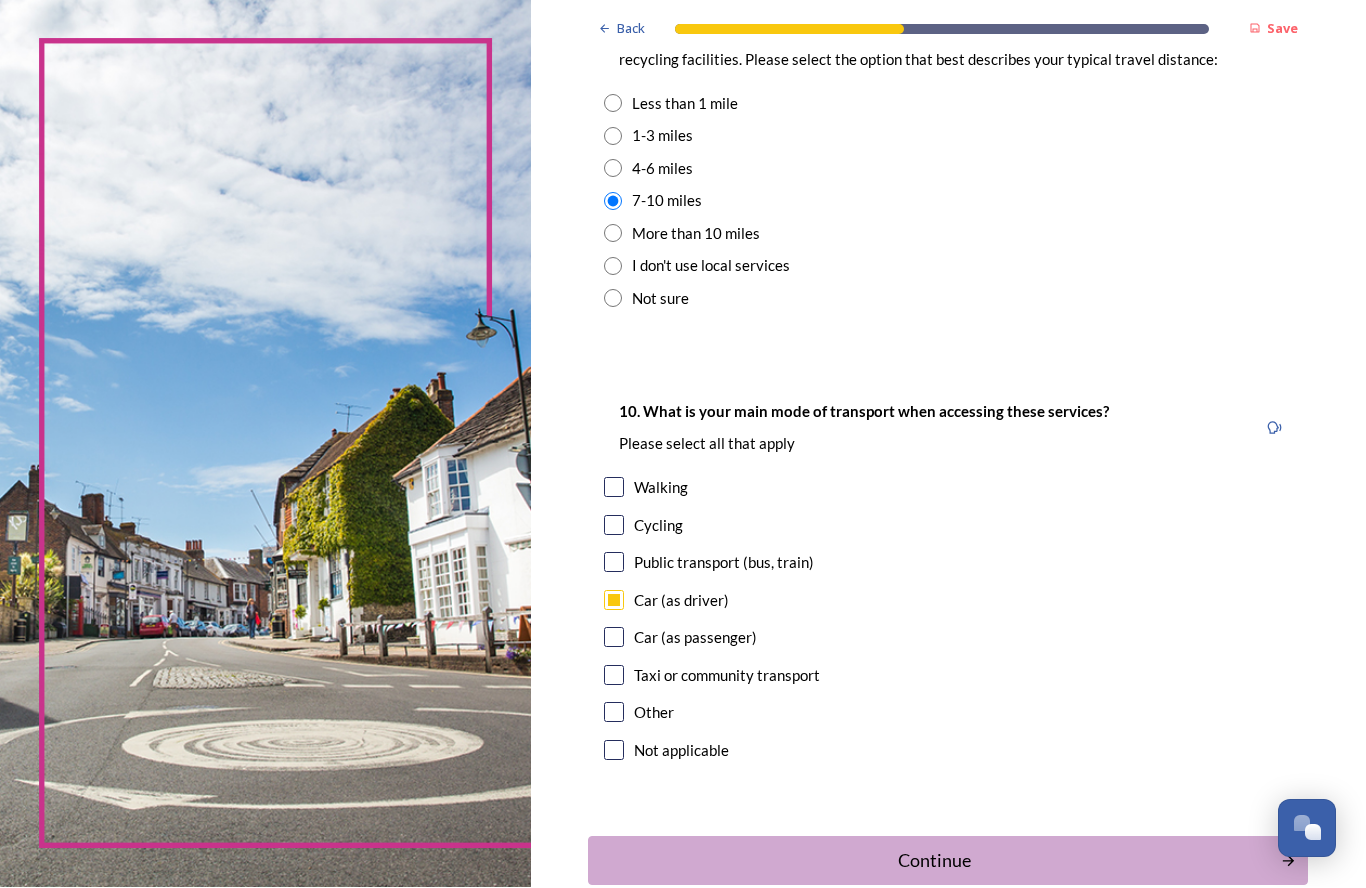 checkbox on "true" 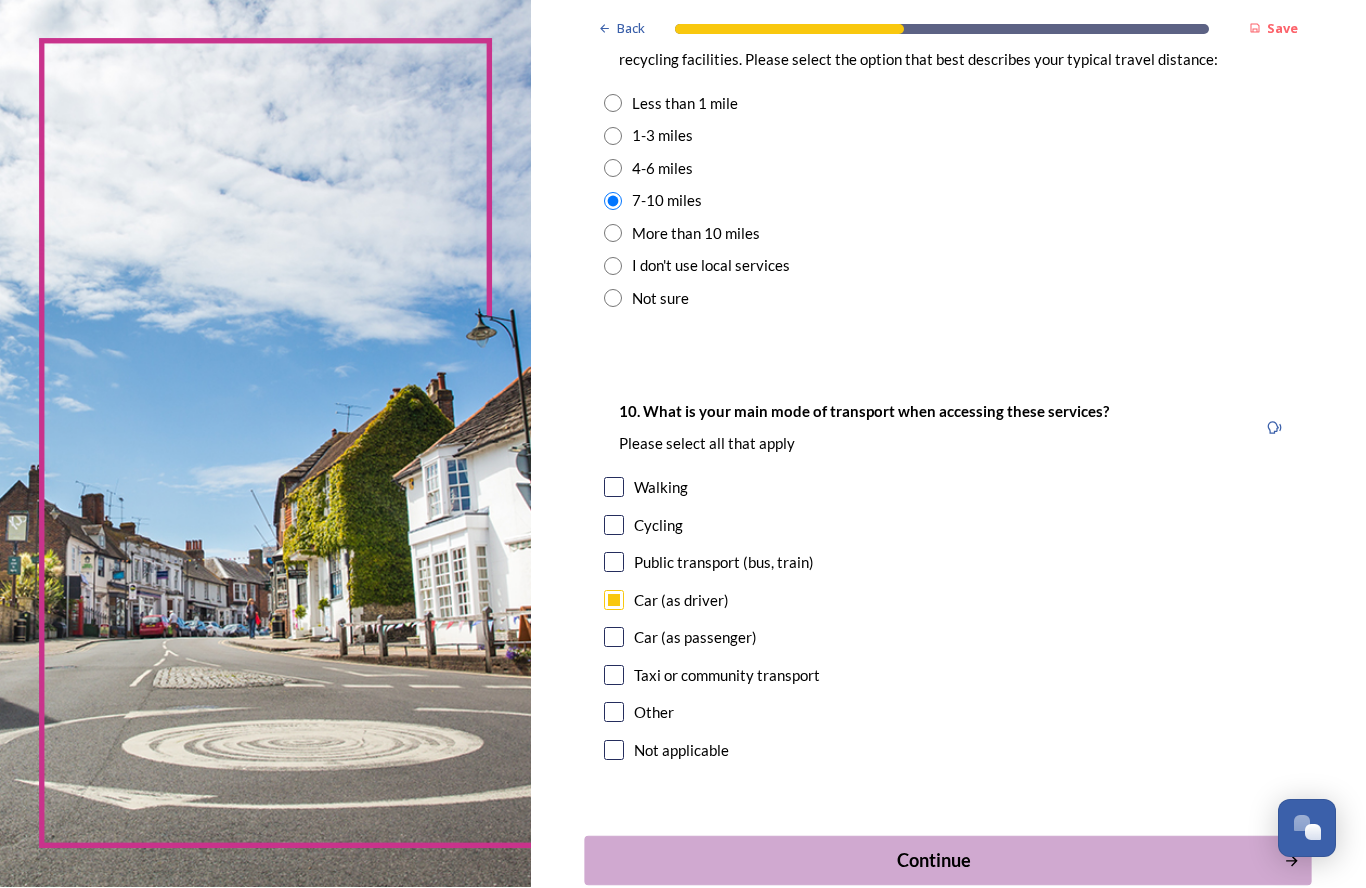 click on "Continue" at bounding box center (934, 861) 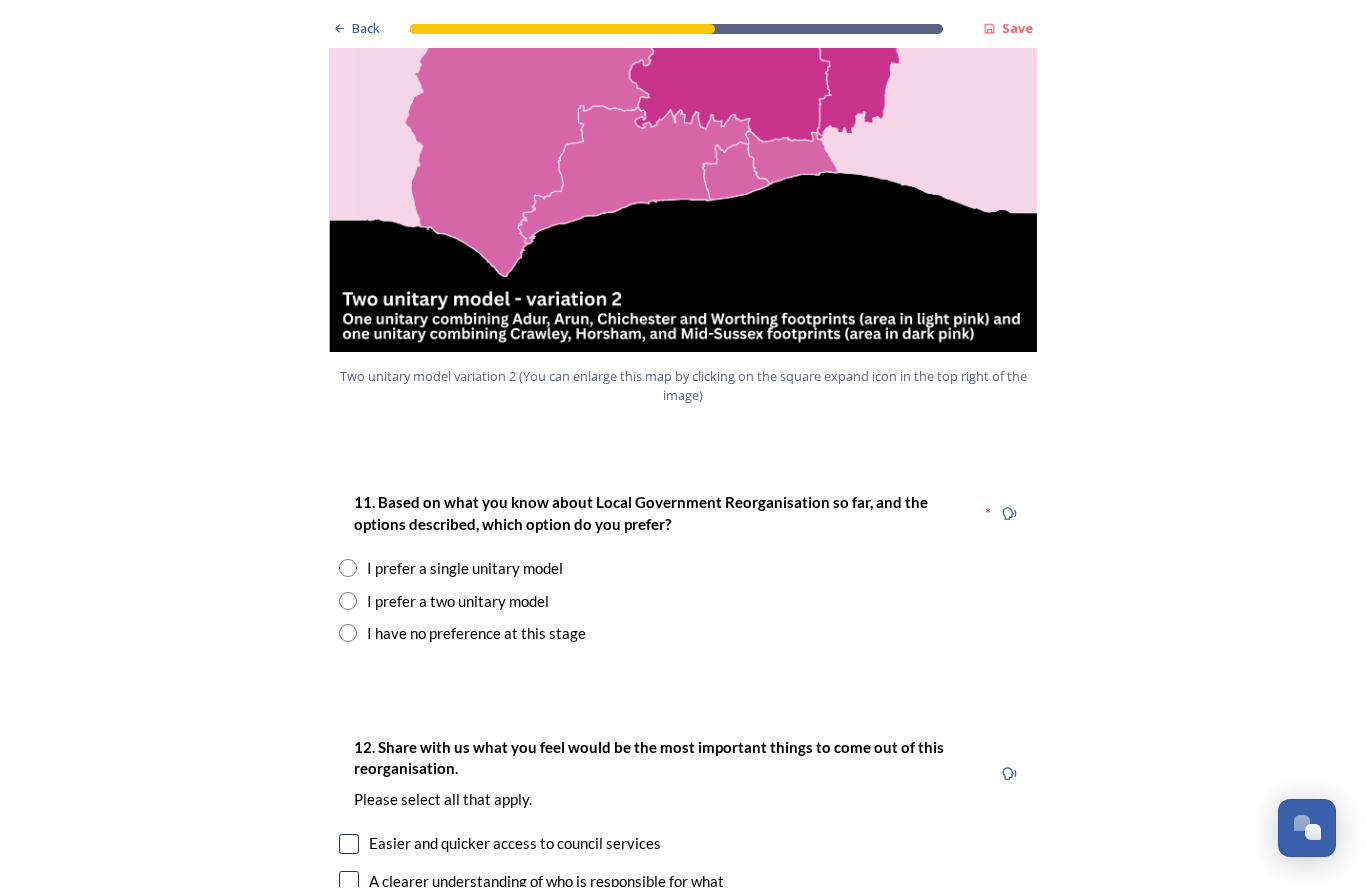 scroll, scrollTop: 2248, scrollLeft: 0, axis: vertical 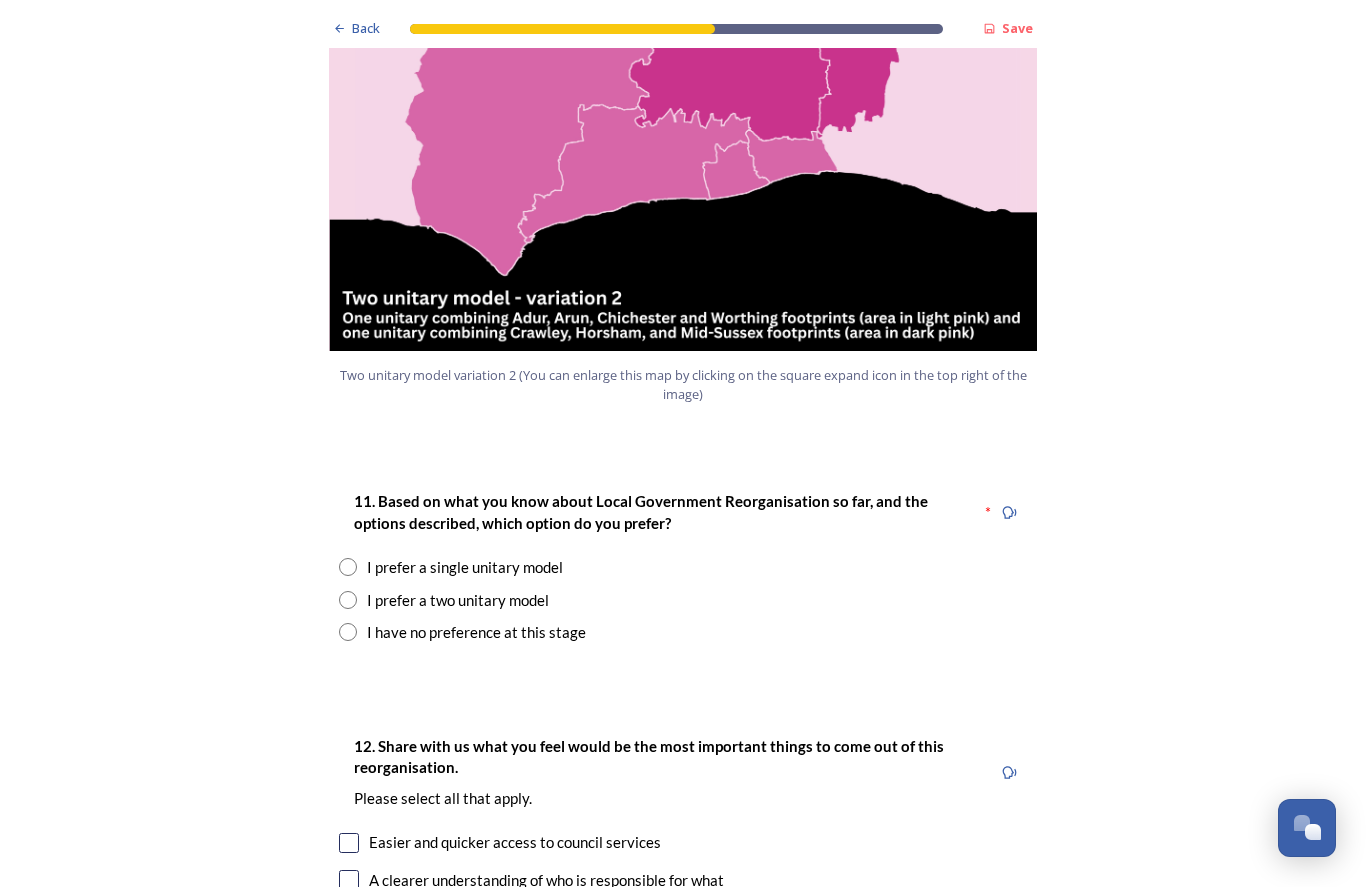 click at bounding box center [348, 601] 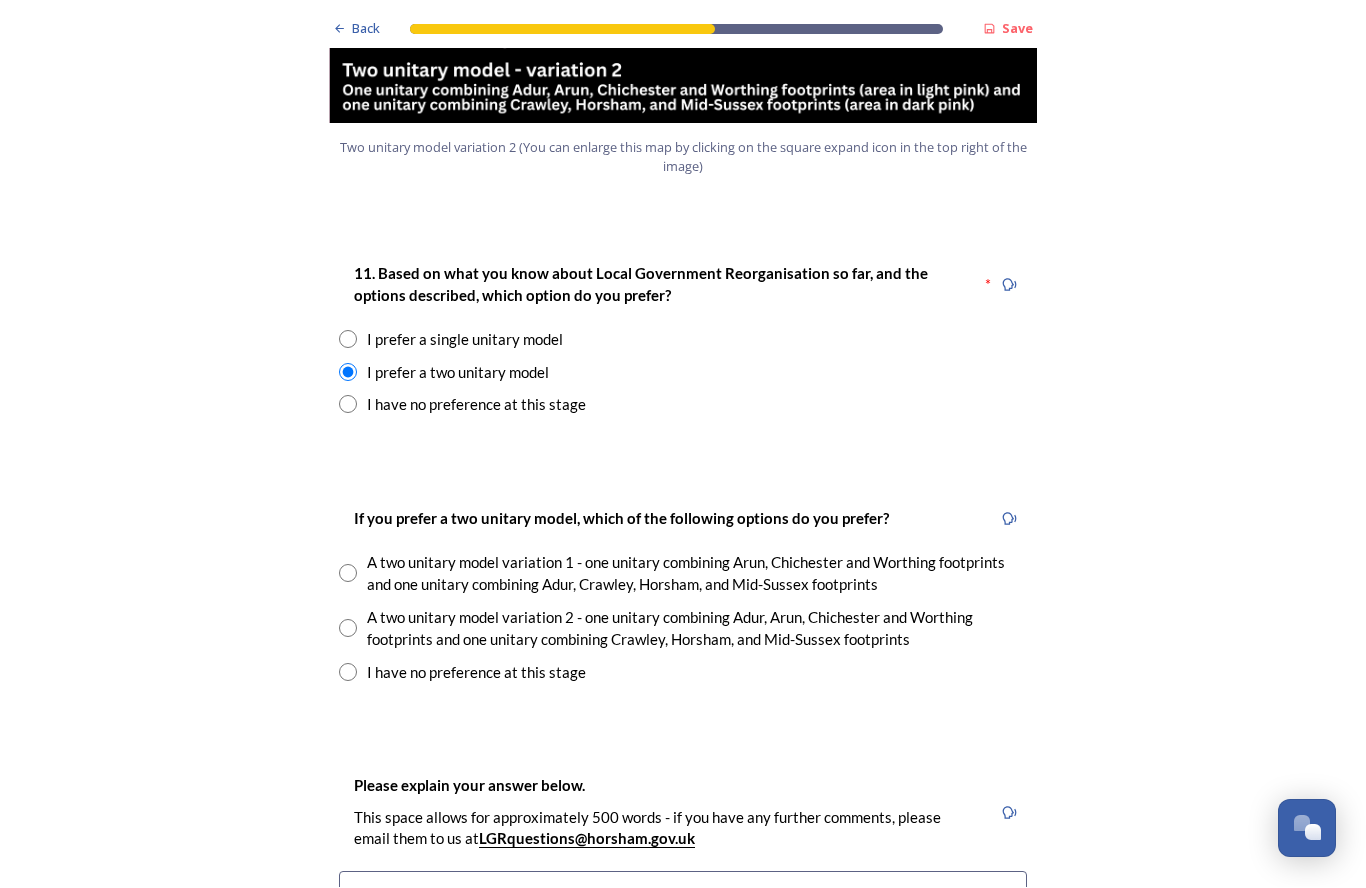 scroll, scrollTop: 2476, scrollLeft: 0, axis: vertical 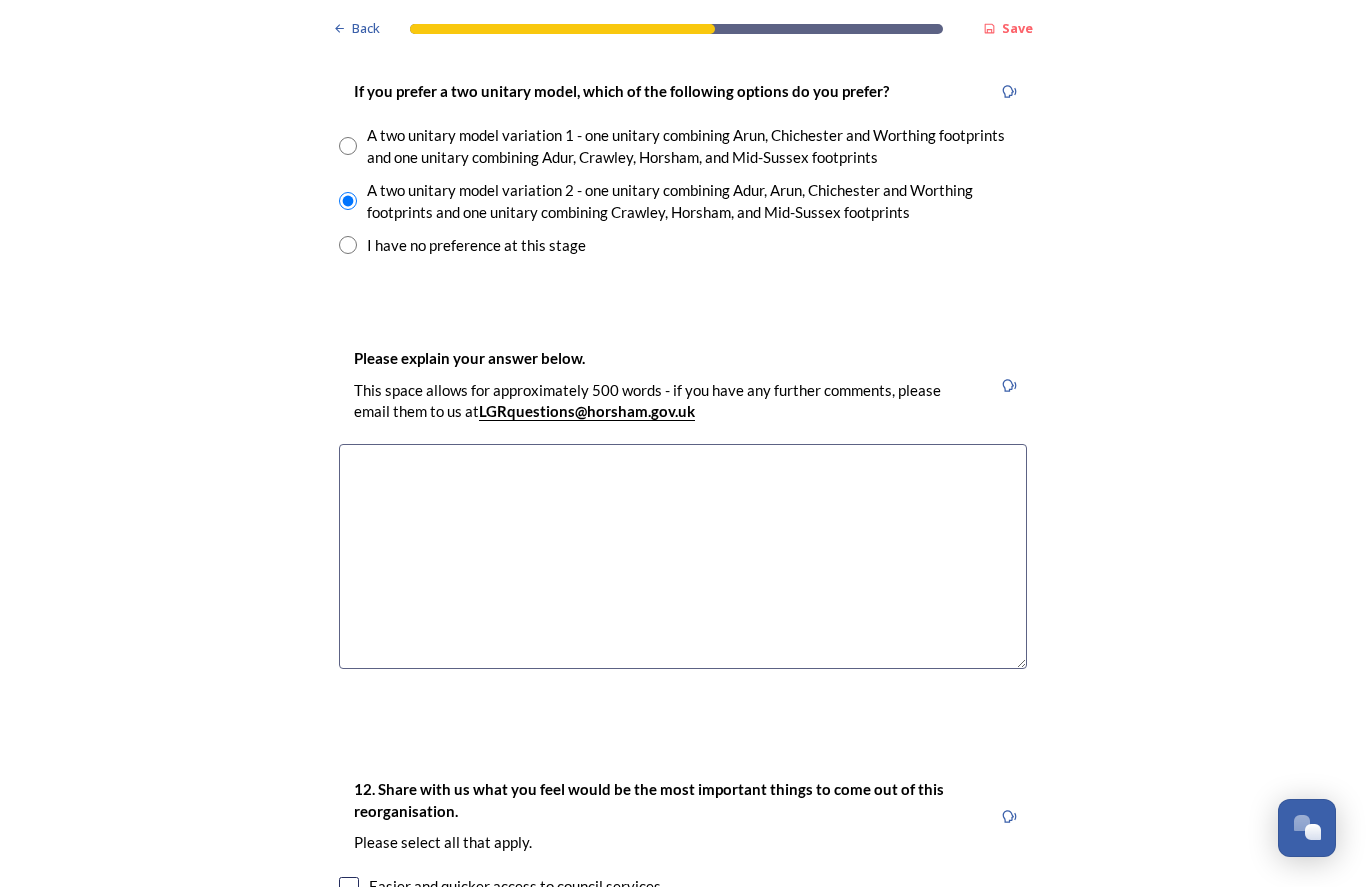 click at bounding box center (683, 557) 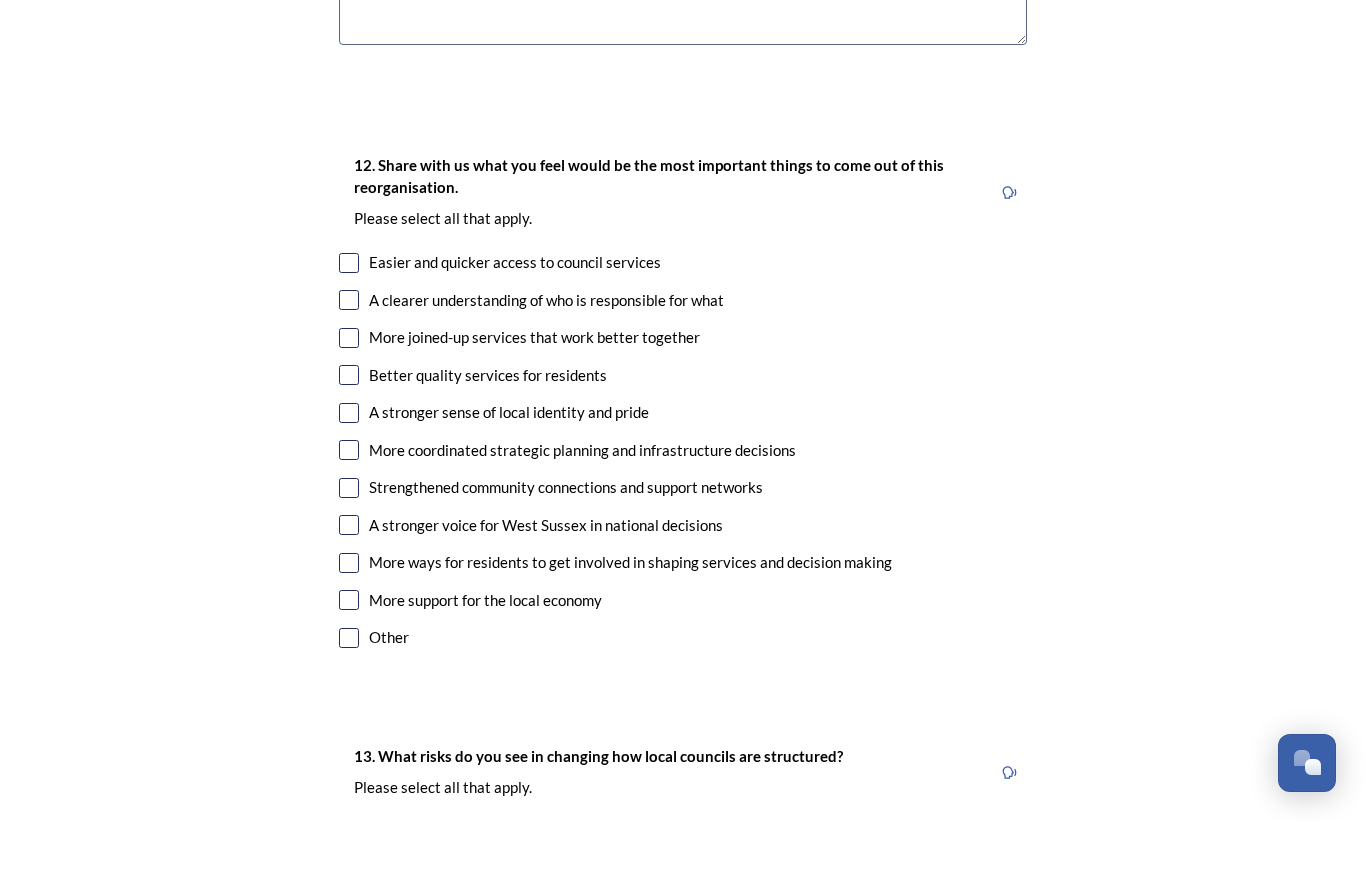 scroll, scrollTop: 3462, scrollLeft: 0, axis: vertical 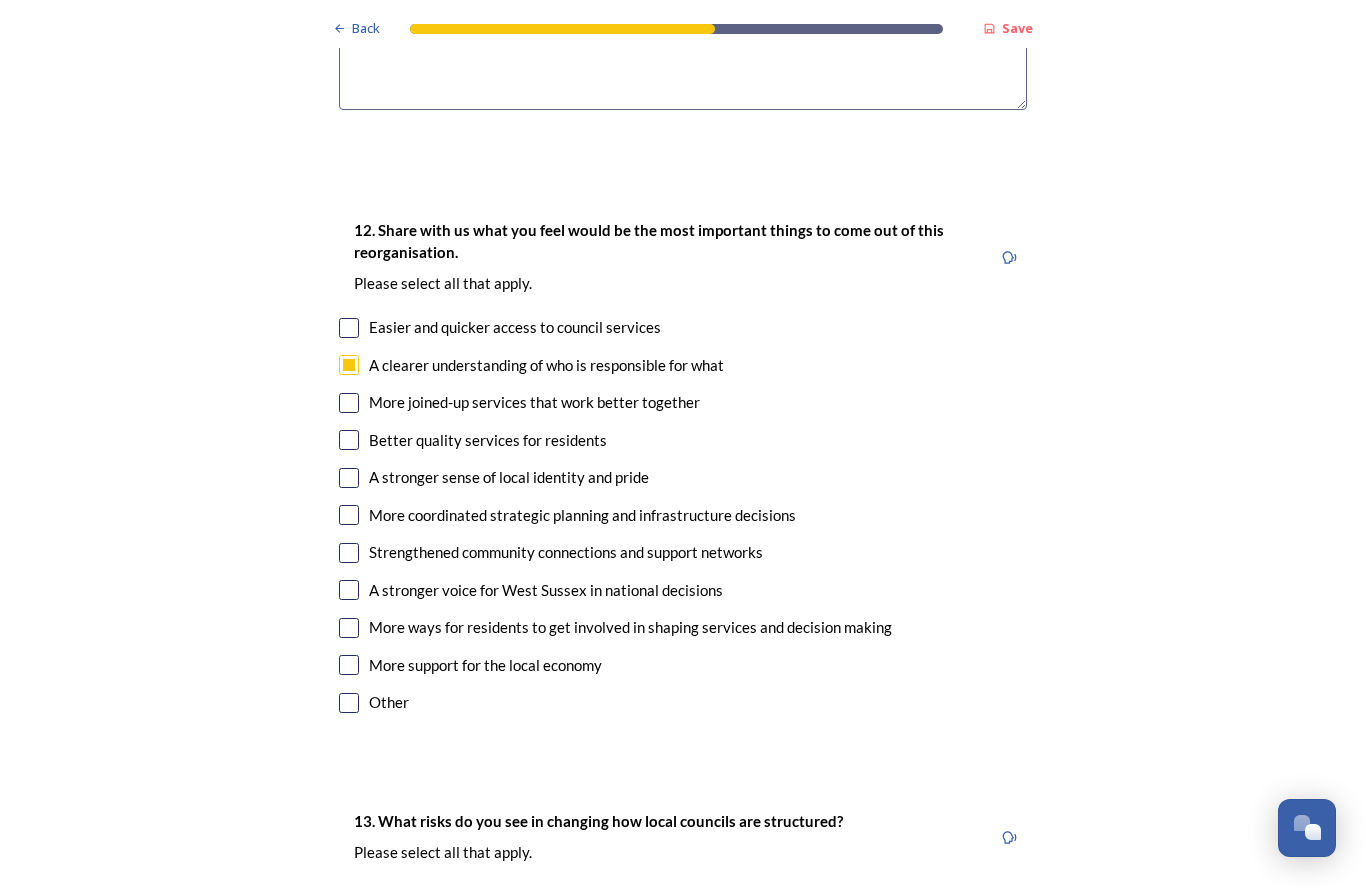 click at bounding box center (349, 329) 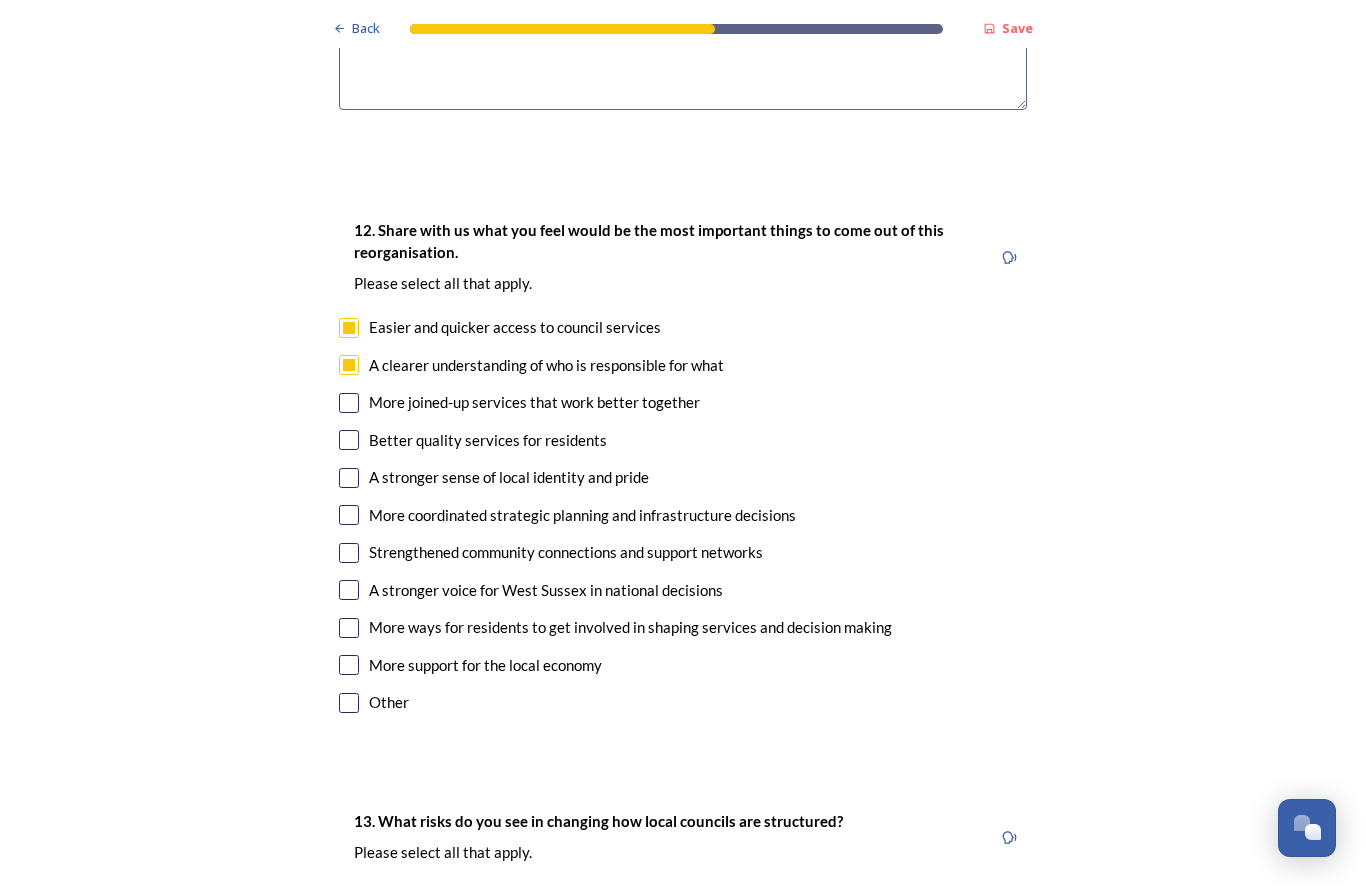 click at bounding box center (349, 329) 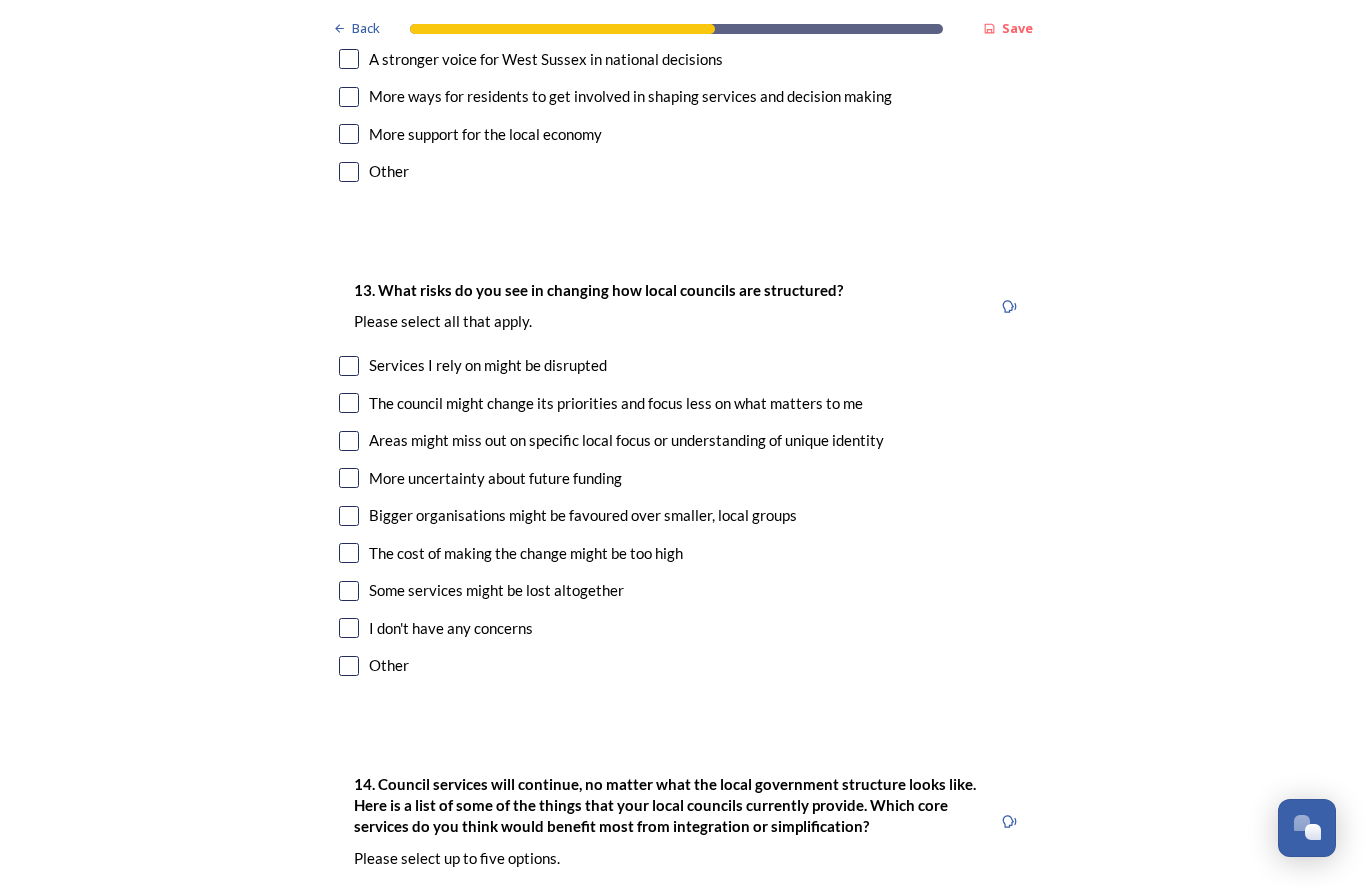 scroll, scrollTop: 3994, scrollLeft: 0, axis: vertical 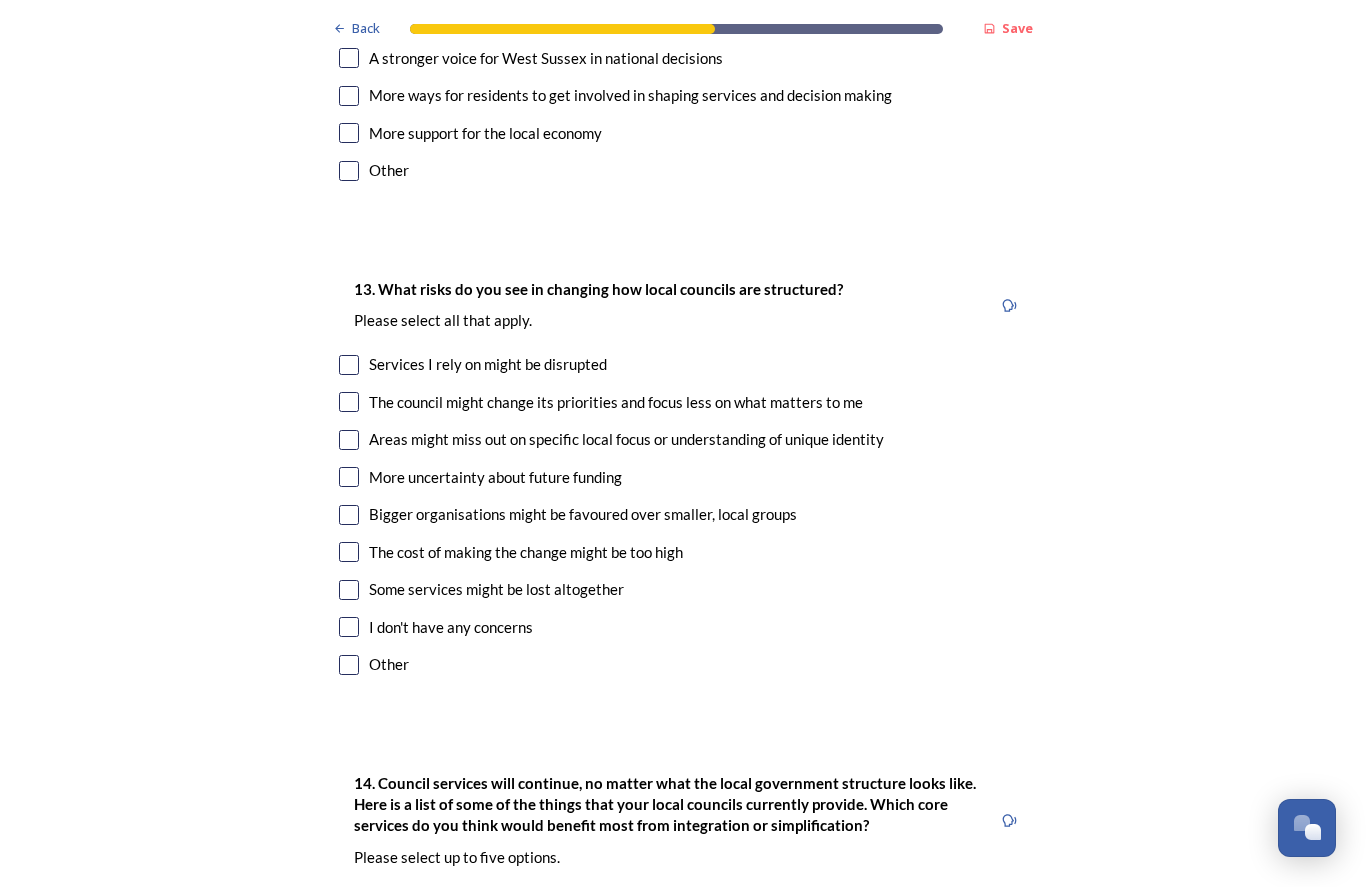 click at bounding box center [349, 441] 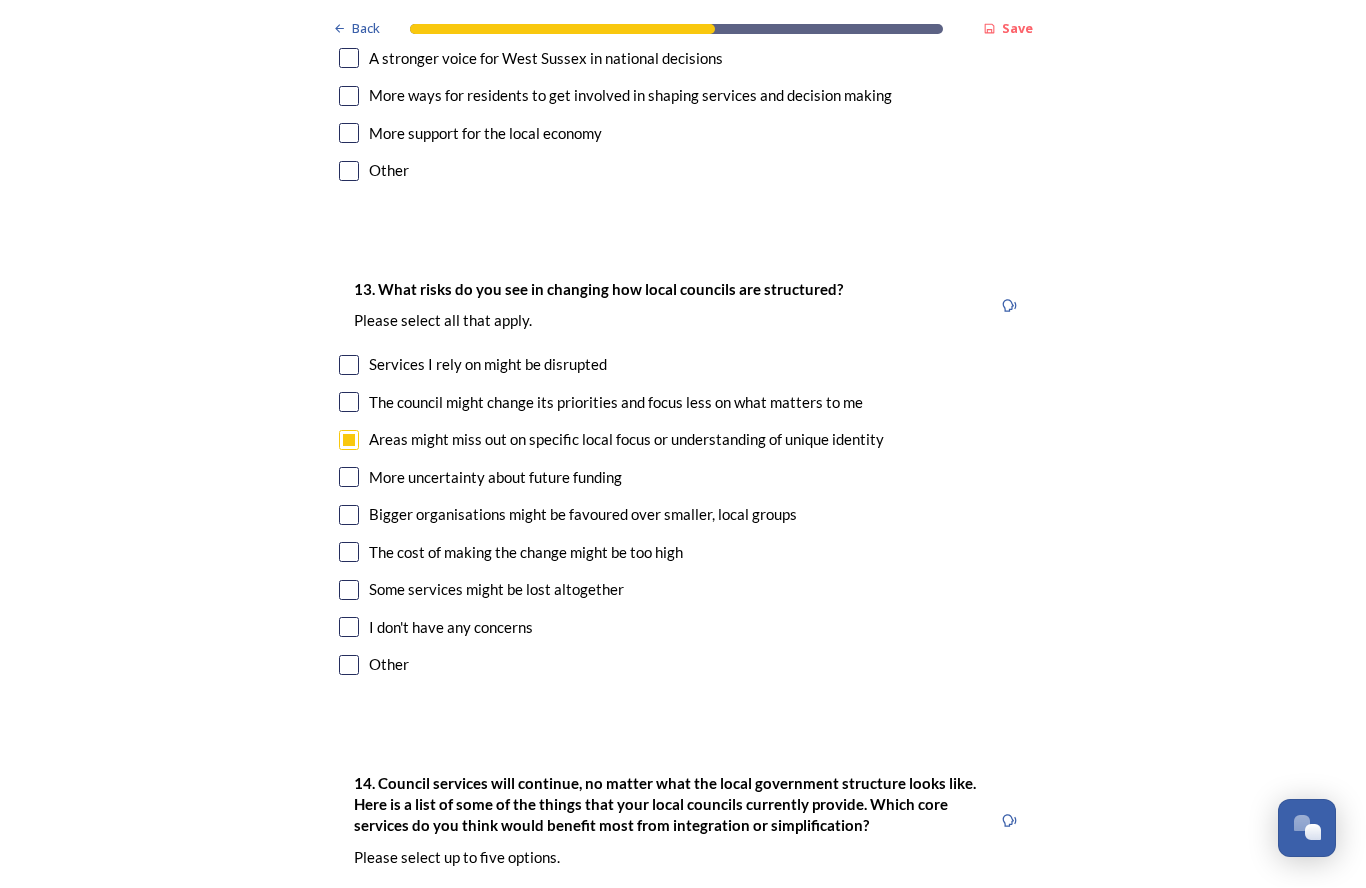 click at bounding box center (349, 478) 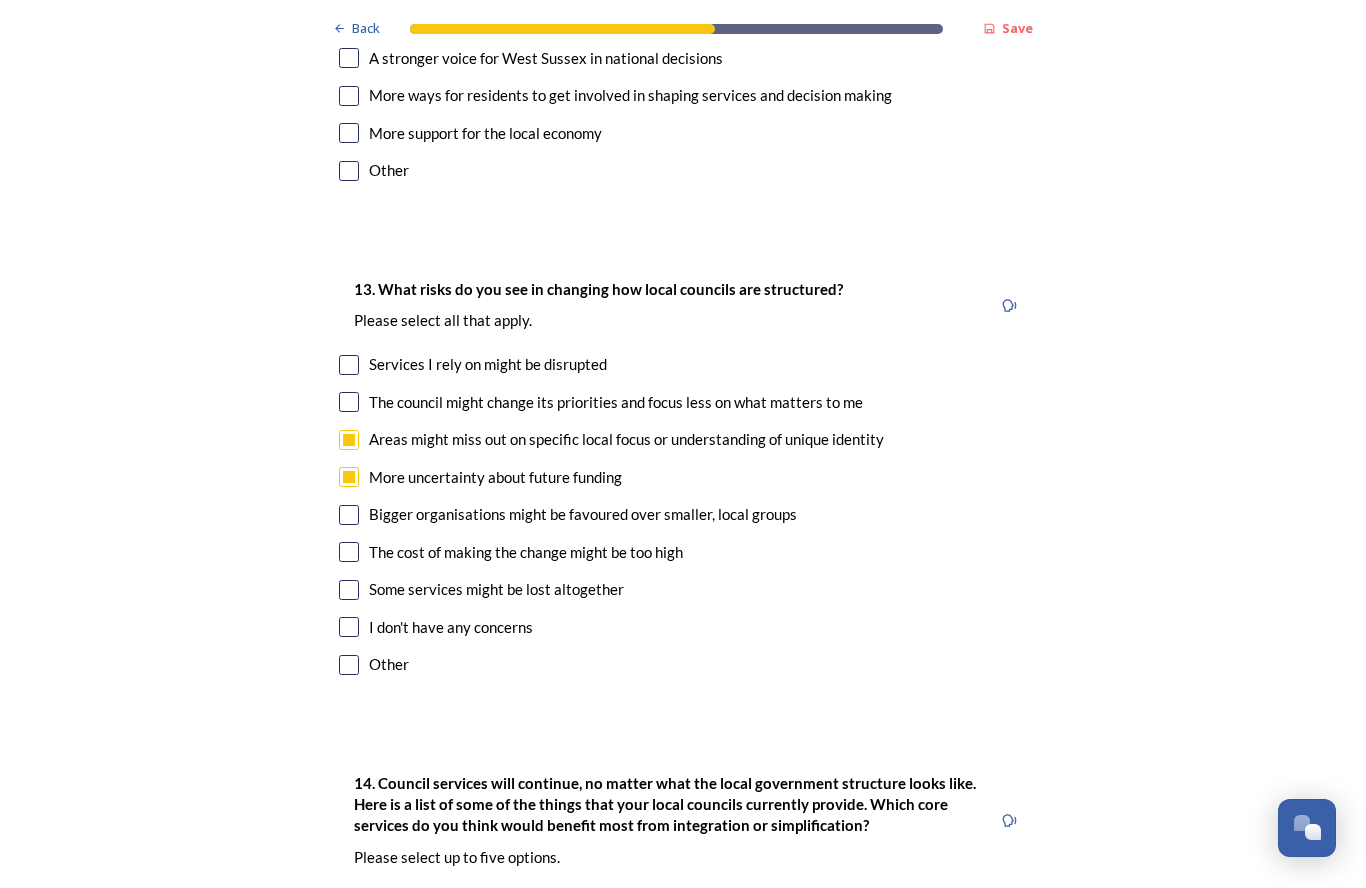 click at bounding box center [349, 516] 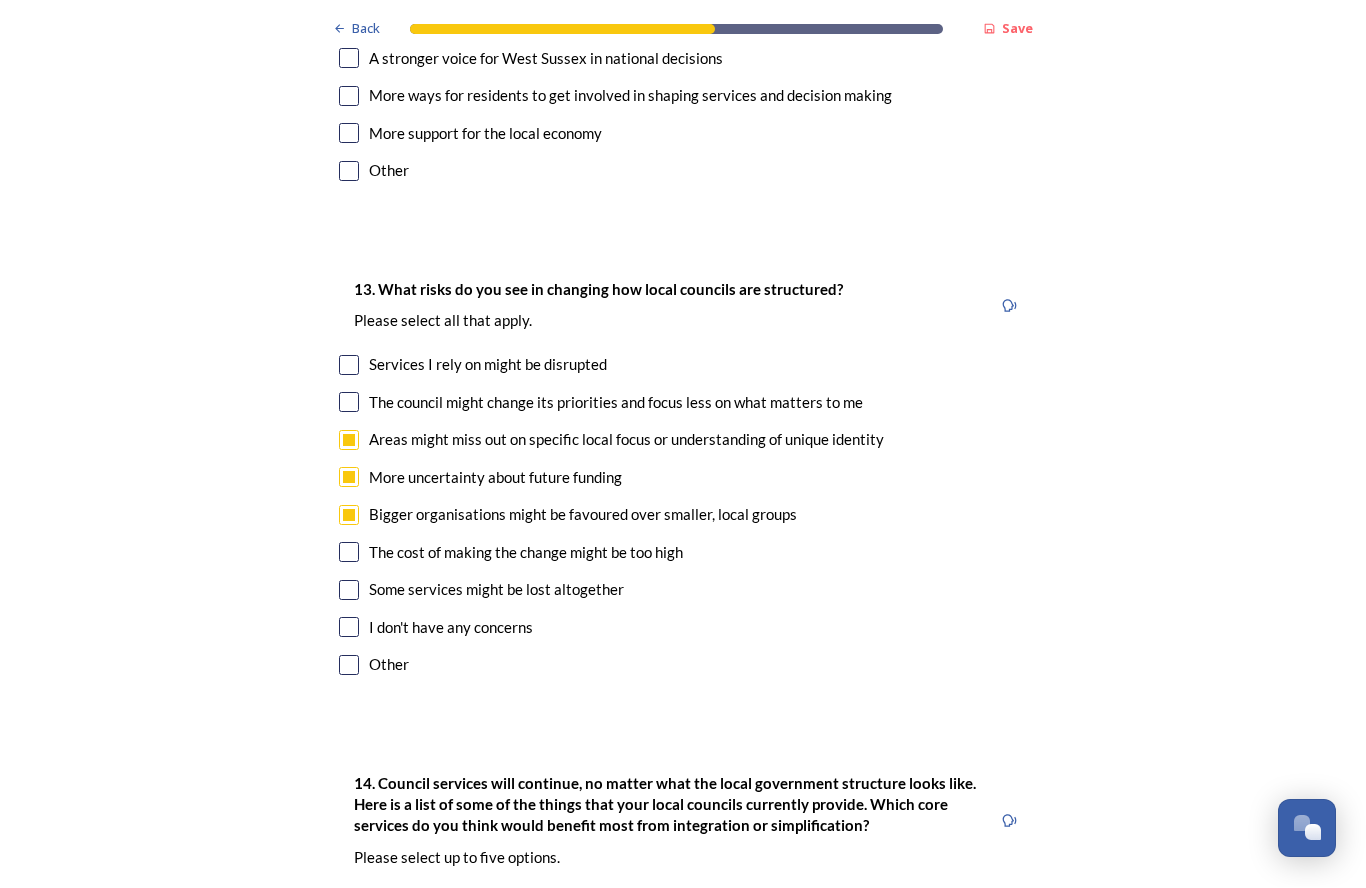 click at bounding box center (349, 553) 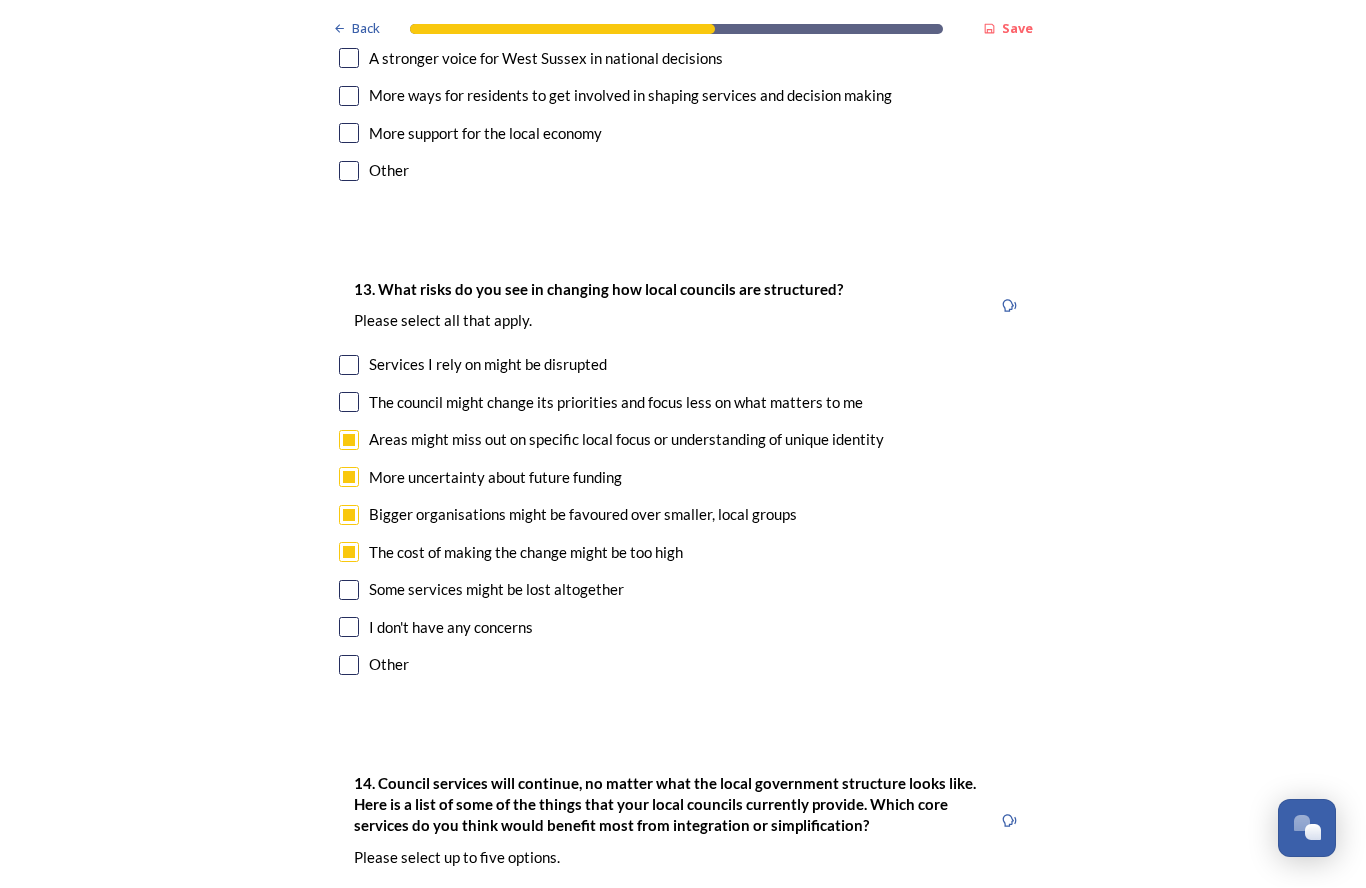 click at bounding box center (349, 591) 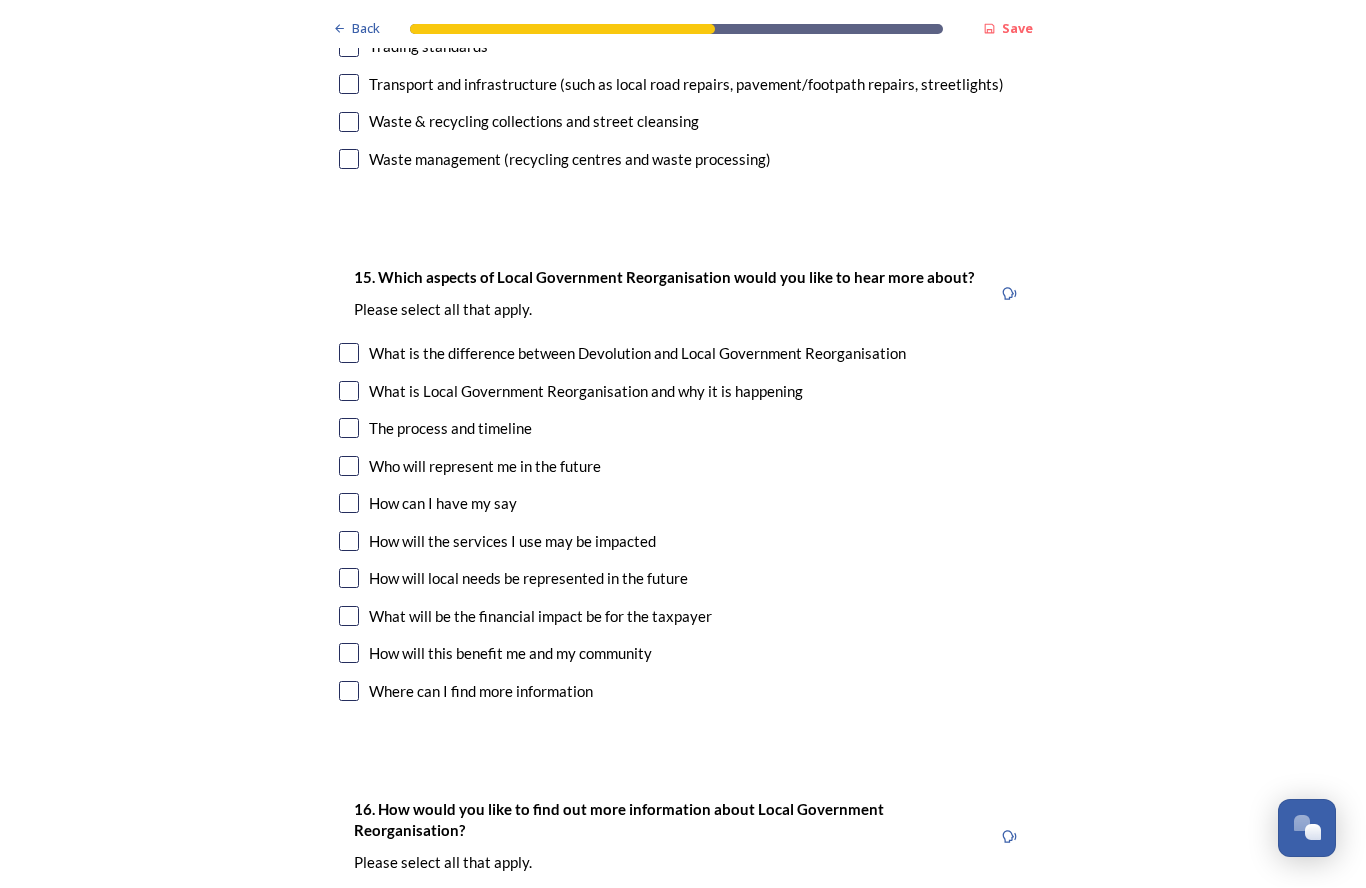scroll, scrollTop: 5538, scrollLeft: 0, axis: vertical 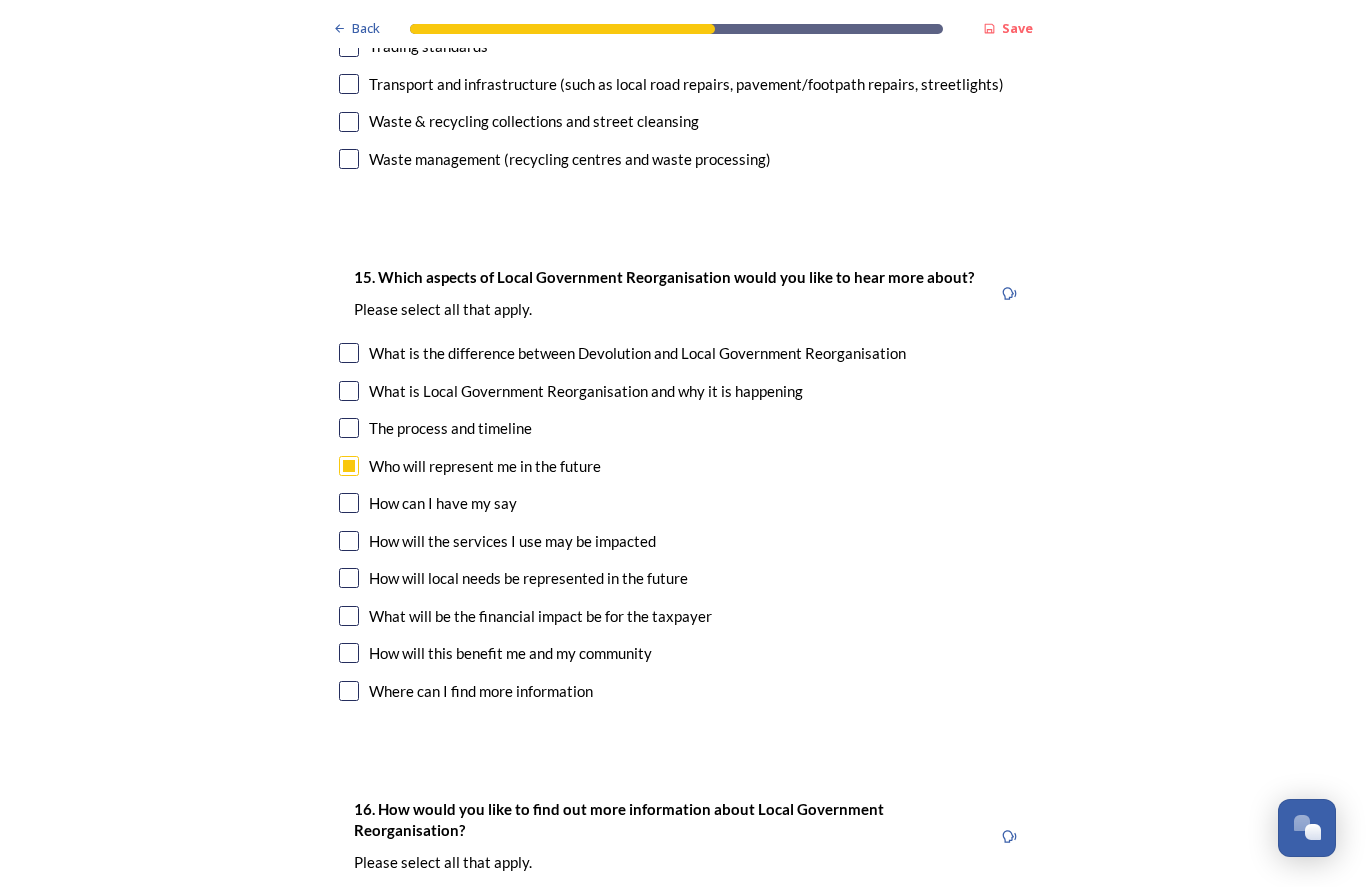click at bounding box center (349, 429) 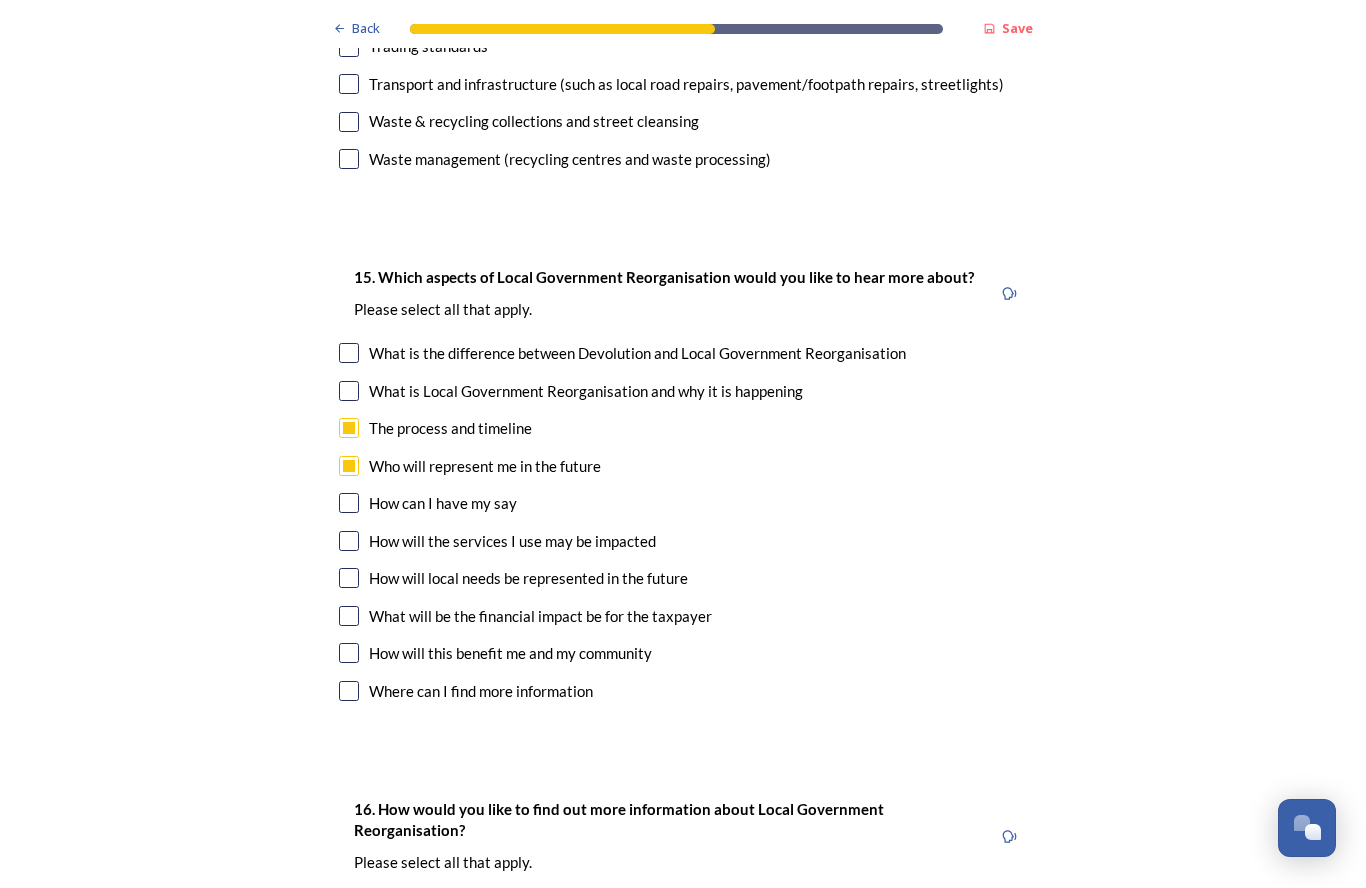 click at bounding box center [349, 504] 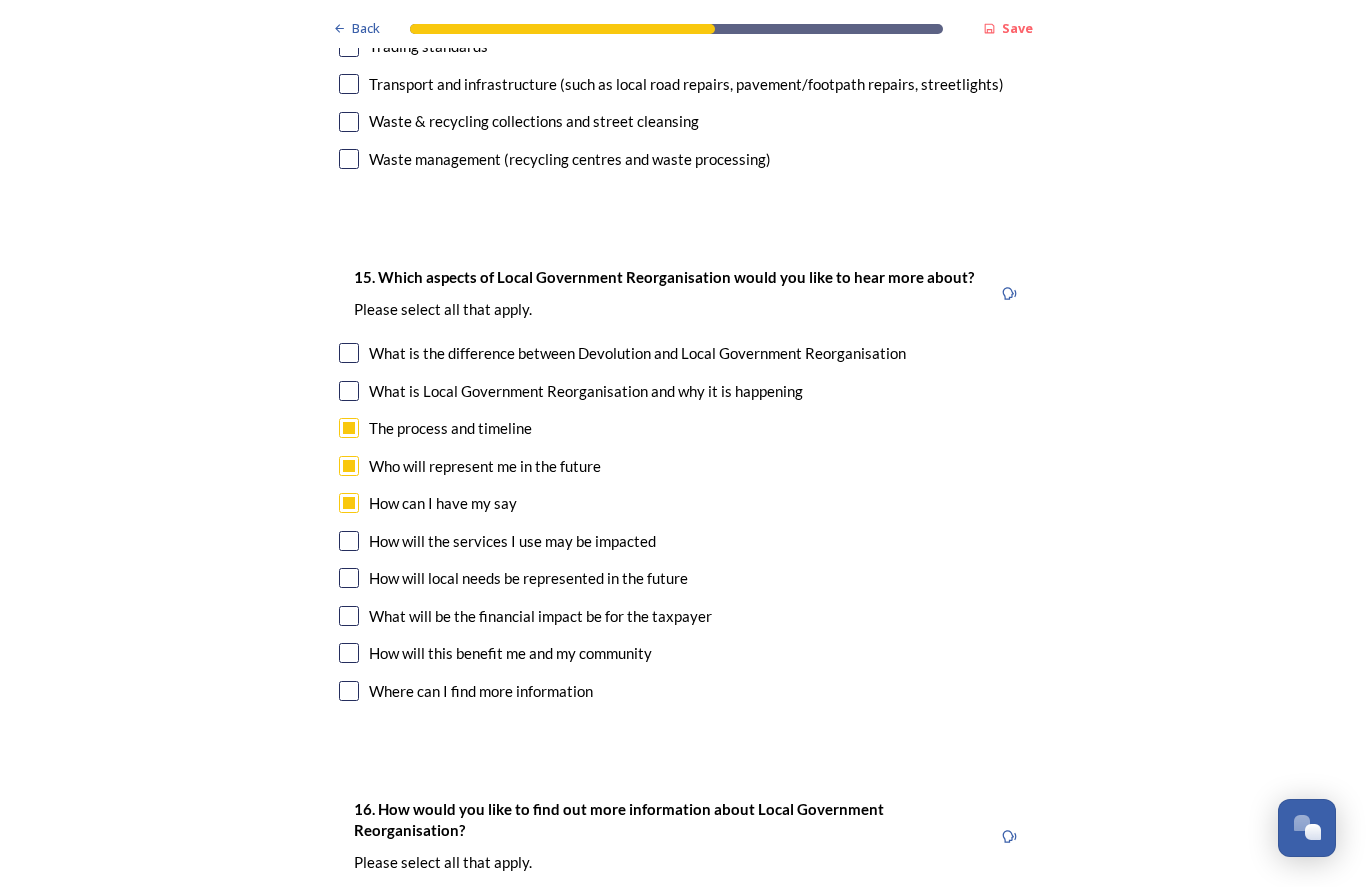 click at bounding box center (349, 579) 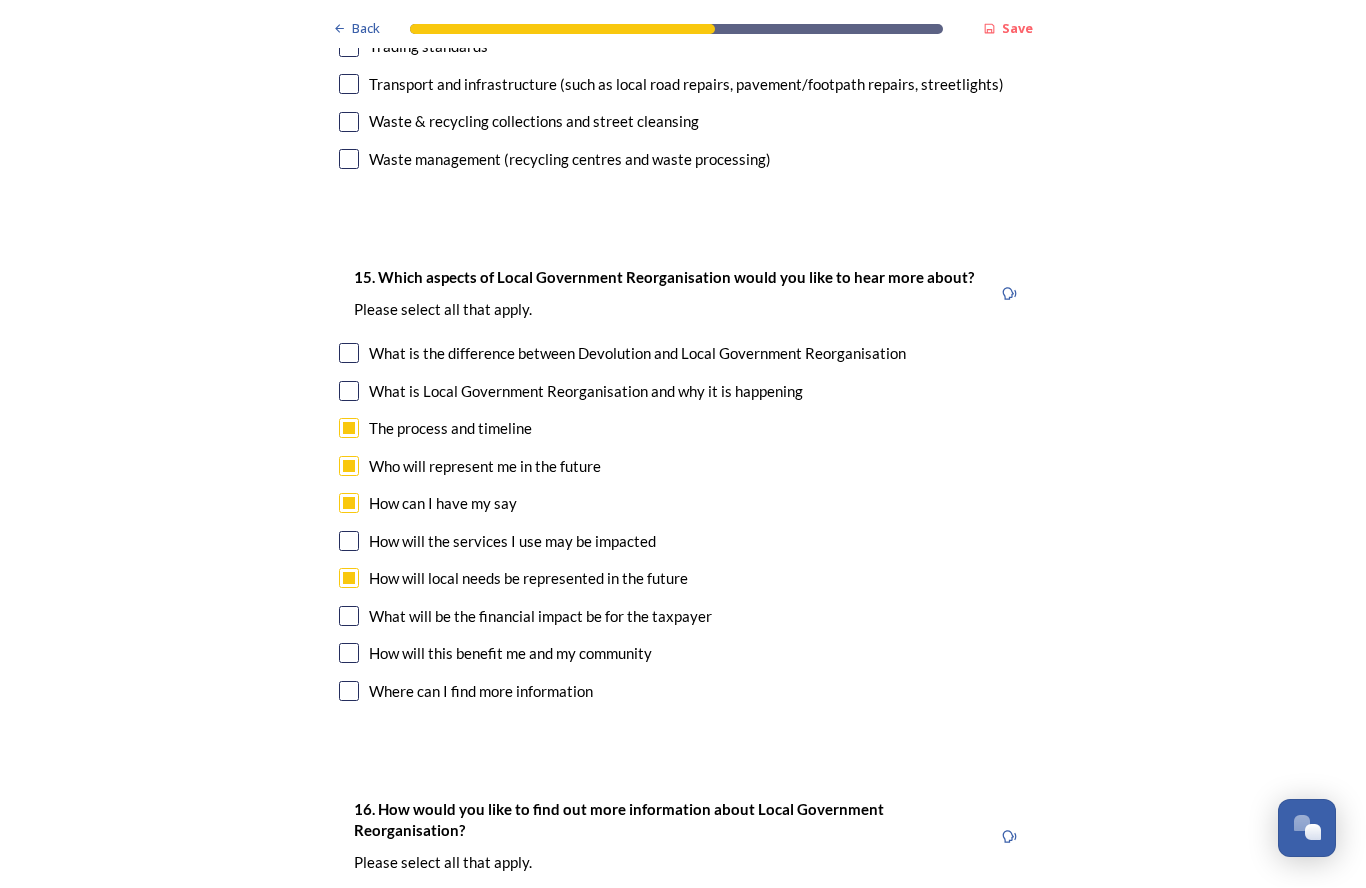 click at bounding box center (349, 617) 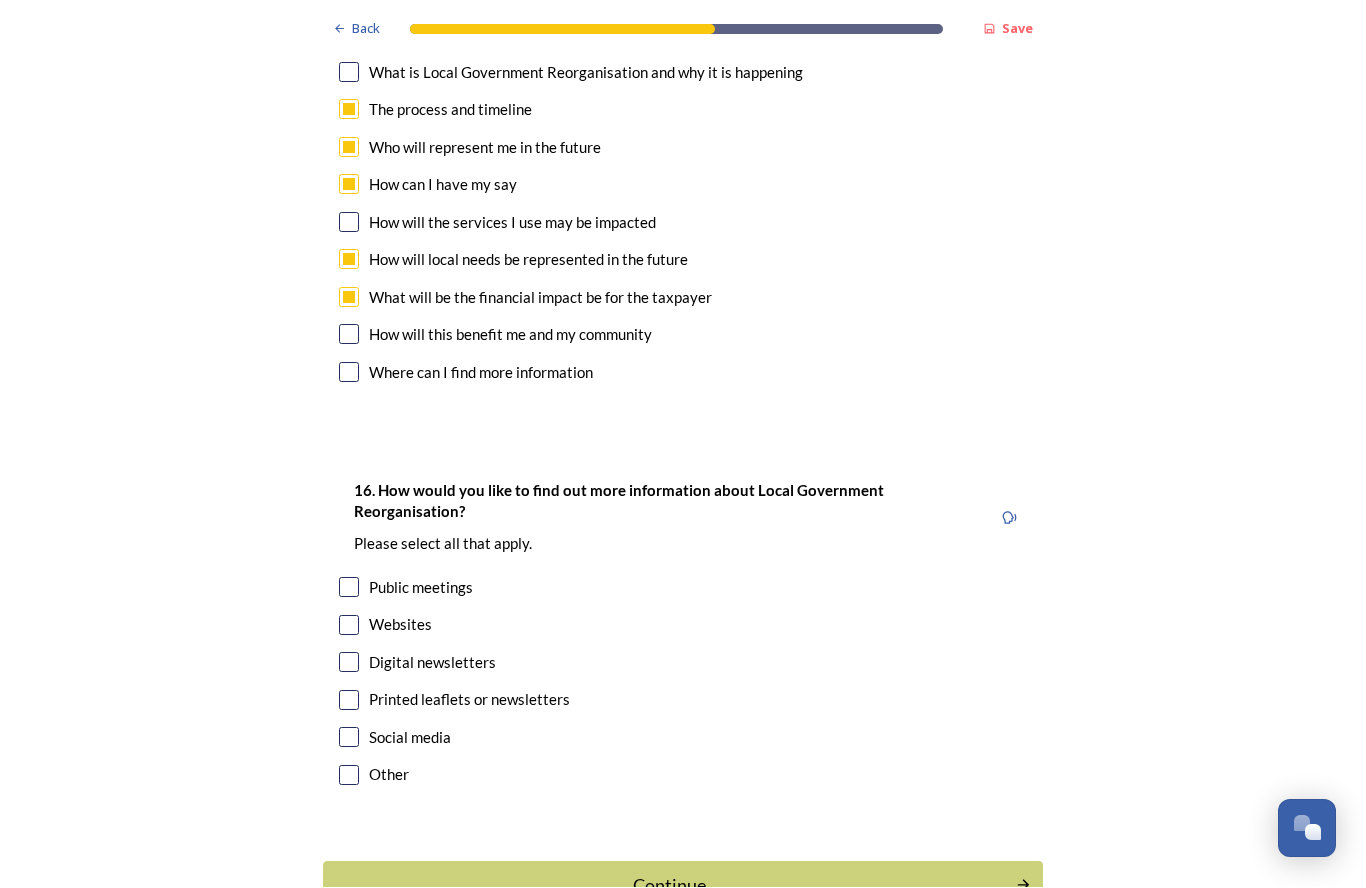 scroll, scrollTop: 5855, scrollLeft: 0, axis: vertical 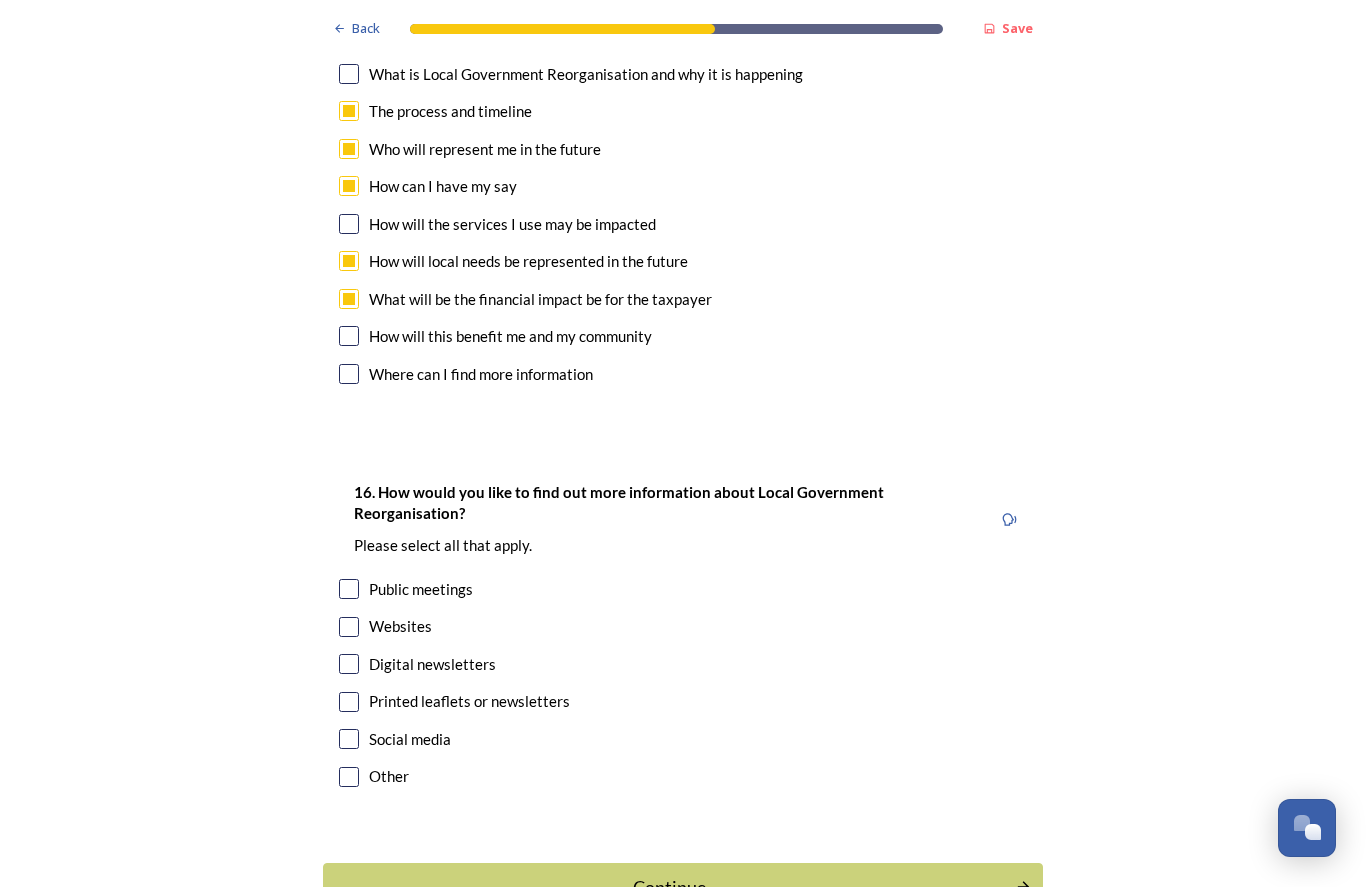 click on "Digital newsletters" at bounding box center (683, 665) 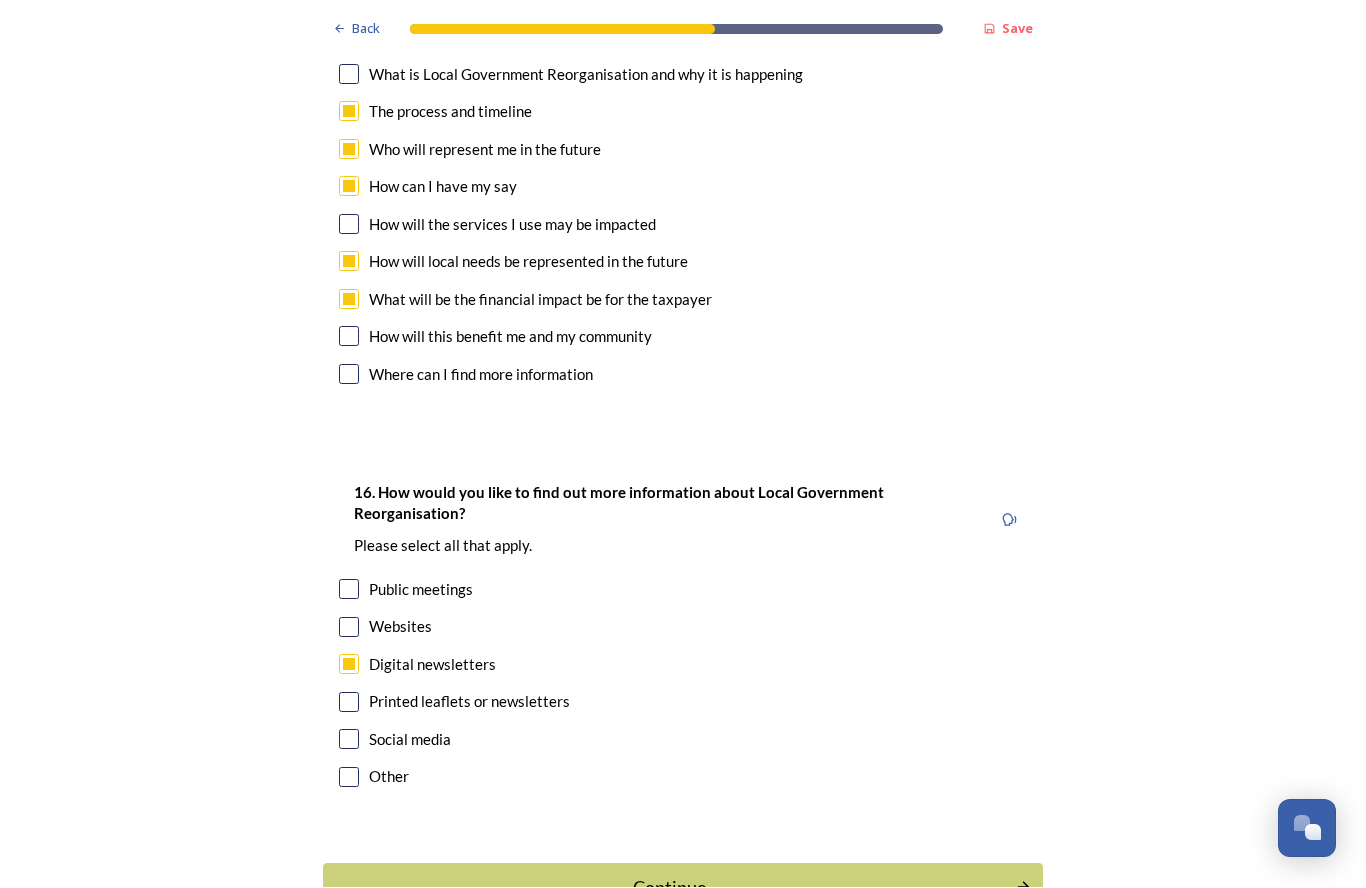 checkbox on "true" 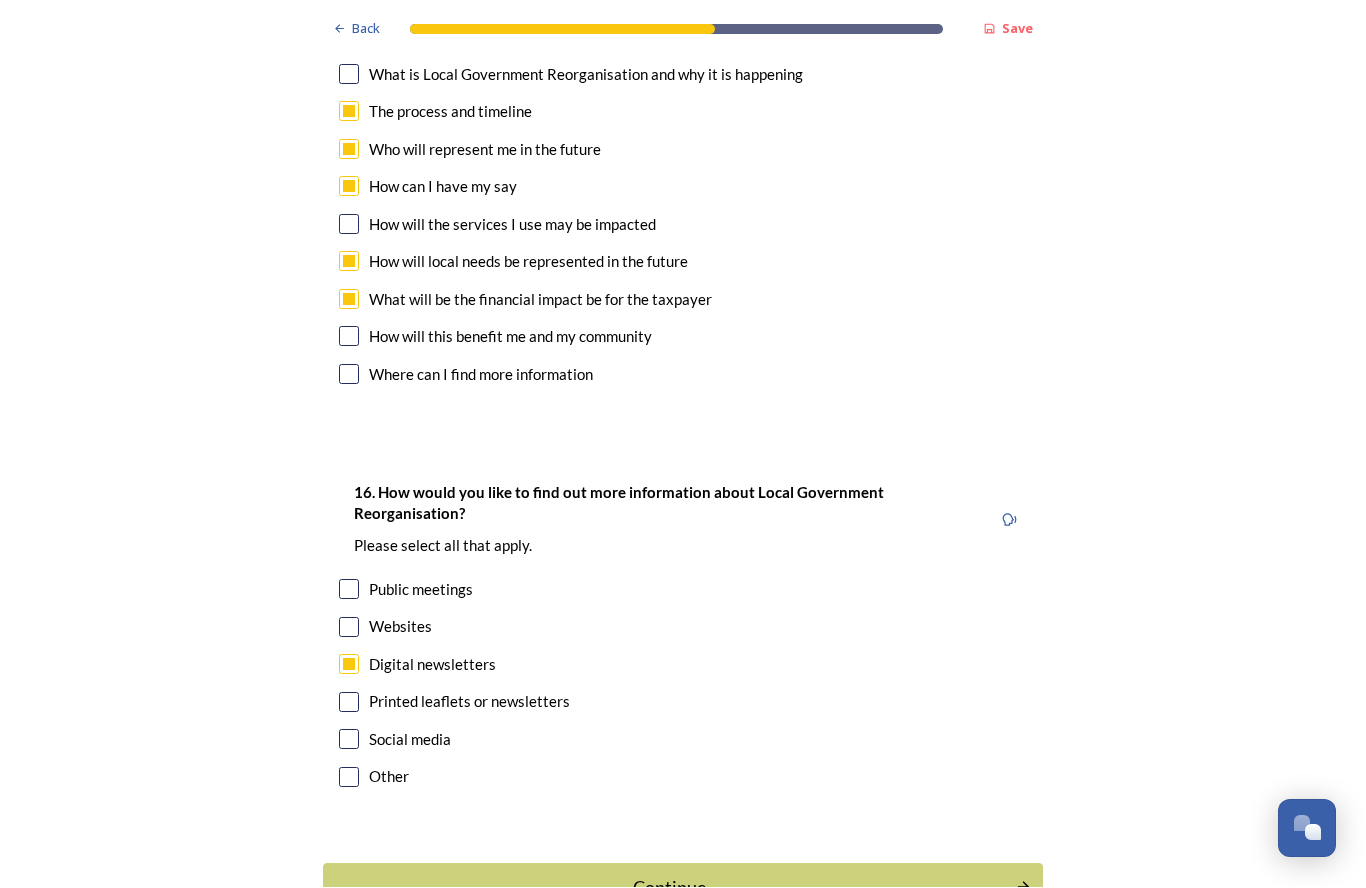 click at bounding box center (349, 703) 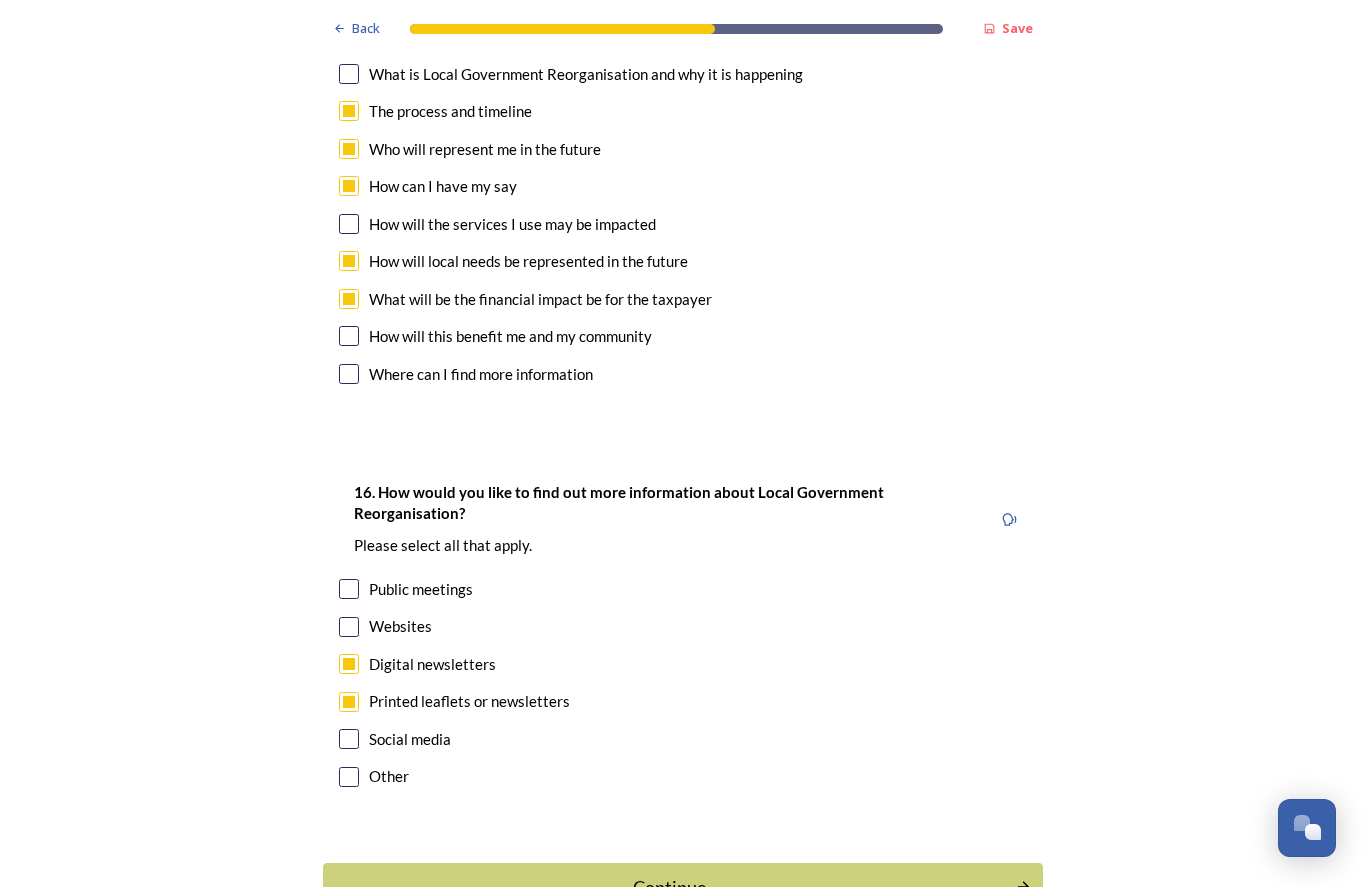 click at bounding box center (349, 628) 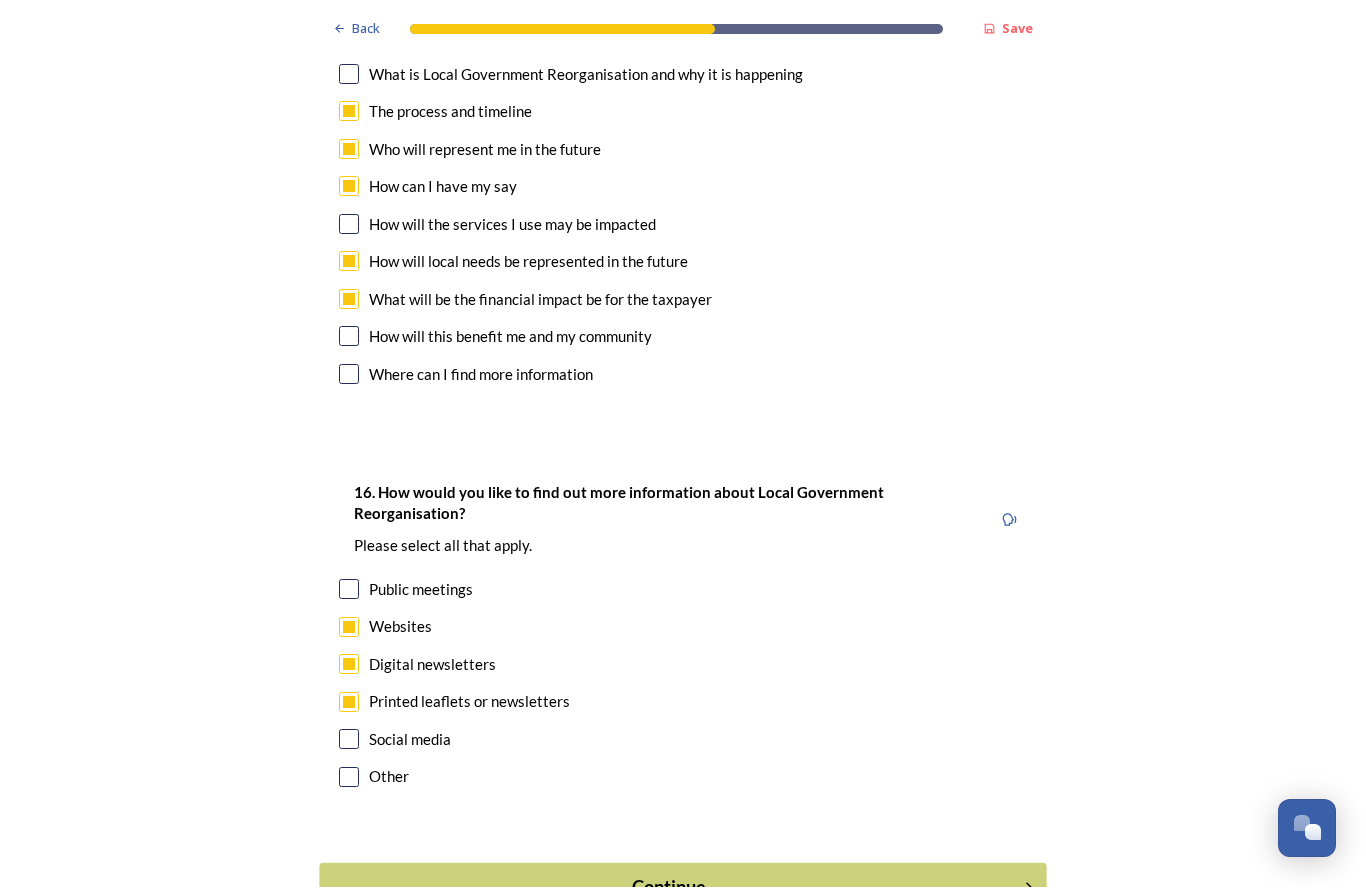 click on "Continue" at bounding box center [669, 888] 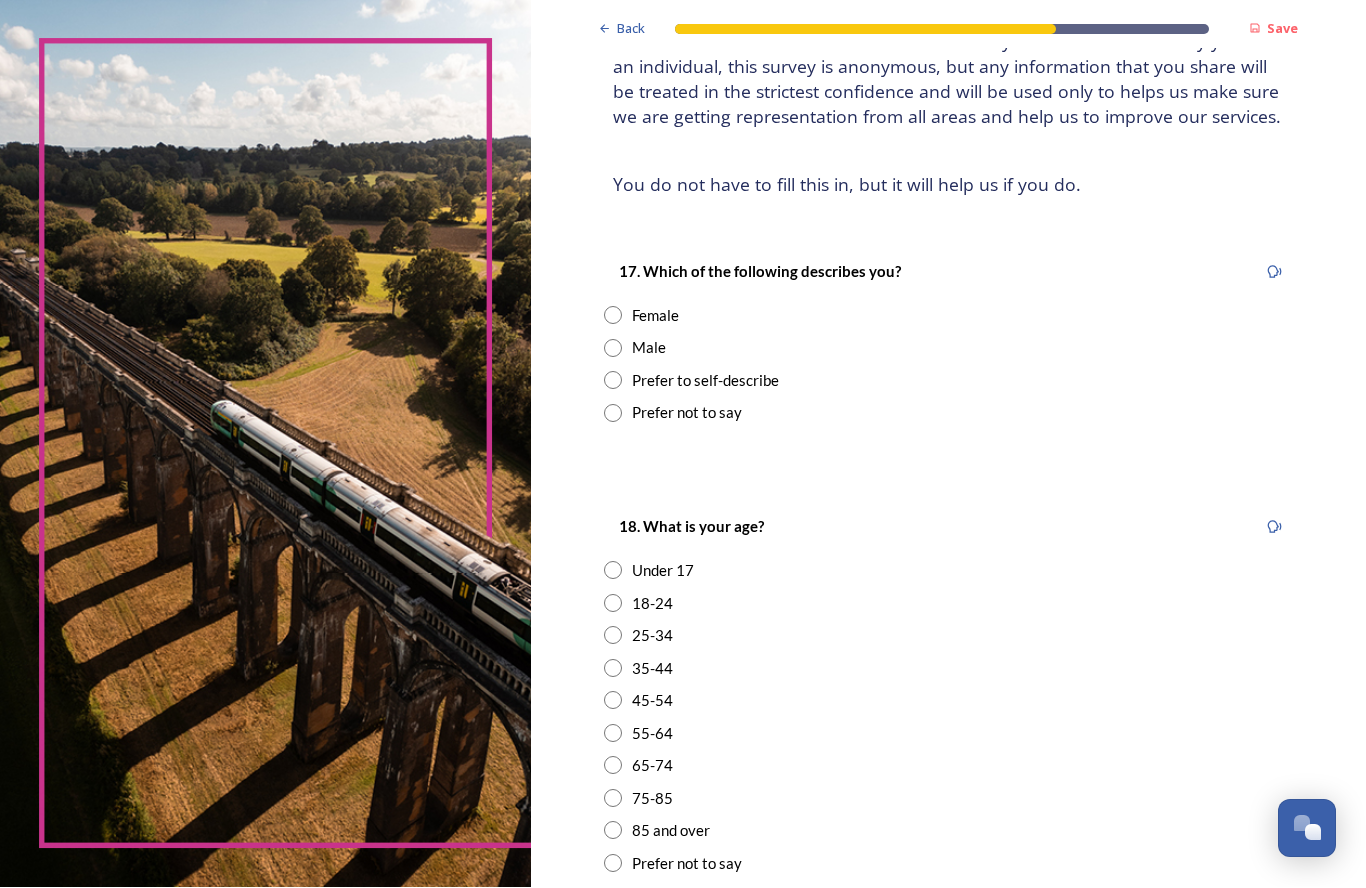scroll, scrollTop: 168, scrollLeft: 0, axis: vertical 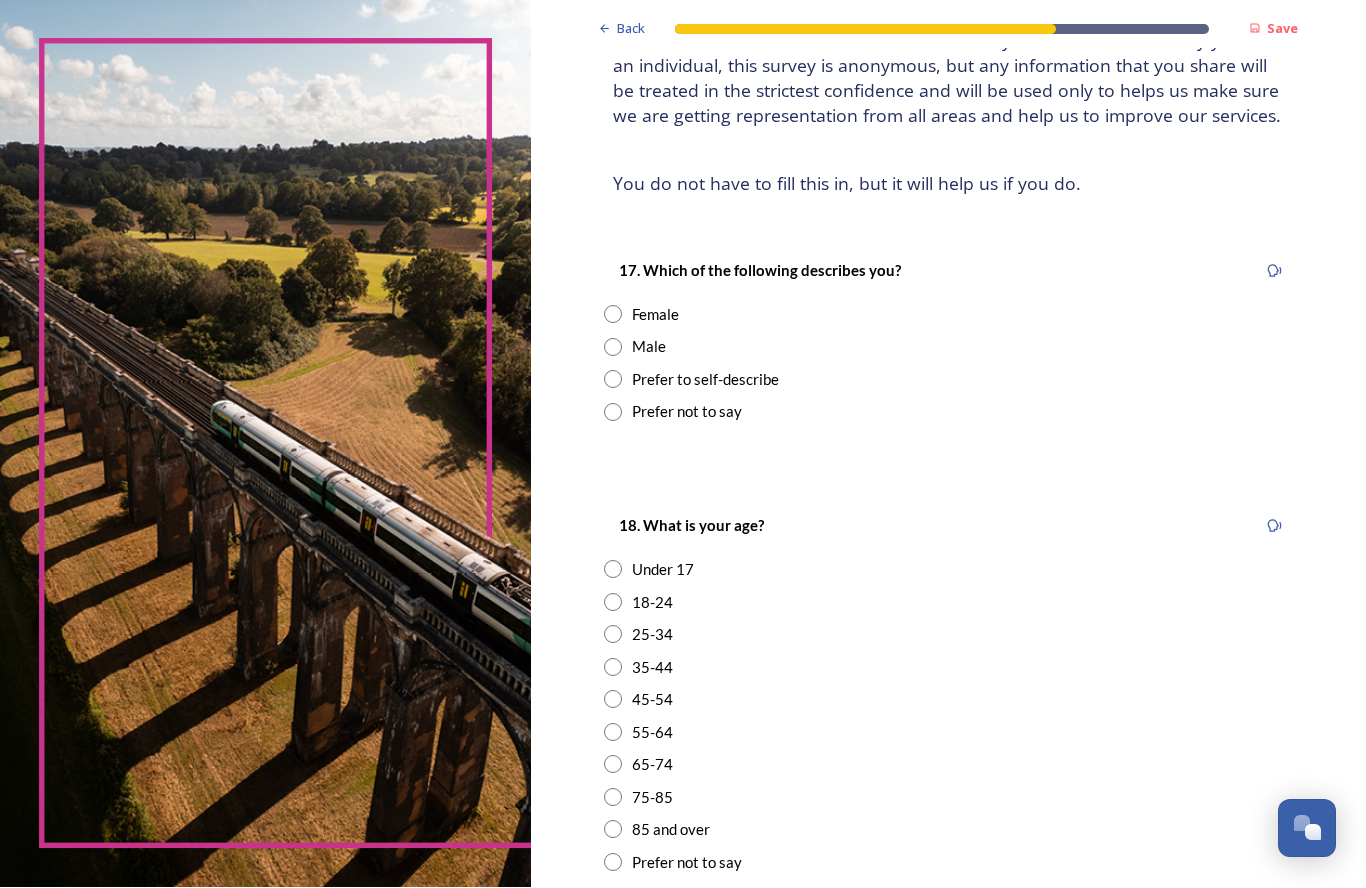 click on "Male" at bounding box center (649, 347) 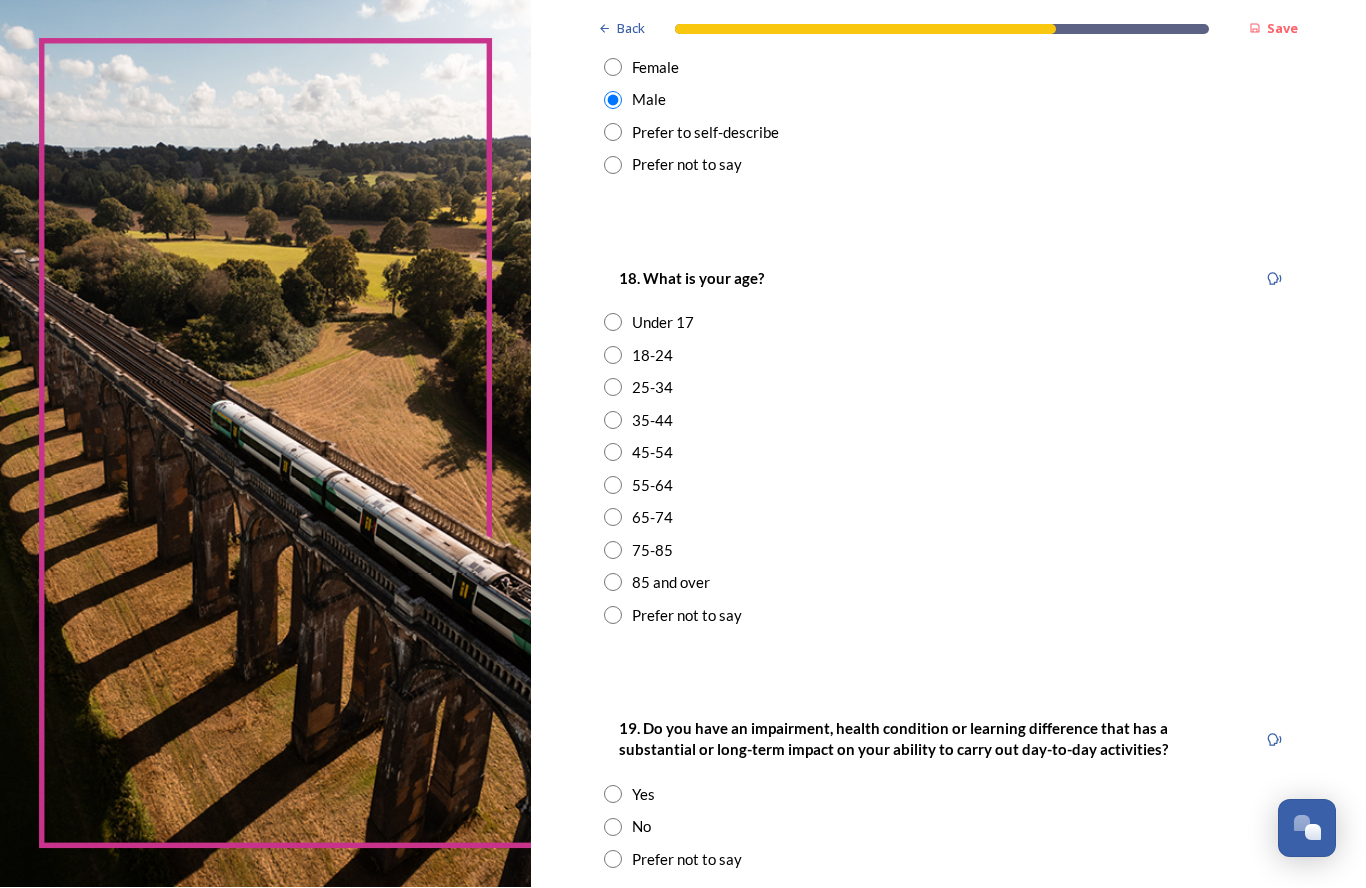scroll, scrollTop: 415, scrollLeft: 0, axis: vertical 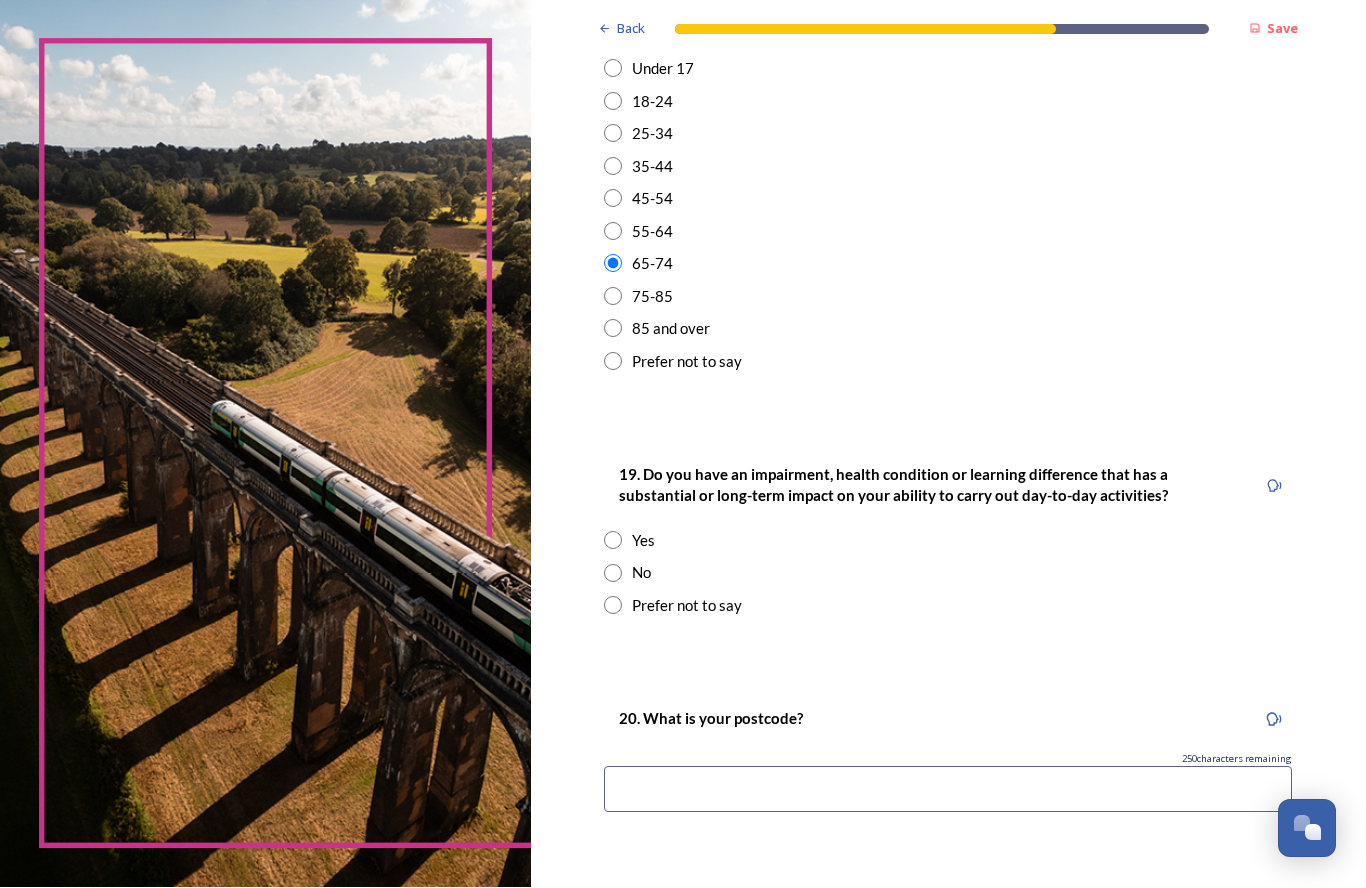 click at bounding box center [613, 541] 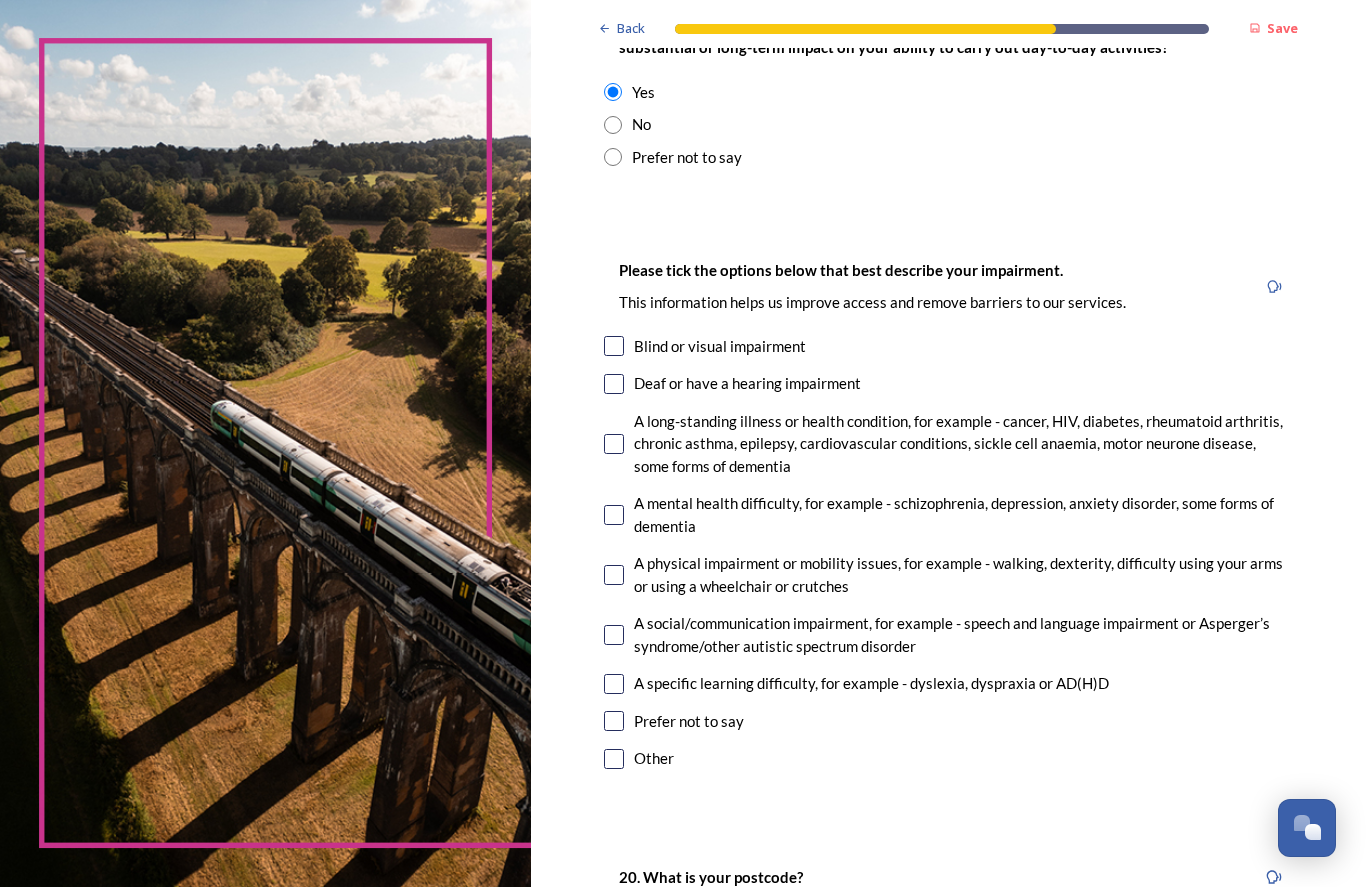 scroll, scrollTop: 1122, scrollLeft: 0, axis: vertical 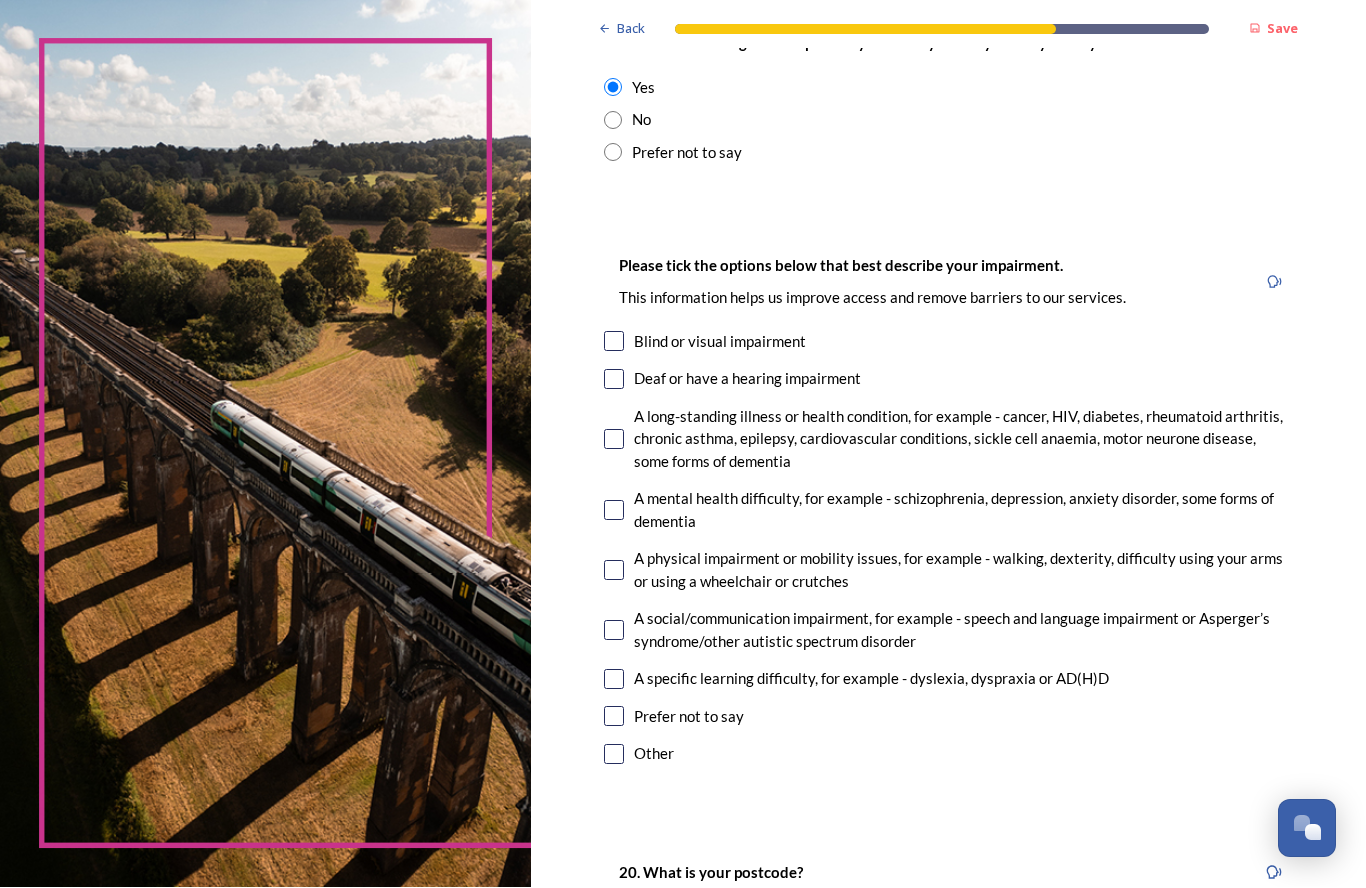 click at bounding box center (614, 571) 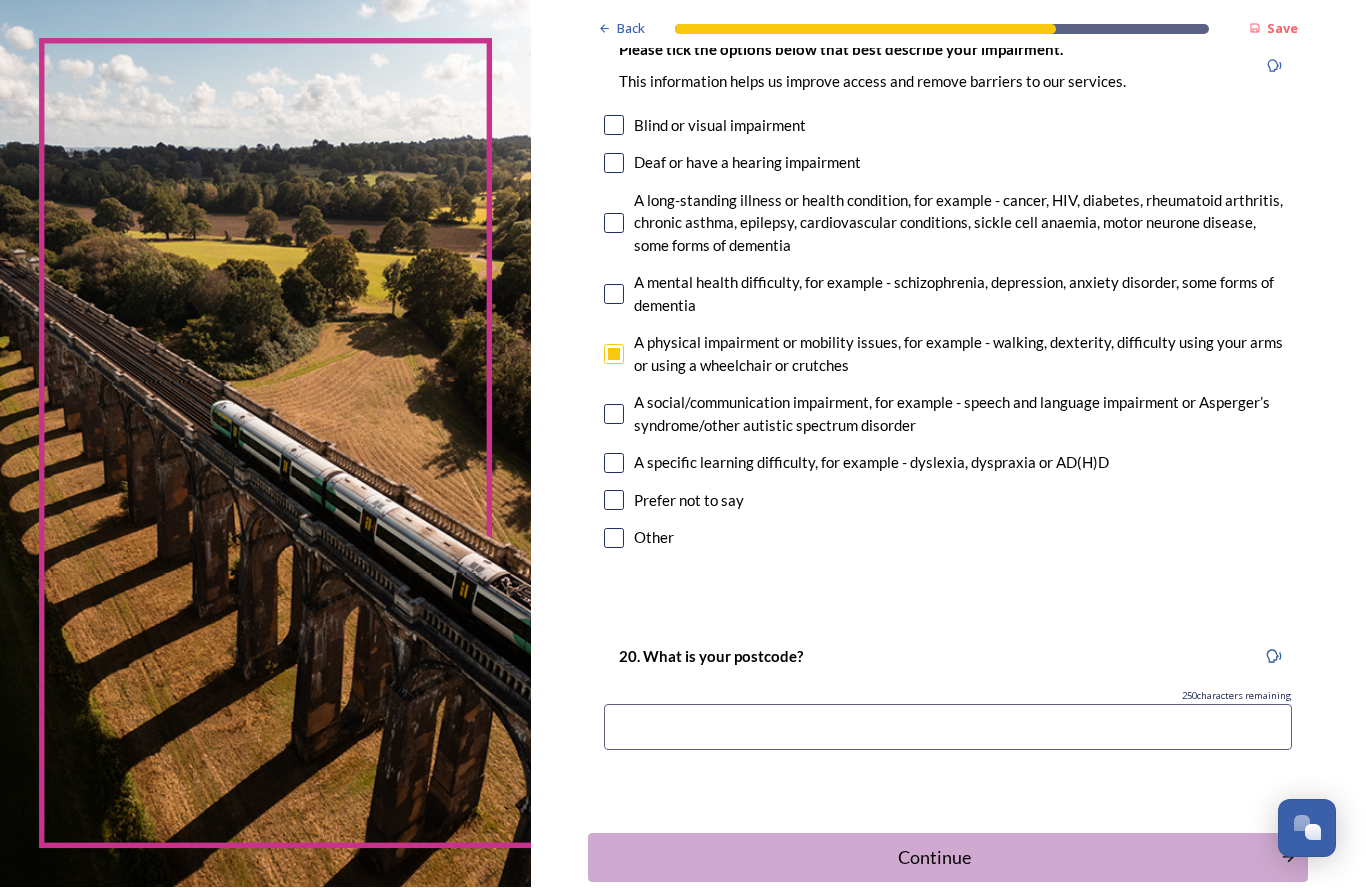 scroll, scrollTop: 1336, scrollLeft: 0, axis: vertical 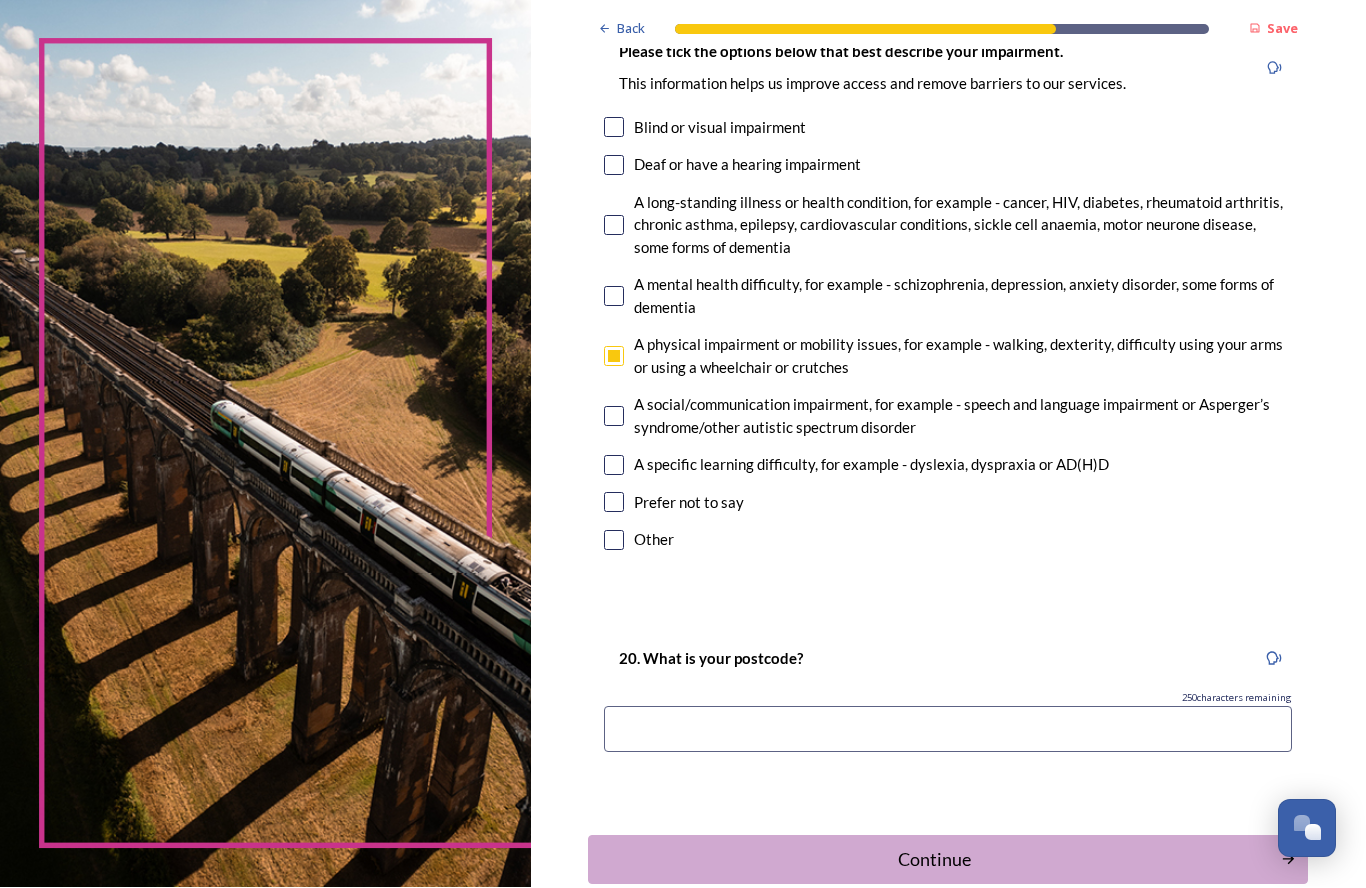 click at bounding box center (948, 730) 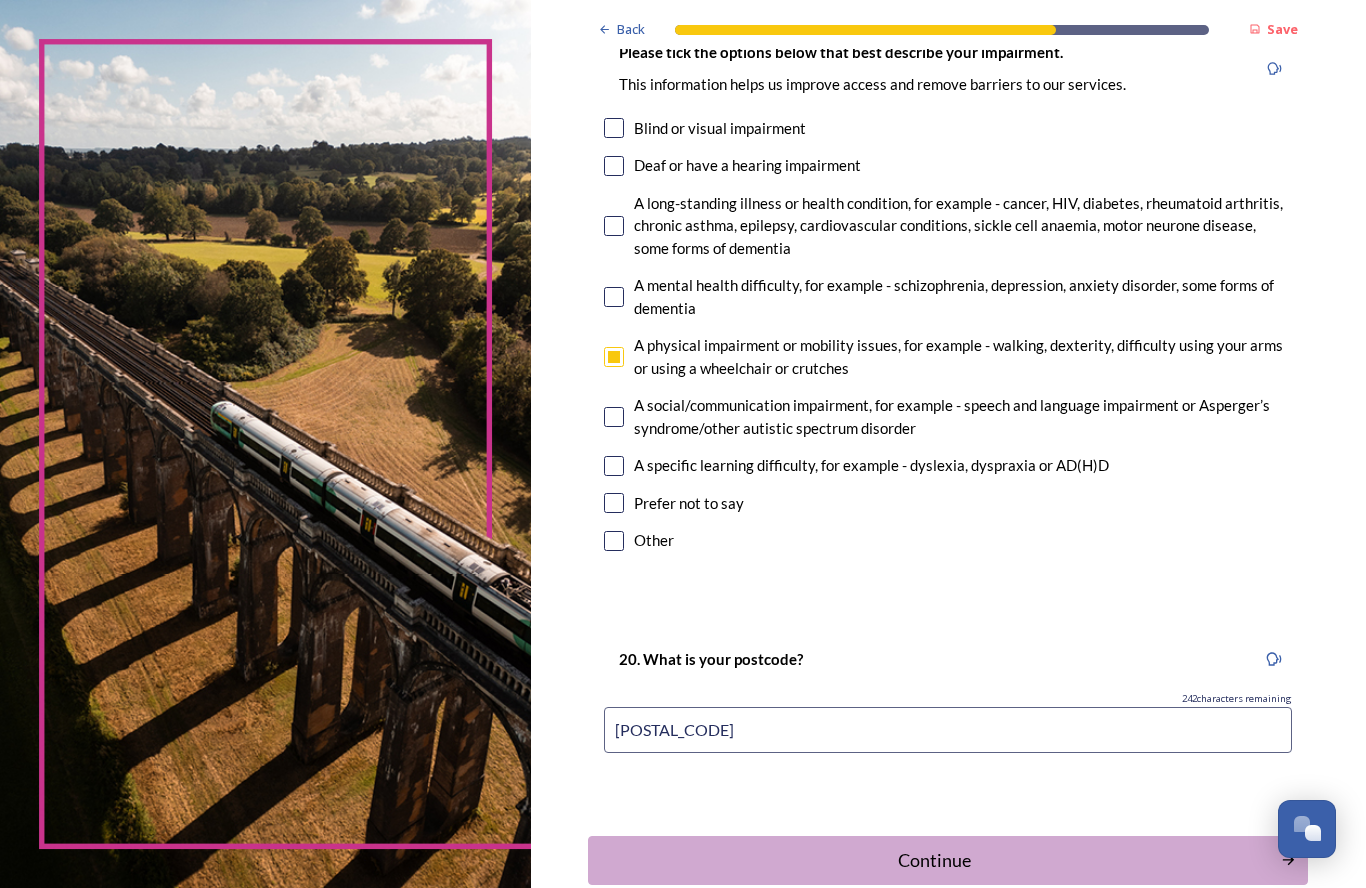 type on "[POSTAL_CODE]" 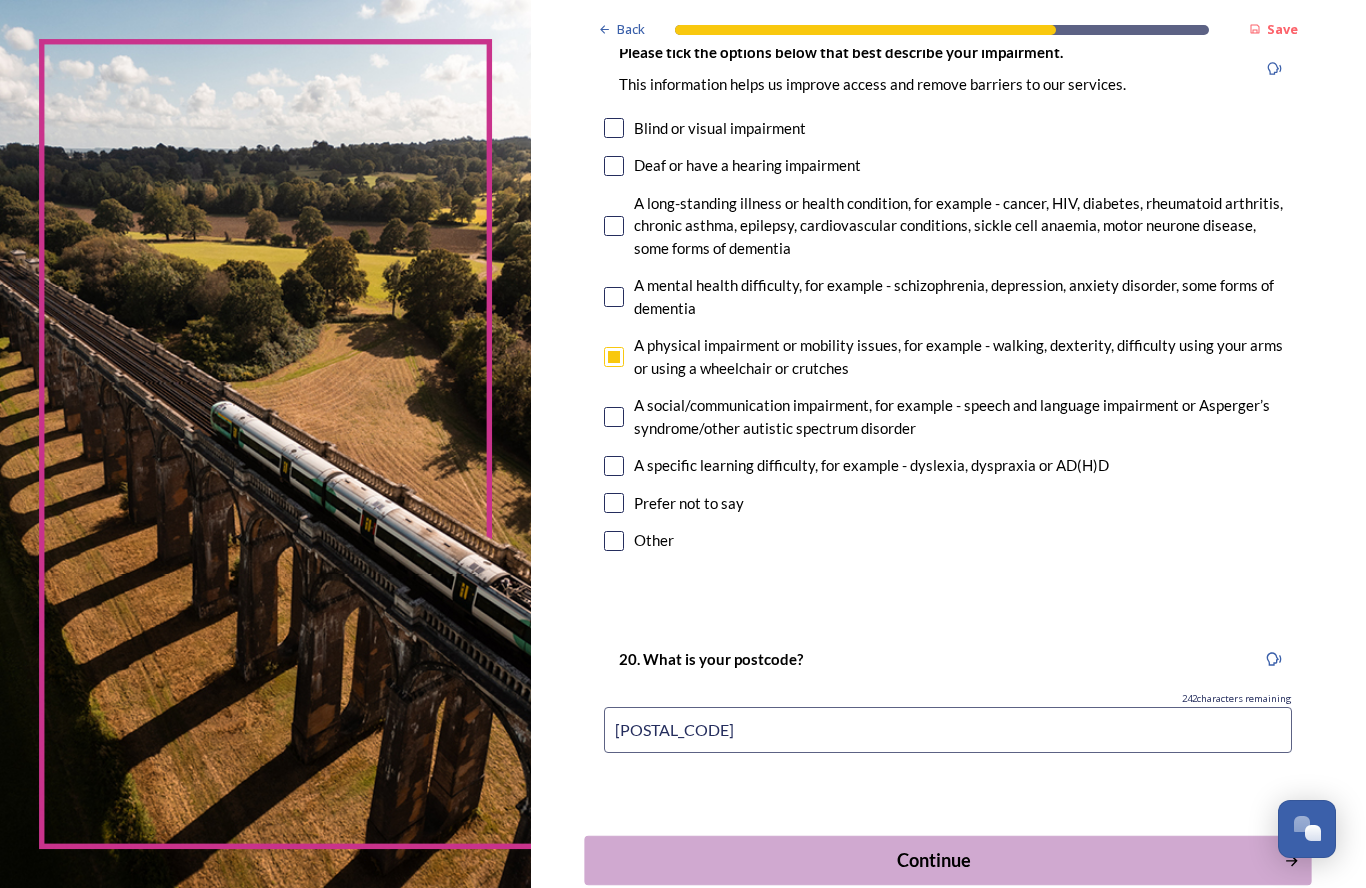 click on "Continue" at bounding box center [934, 860] 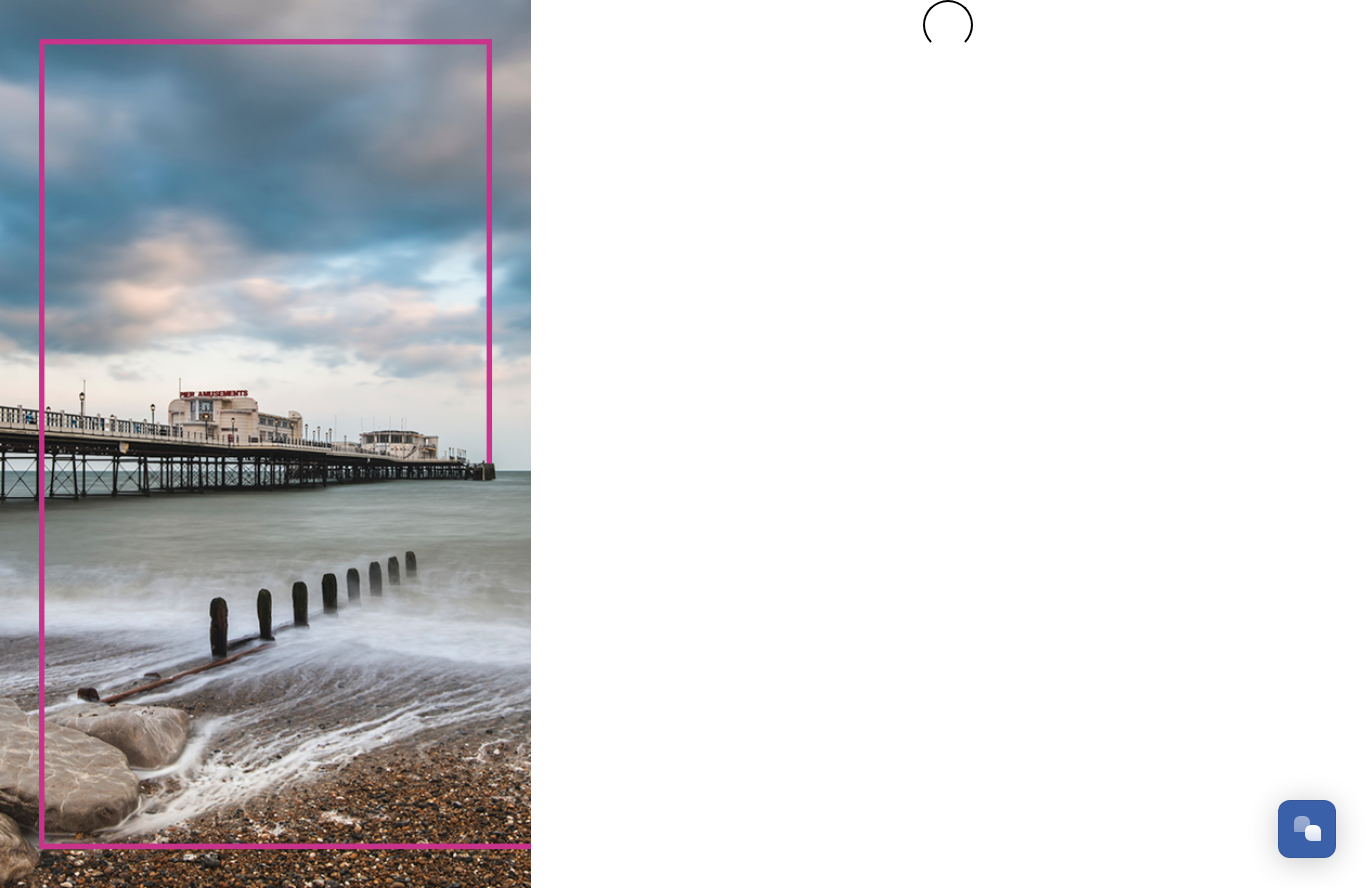 scroll, scrollTop: 0, scrollLeft: 0, axis: both 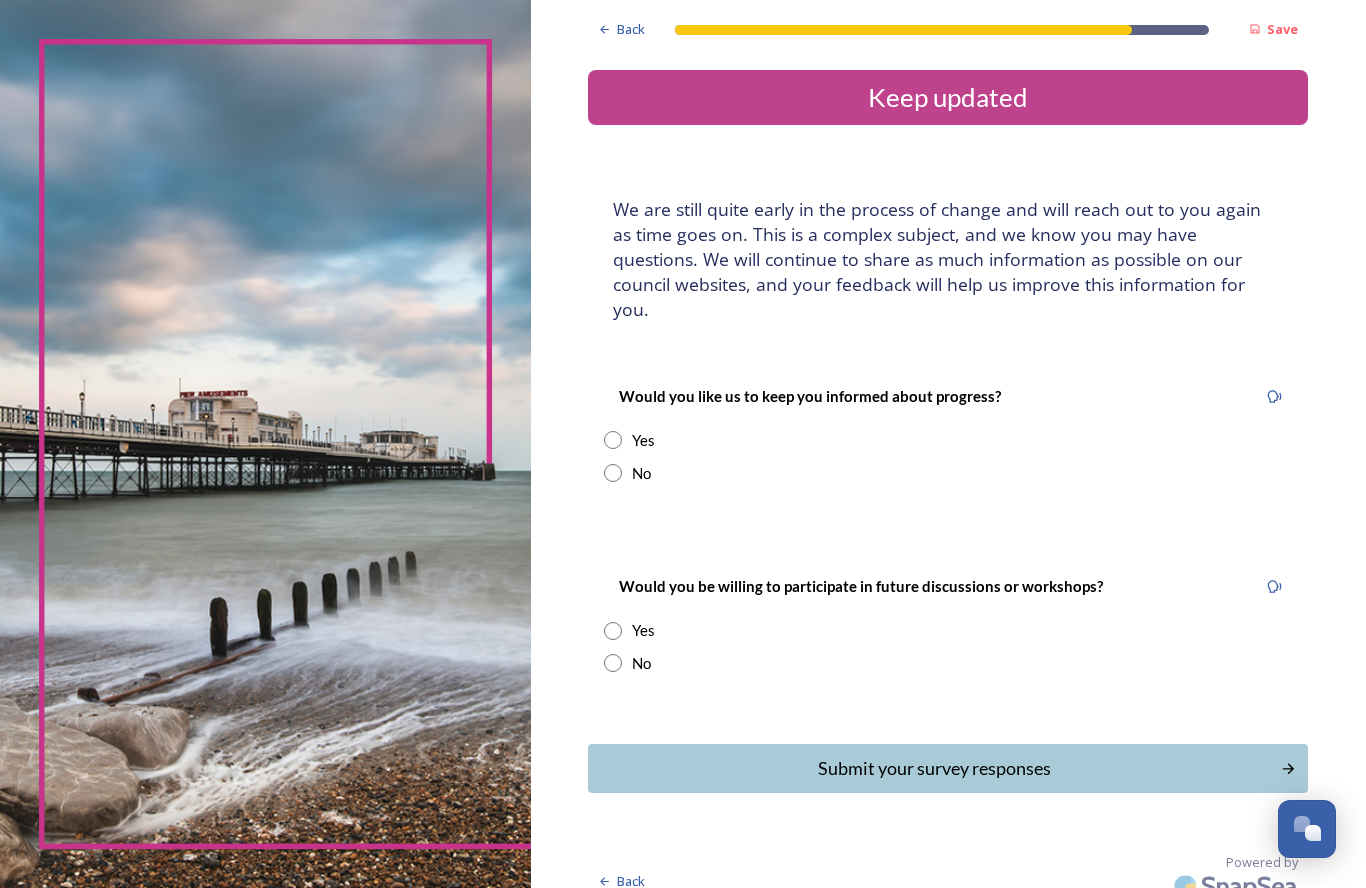 click at bounding box center [613, 440] 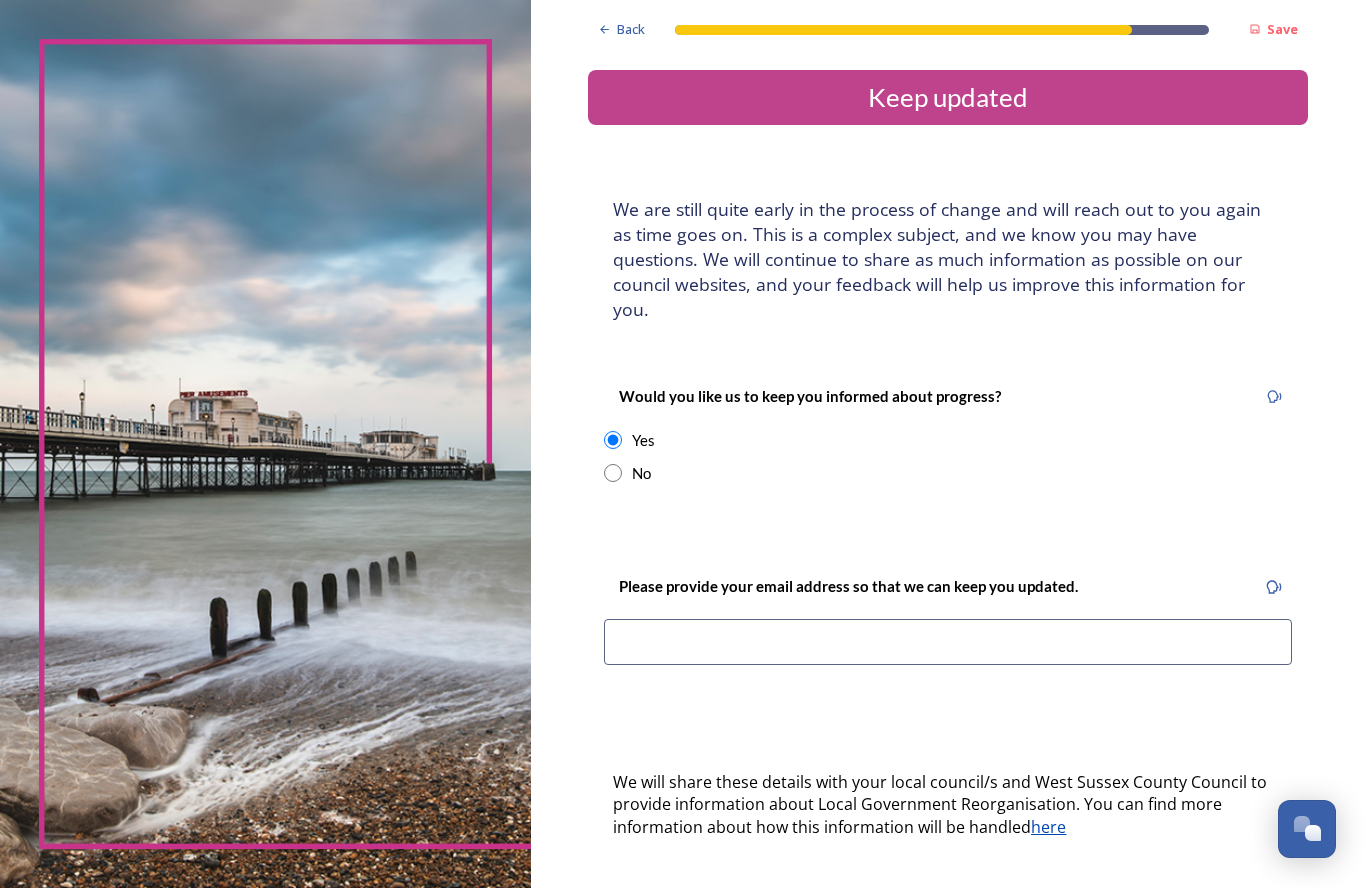 click at bounding box center (948, 642) 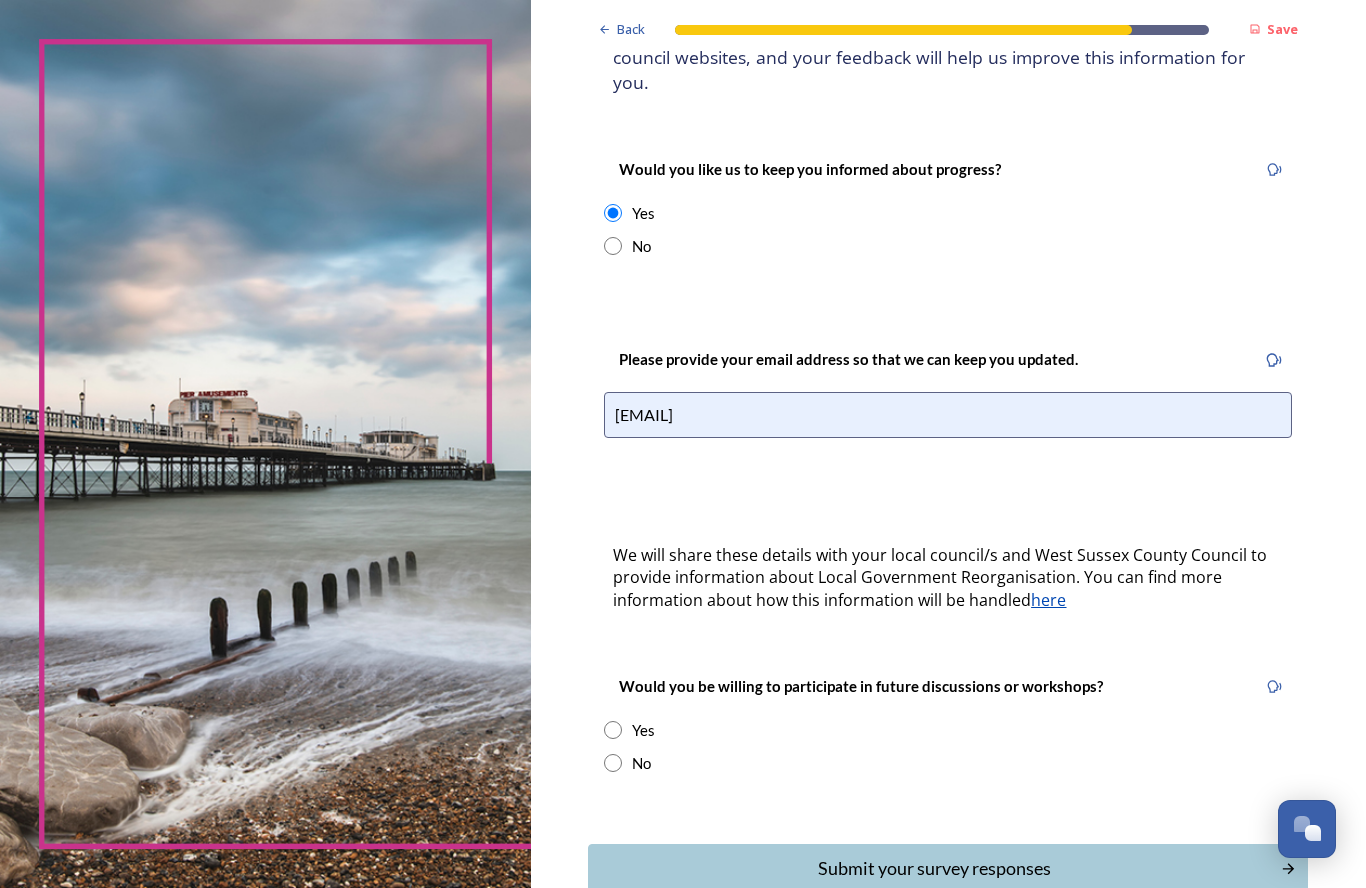 scroll, scrollTop: 225, scrollLeft: 0, axis: vertical 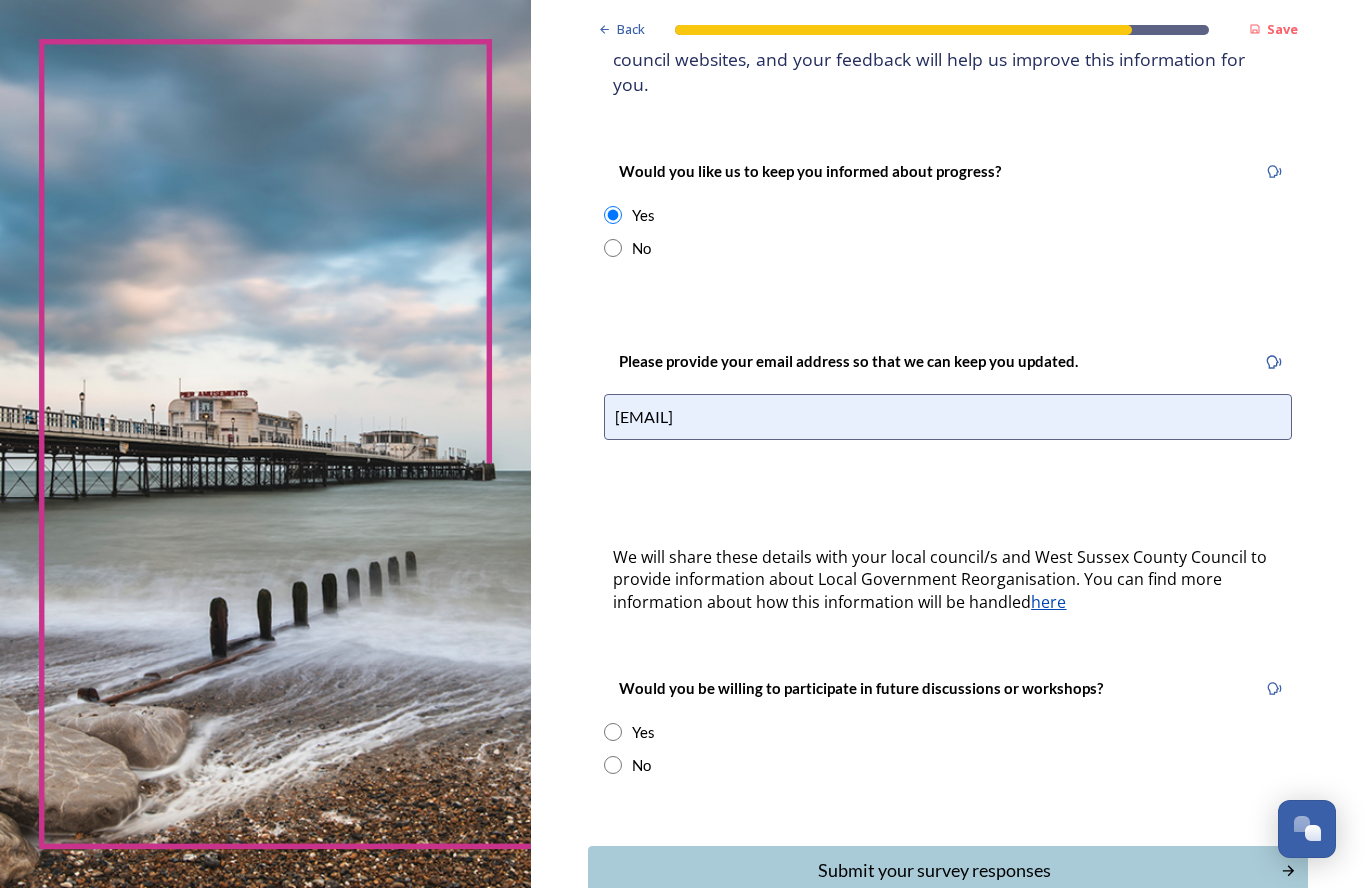 click on "No" at bounding box center [948, 765] 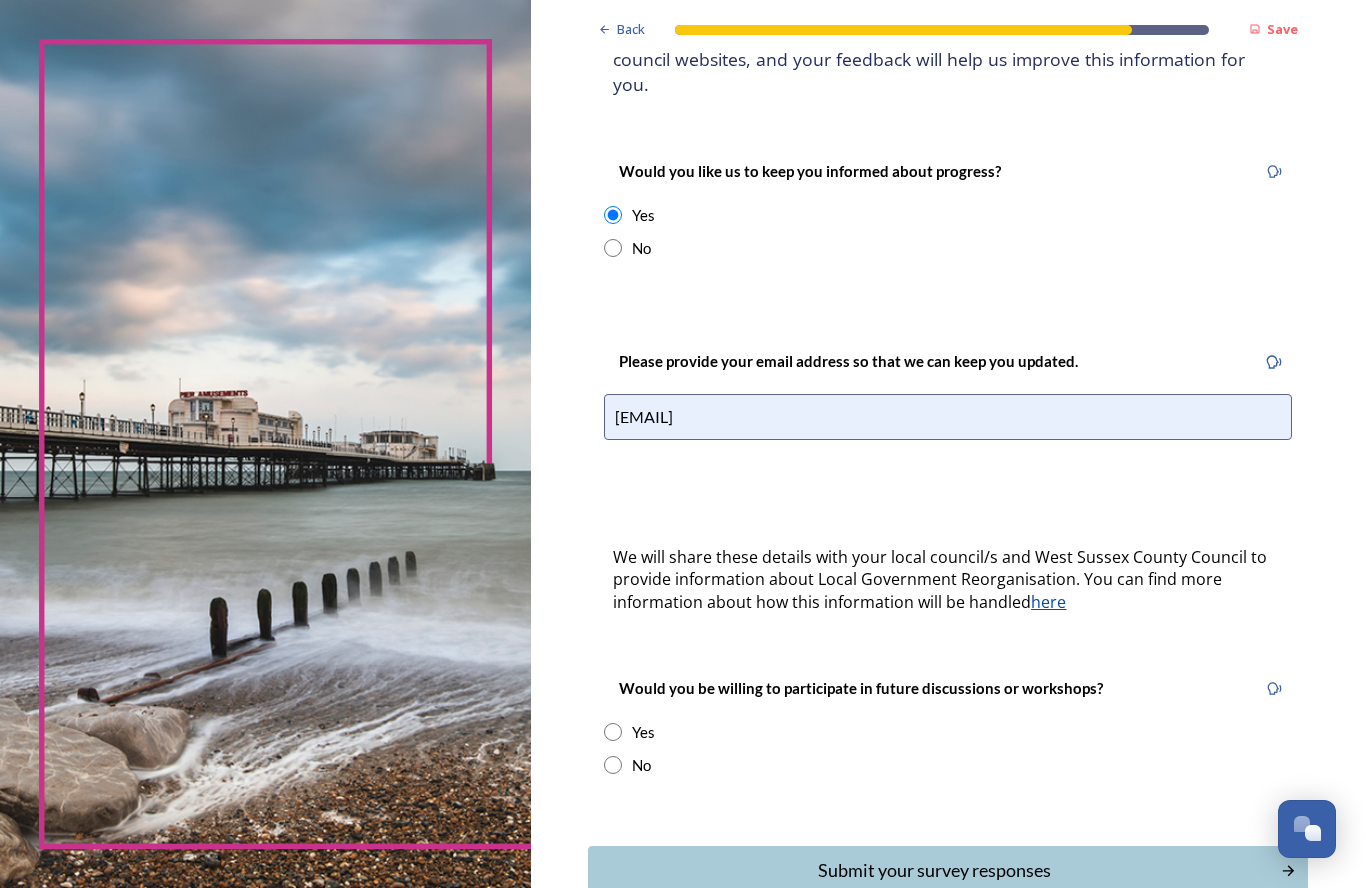 radio on "true" 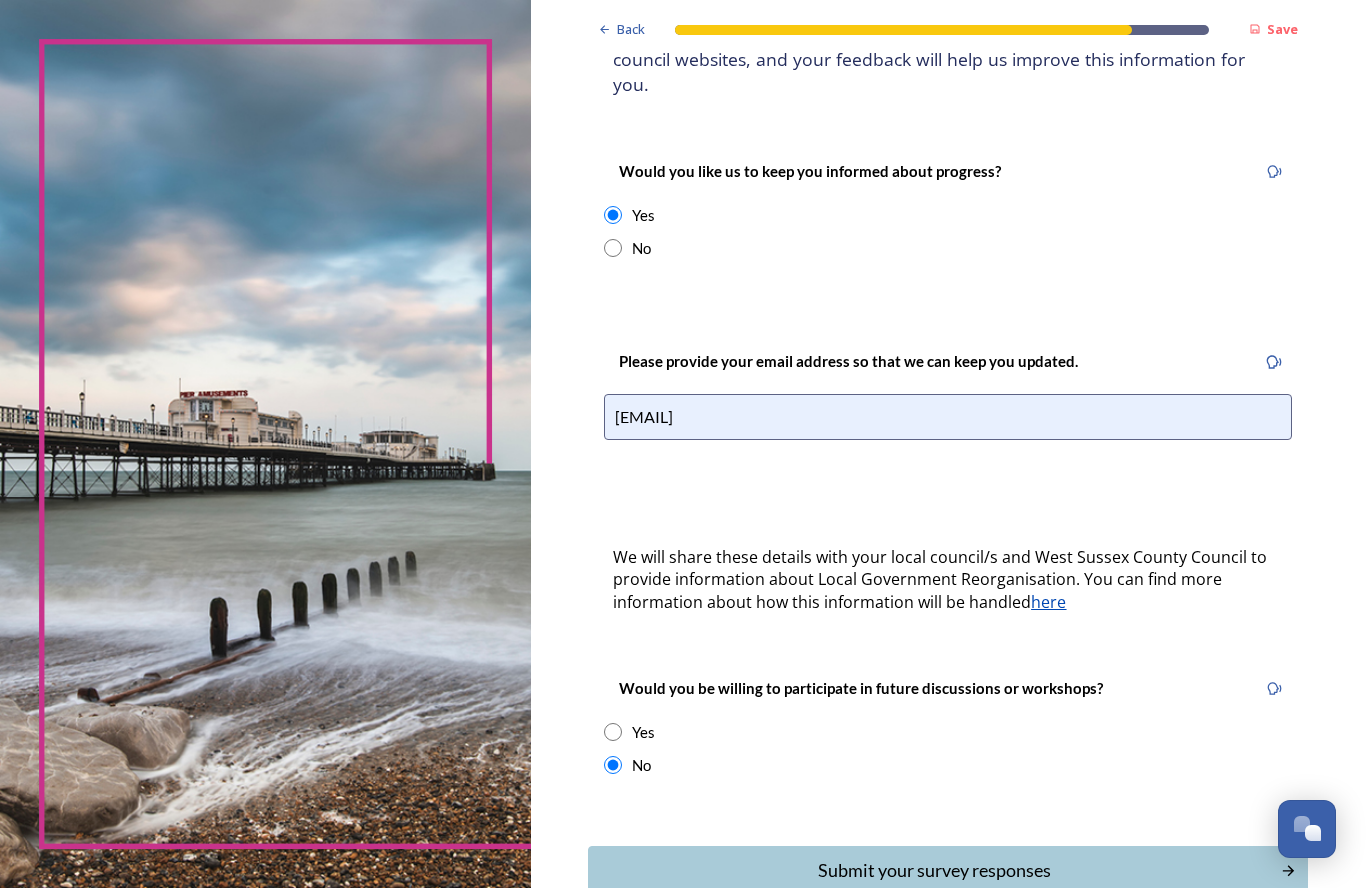 click at bounding box center (613, 732) 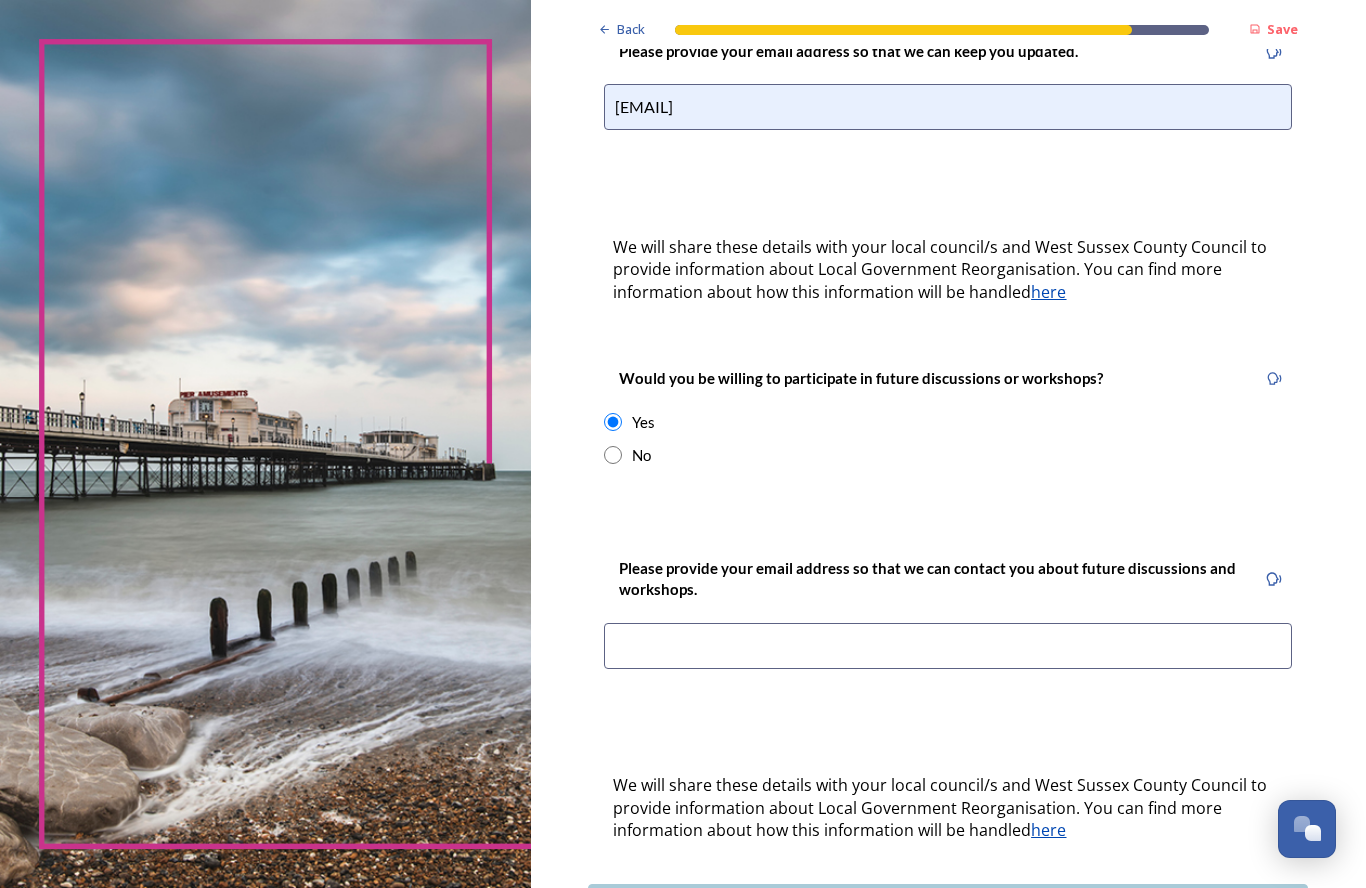 scroll, scrollTop: 536, scrollLeft: 0, axis: vertical 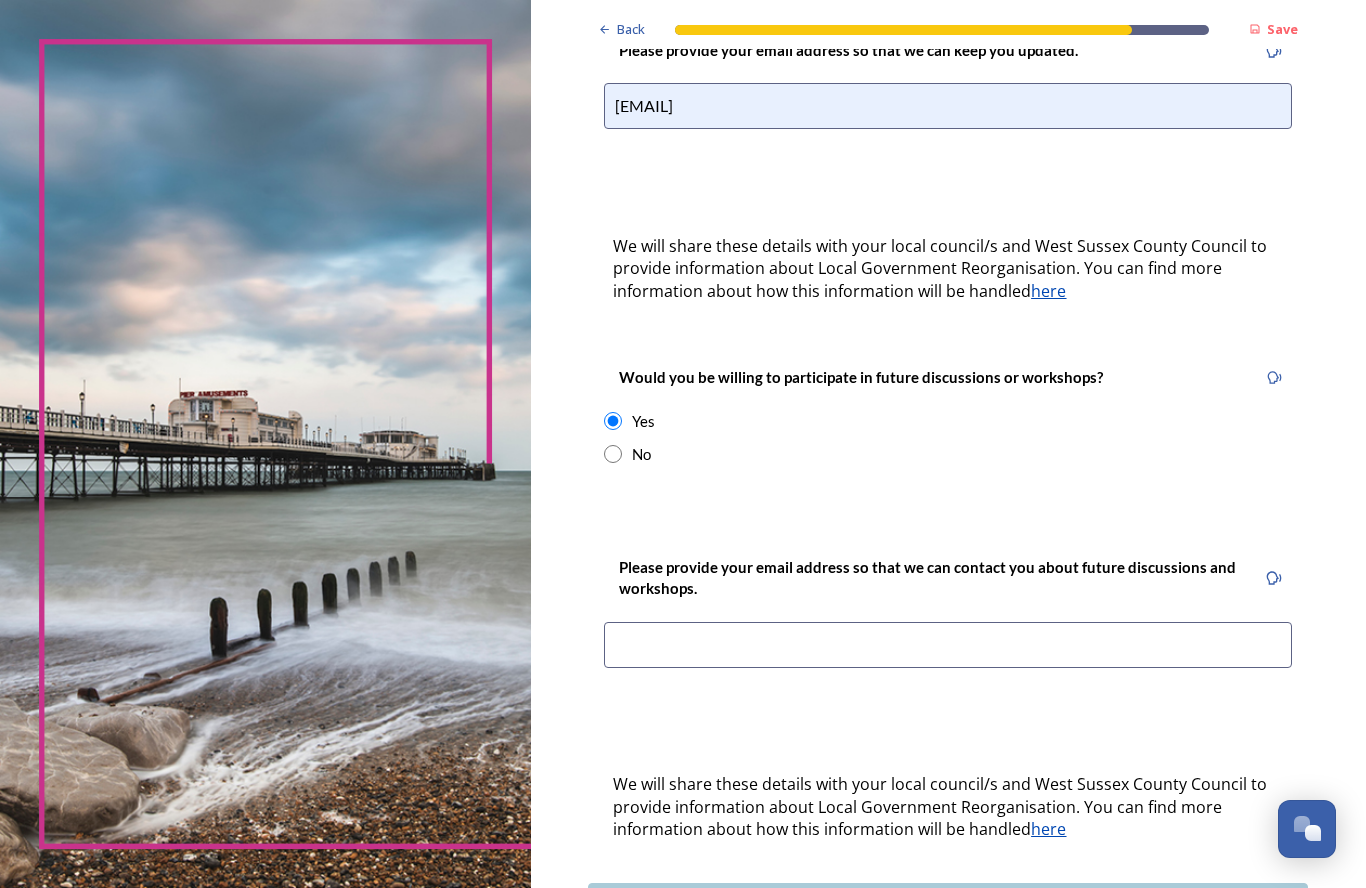 click at bounding box center (948, 645) 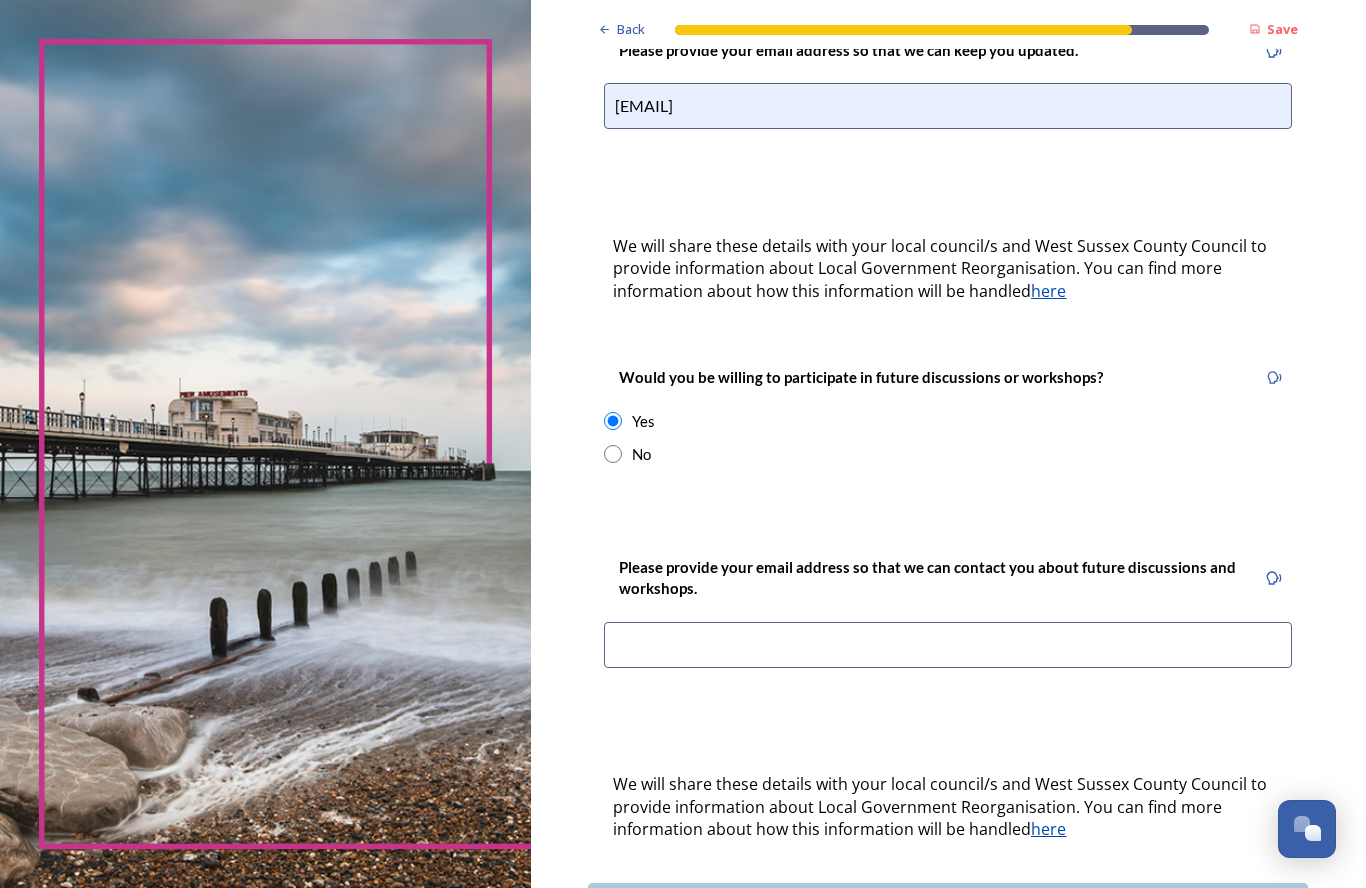 type on "[EMAIL]" 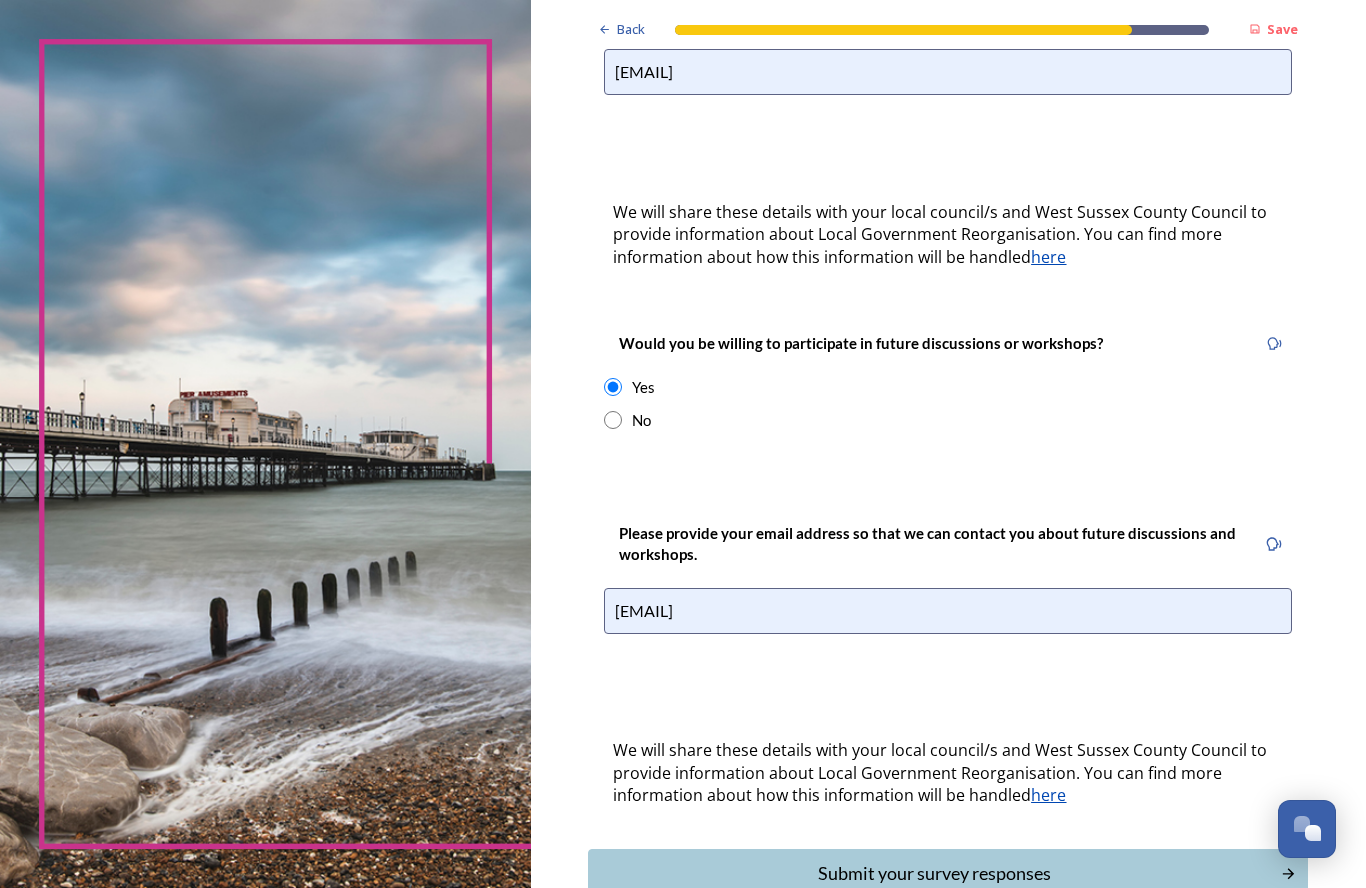 scroll, scrollTop: 569, scrollLeft: 0, axis: vertical 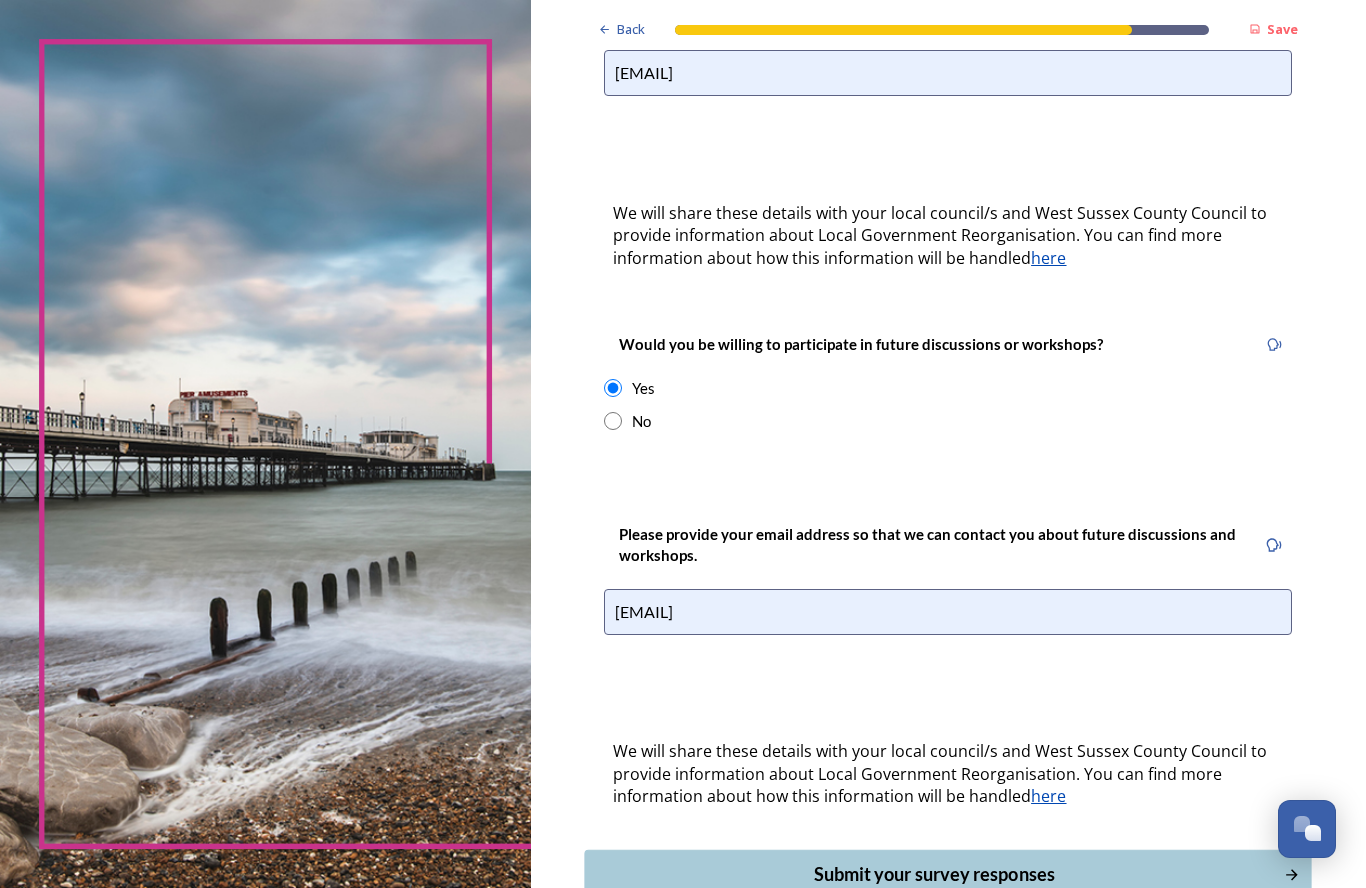 click on "Submit your survey responses" at bounding box center (948, 874) 